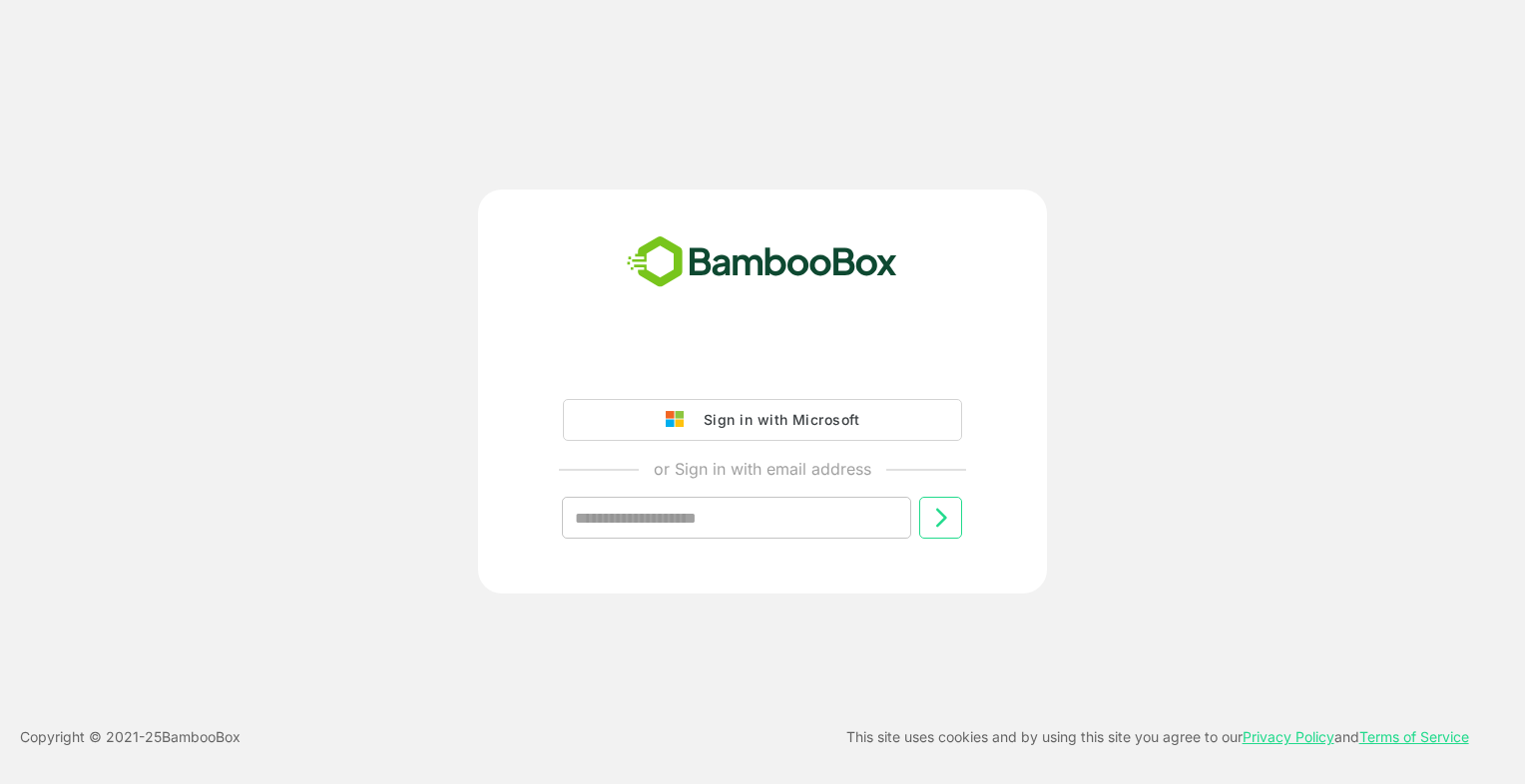scroll, scrollTop: 0, scrollLeft: 0, axis: both 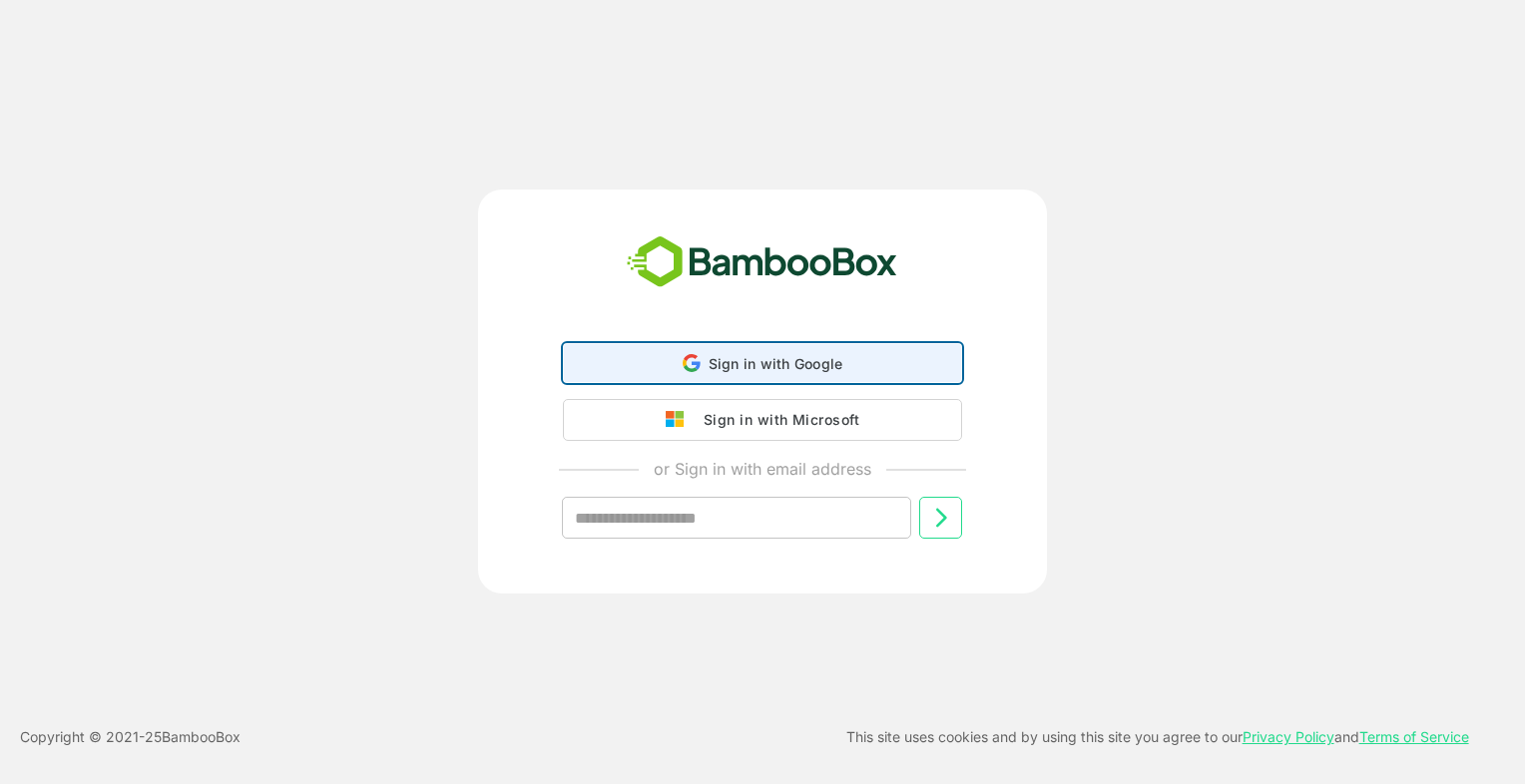 click on "Sign in with Google Sign in with Google. Opens in new tab" at bounding box center [762, 363] 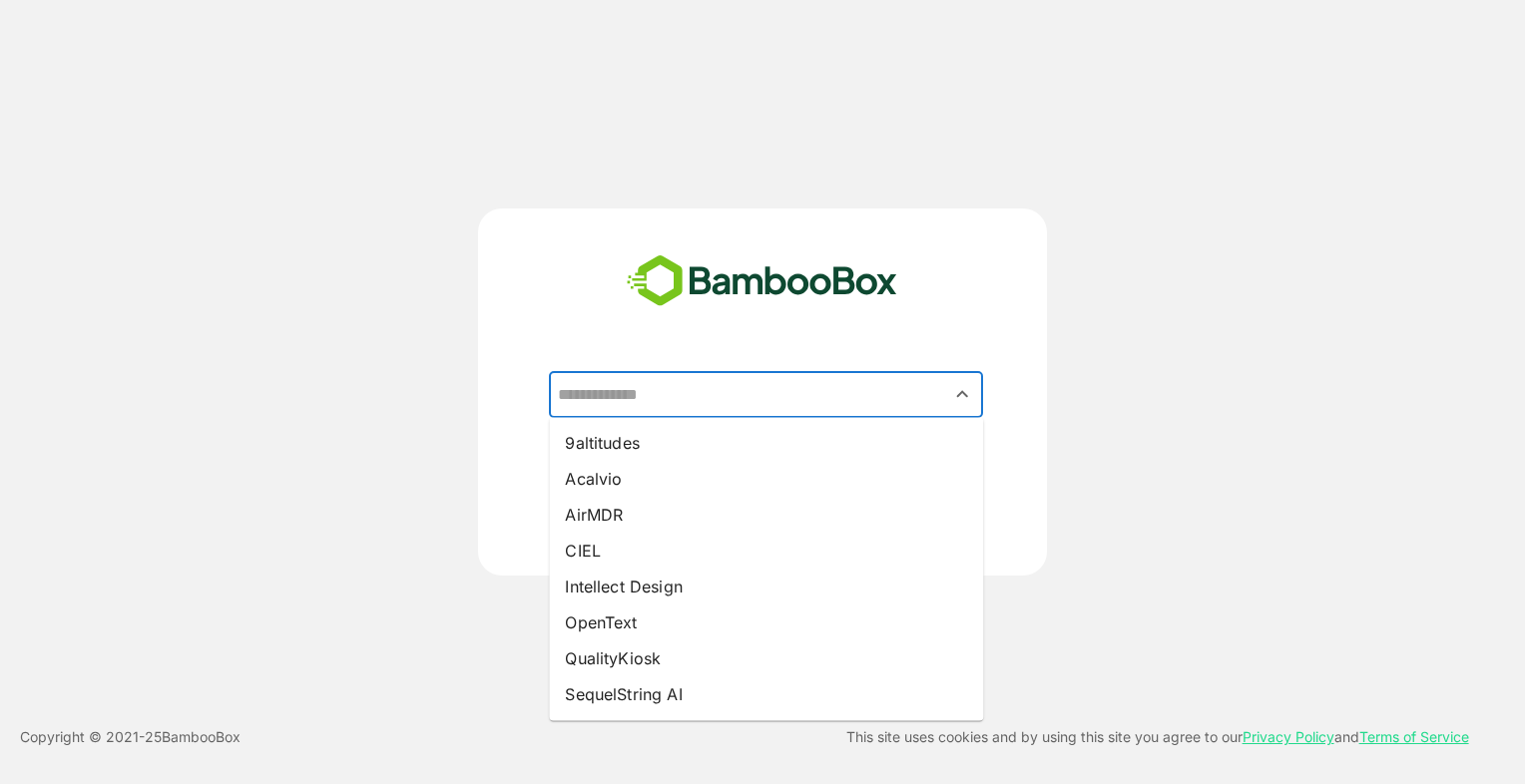click at bounding box center [765, 395] 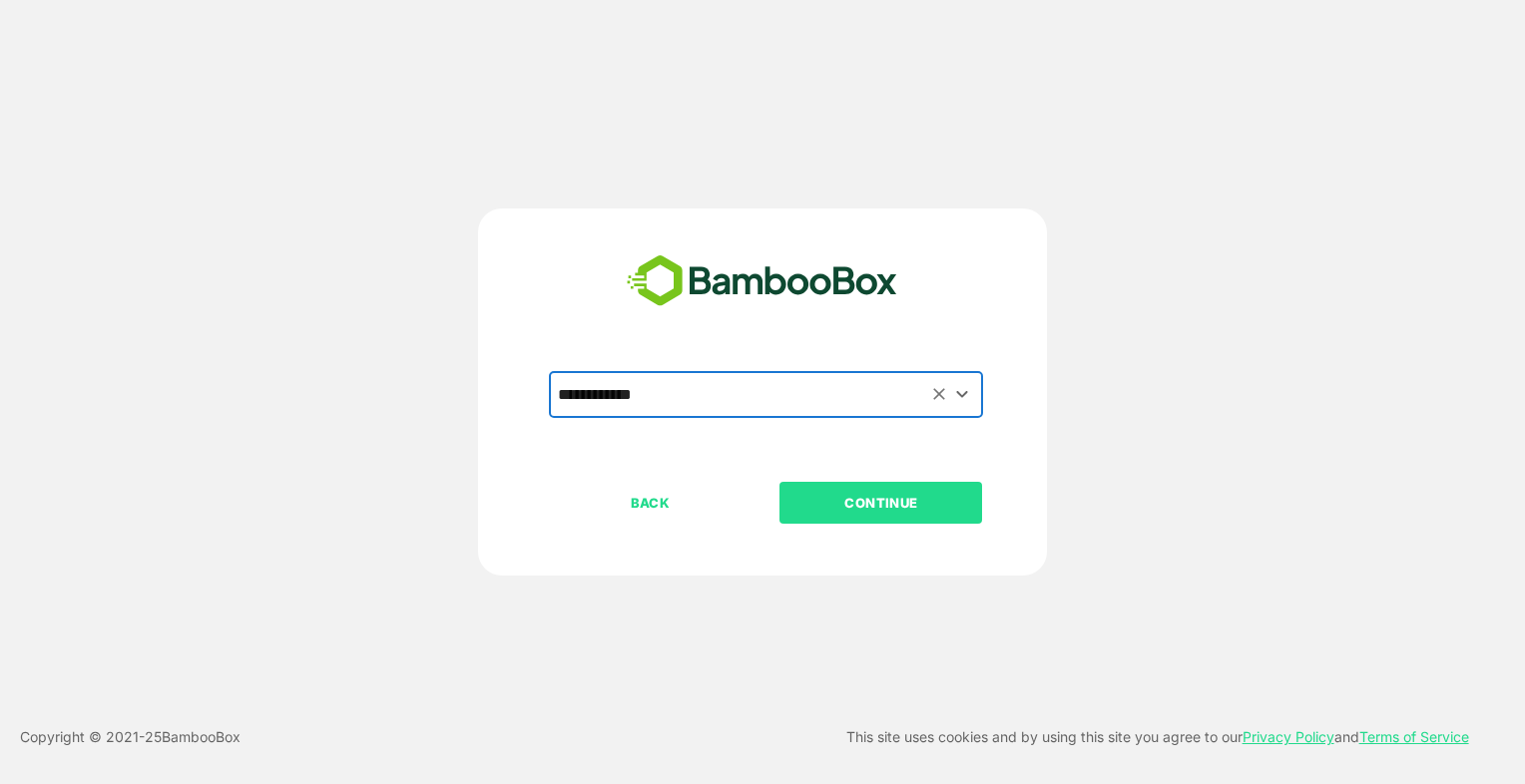 type on "**********" 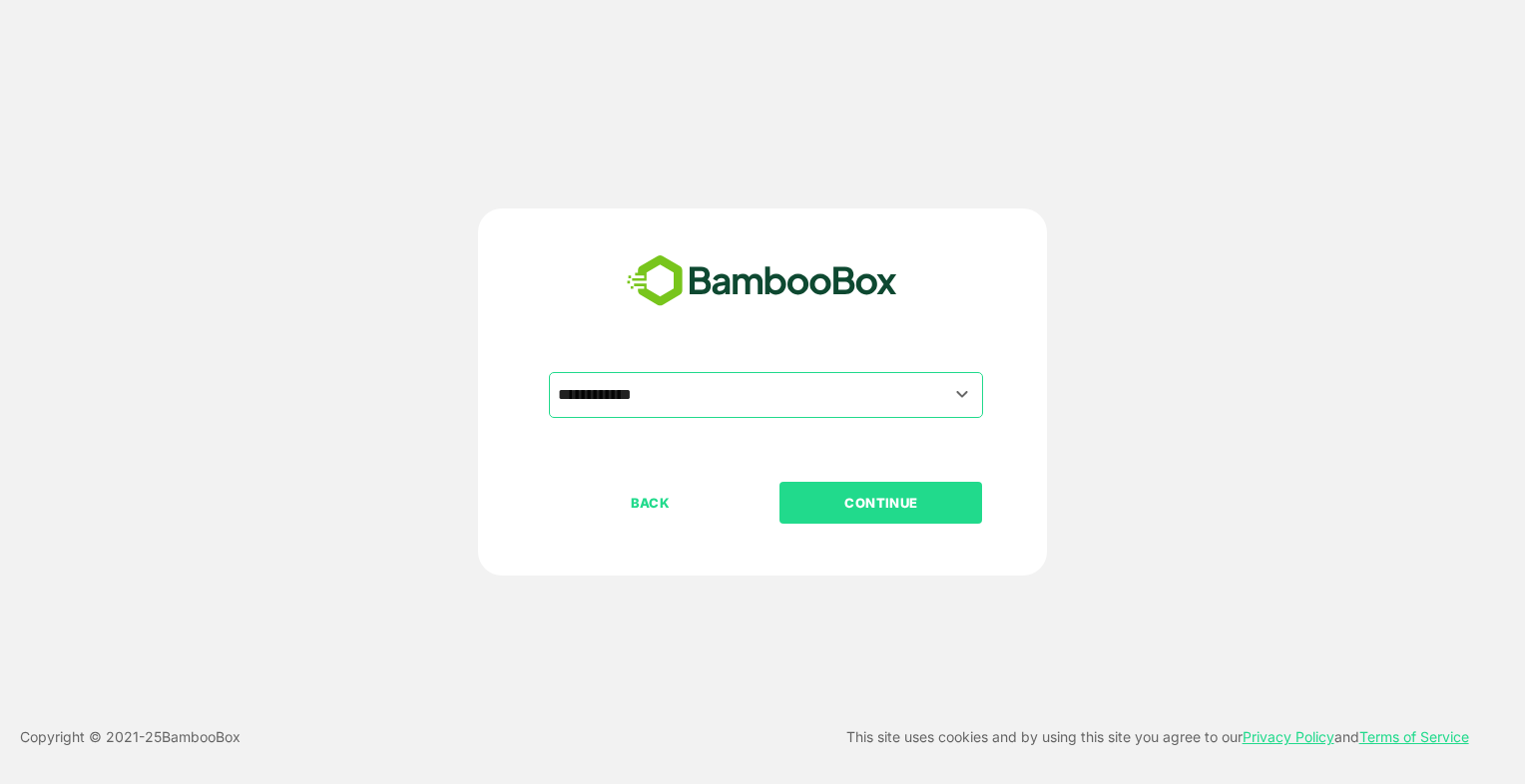 click on "CONTINUE" at bounding box center [881, 503] 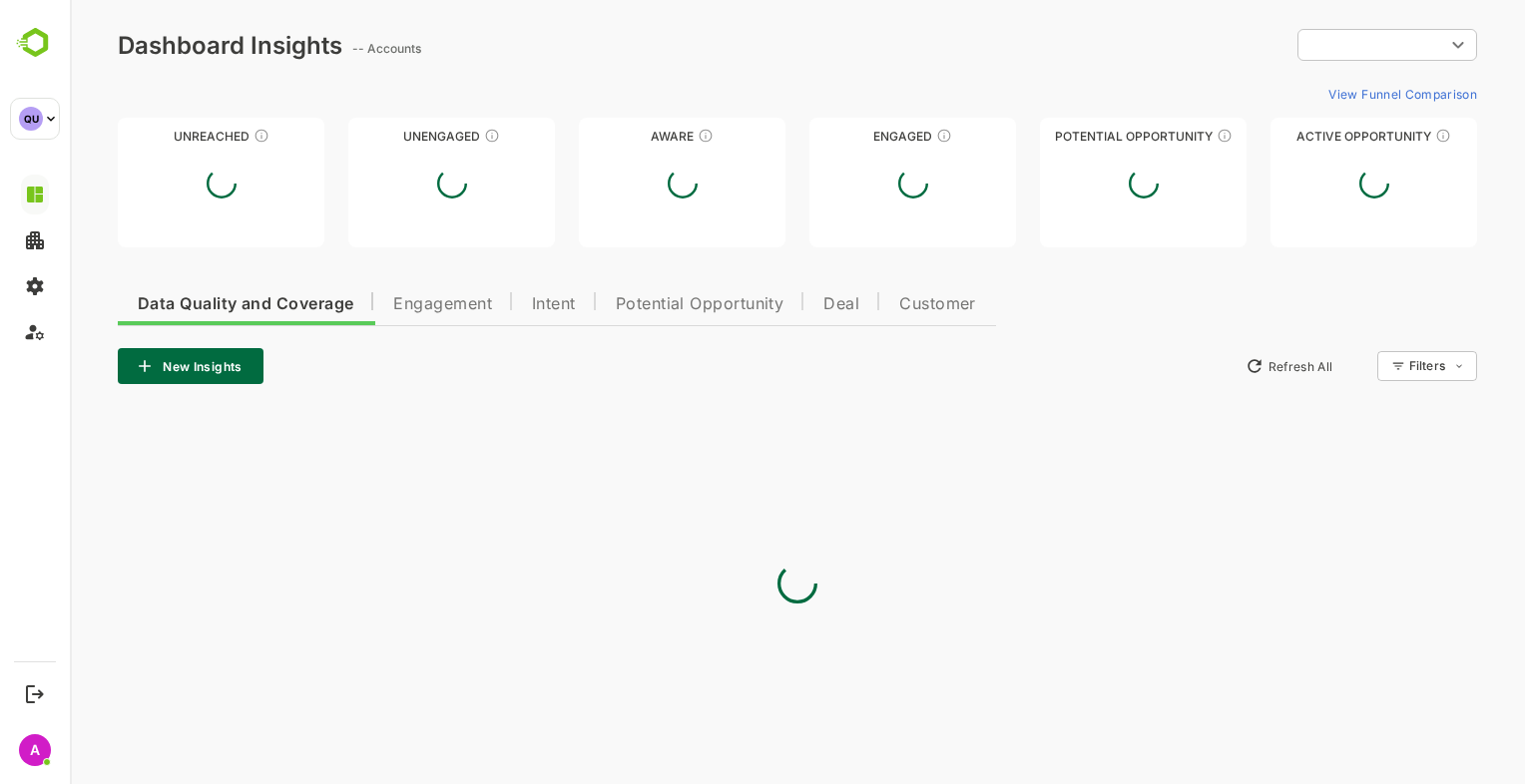scroll, scrollTop: 0, scrollLeft: 0, axis: both 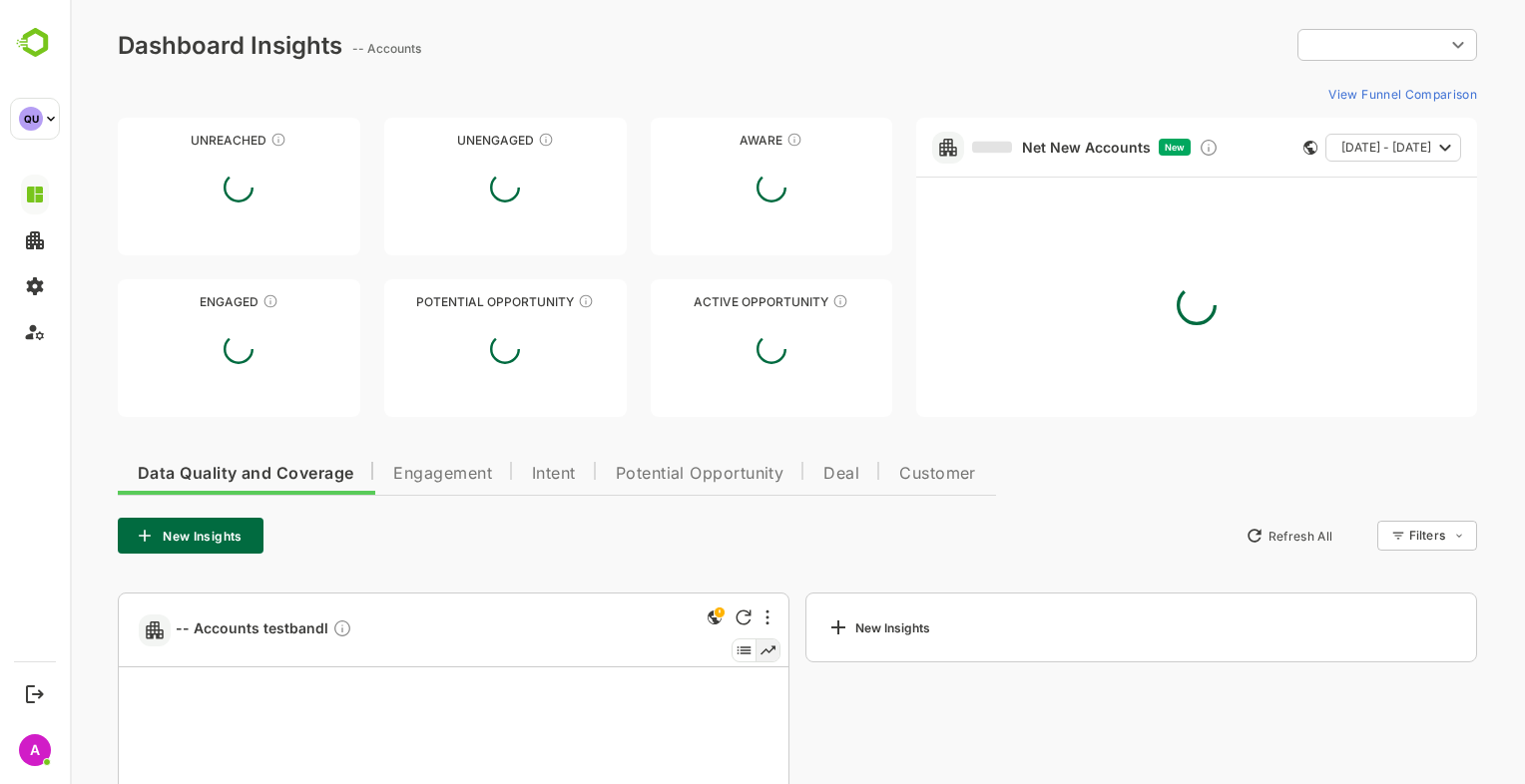type on "**********" 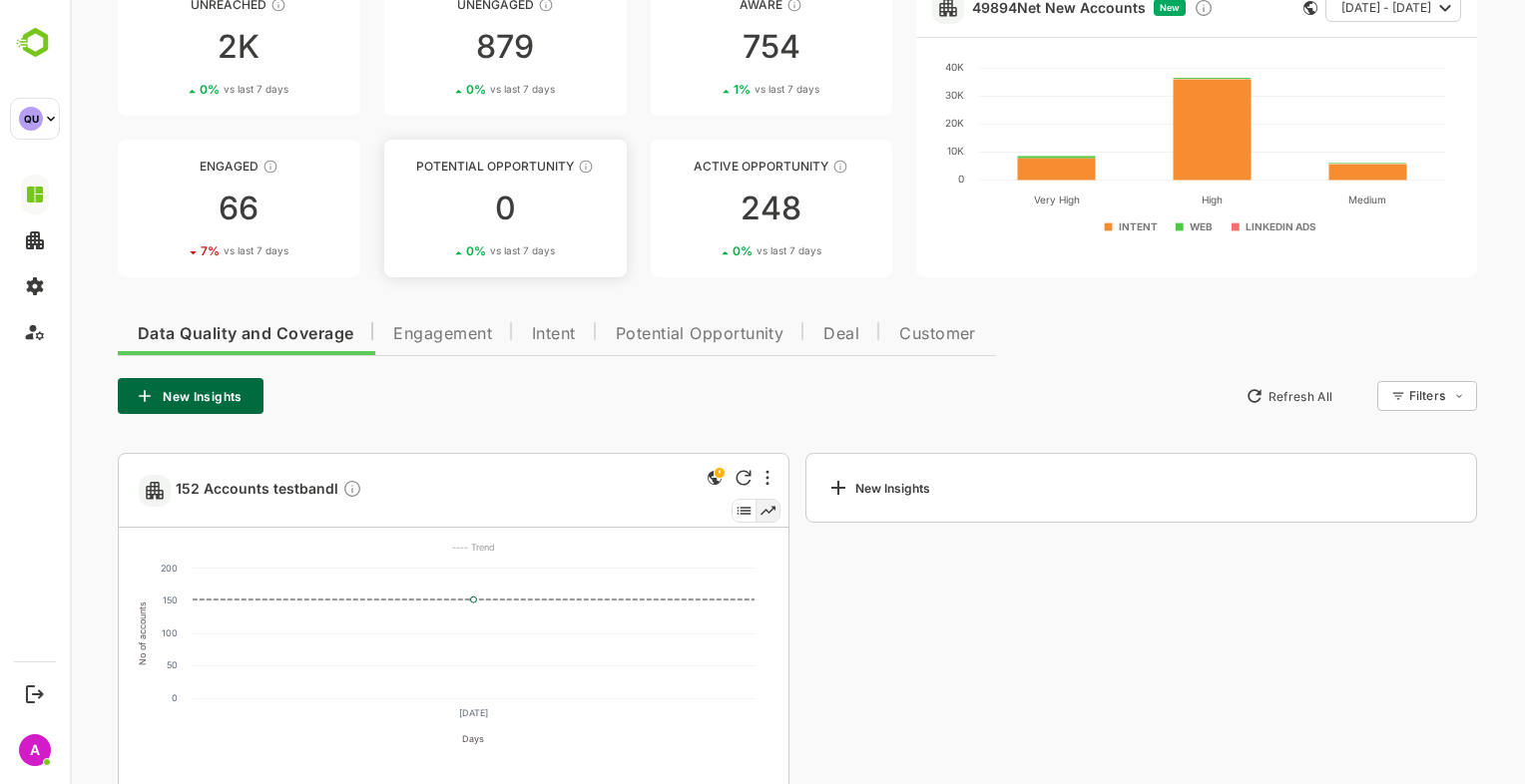 scroll, scrollTop: 234, scrollLeft: 0, axis: vertical 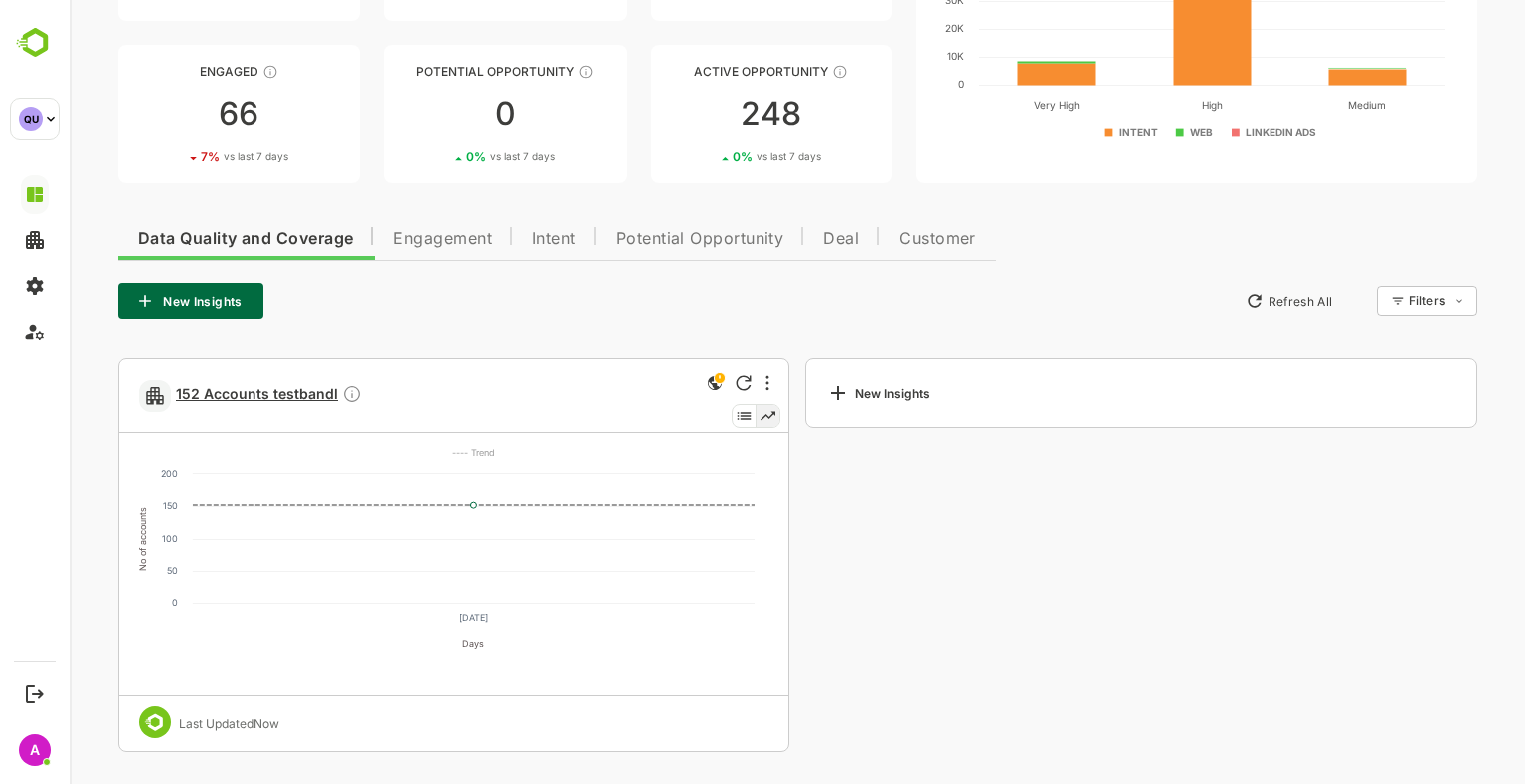 click on "152 Accounts testbandl" at bounding box center [268, 395] 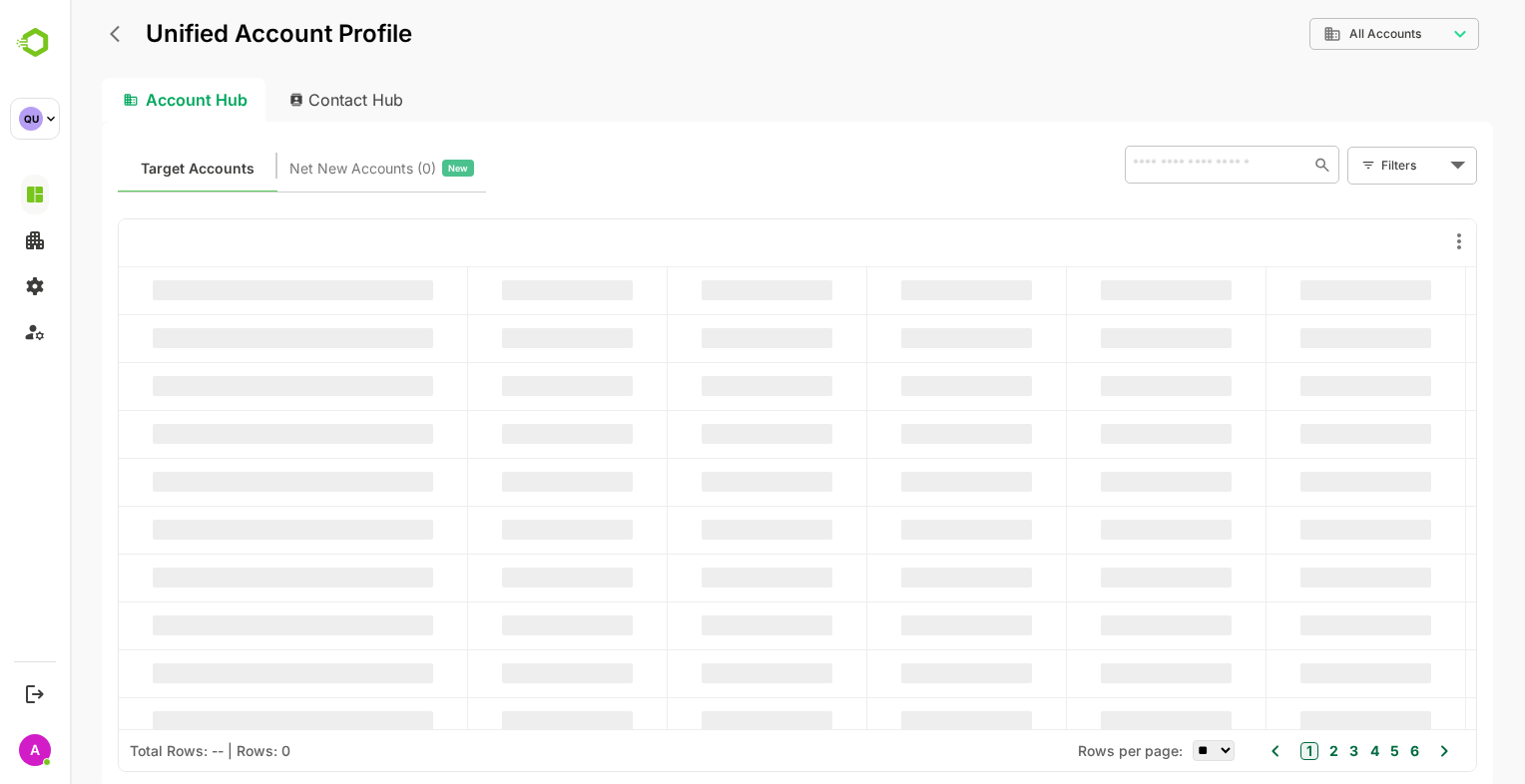 scroll, scrollTop: 0, scrollLeft: 0, axis: both 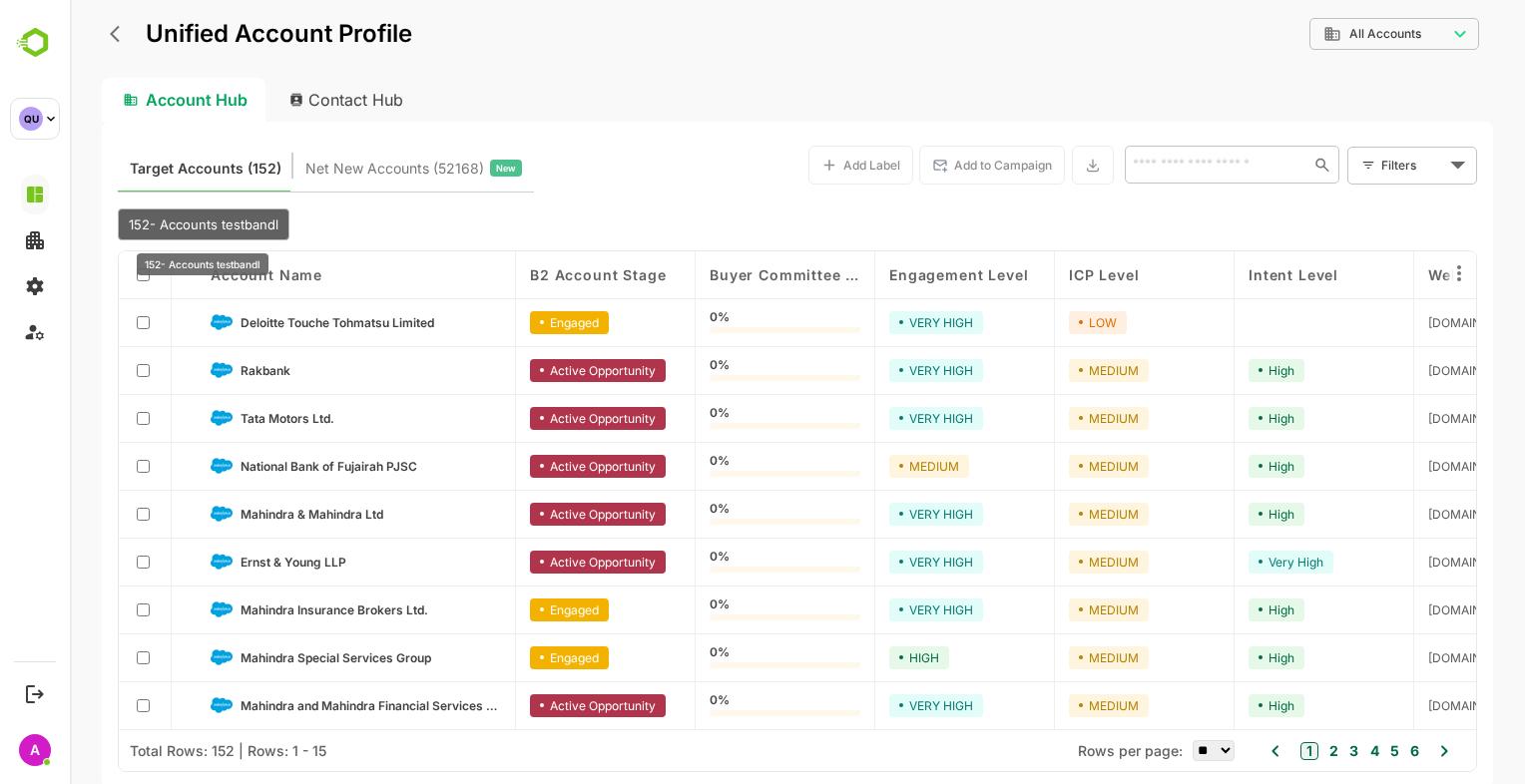 click on "152- Accounts testbandl" at bounding box center (204, 224) 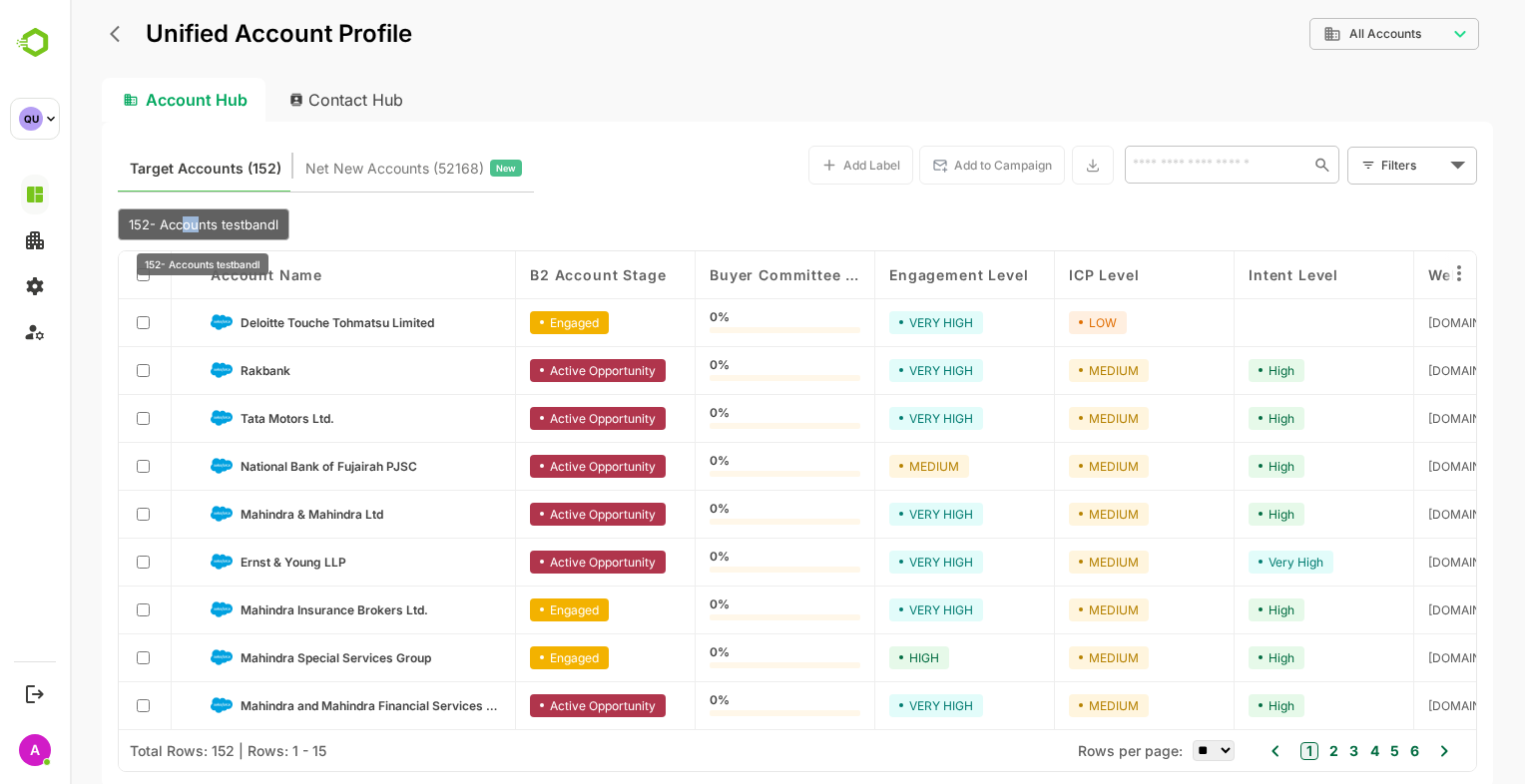drag, startPoint x: 200, startPoint y: 217, endPoint x: 180, endPoint y: 233, distance: 25.612497 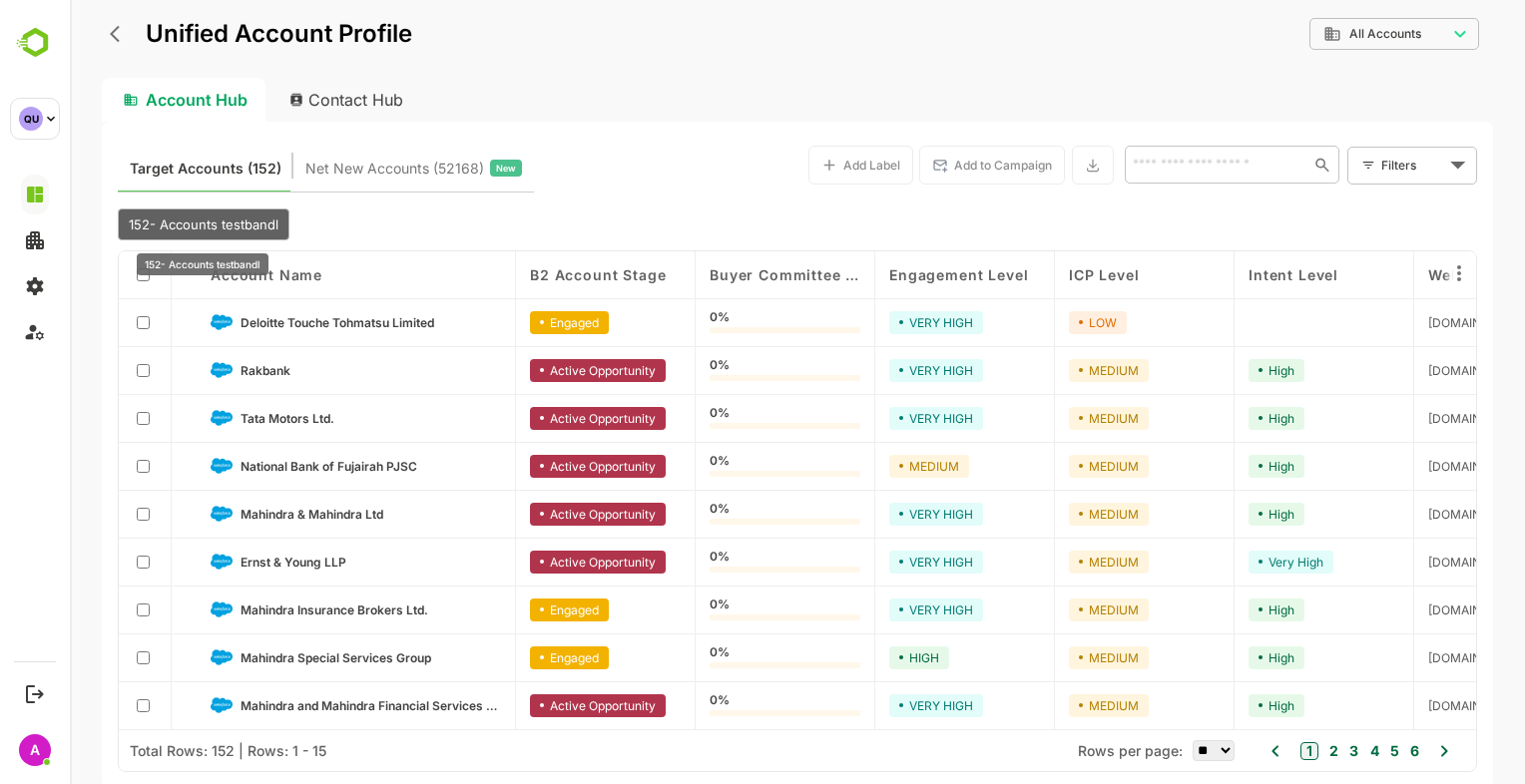 click on "152- Accounts testbandl" at bounding box center (204, 224) 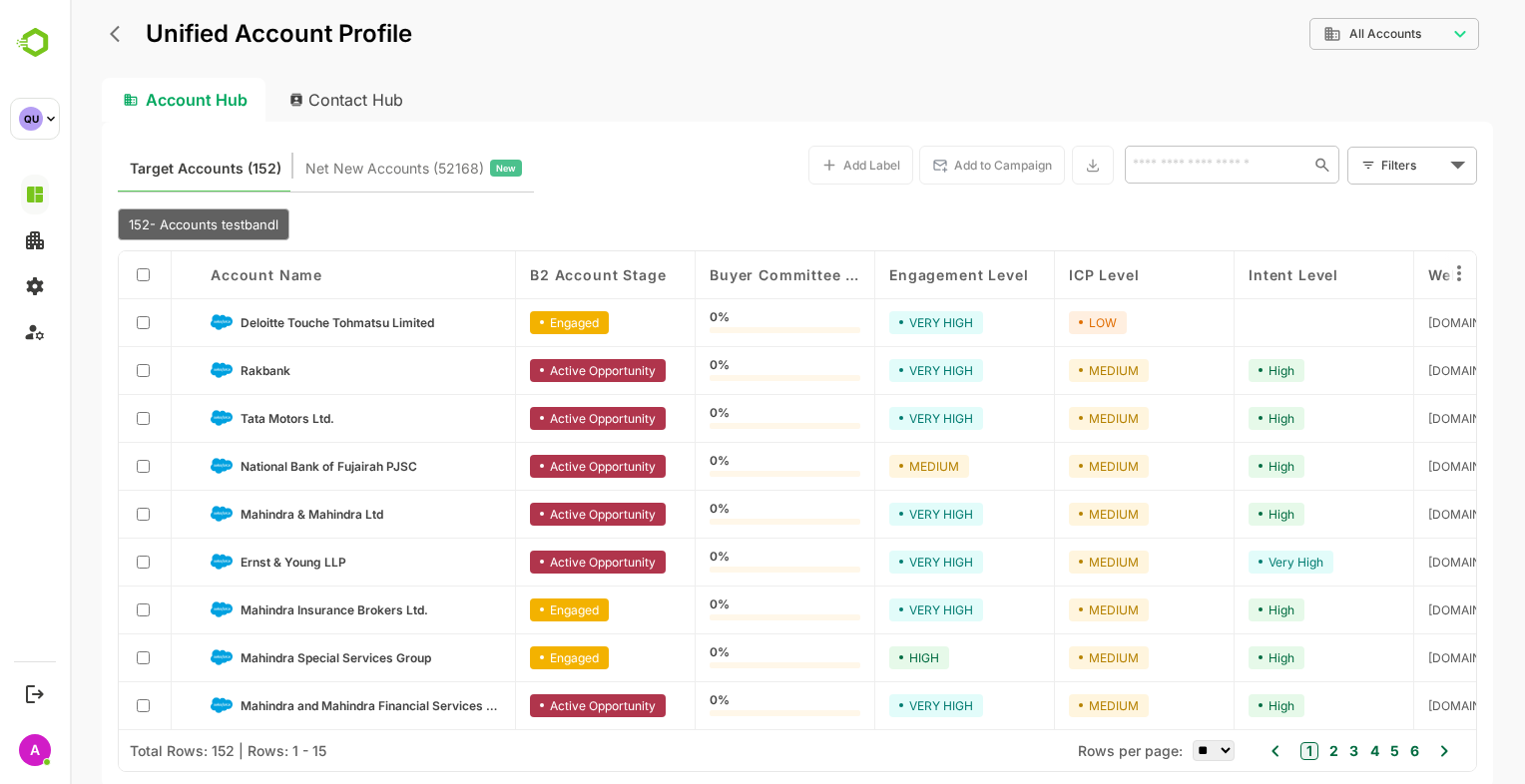 click on "Unified Account Profile" at bounding box center (256, 34) 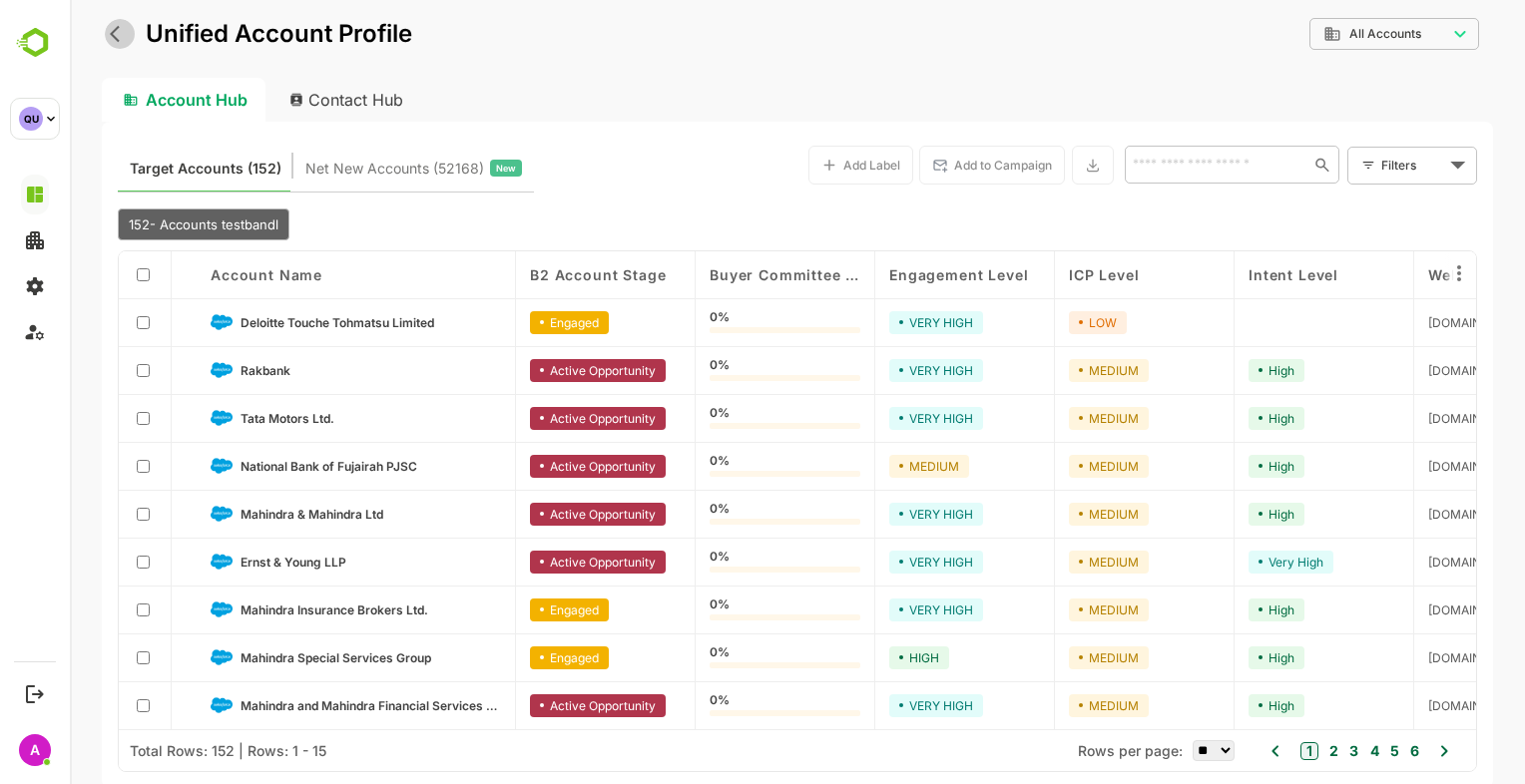 click 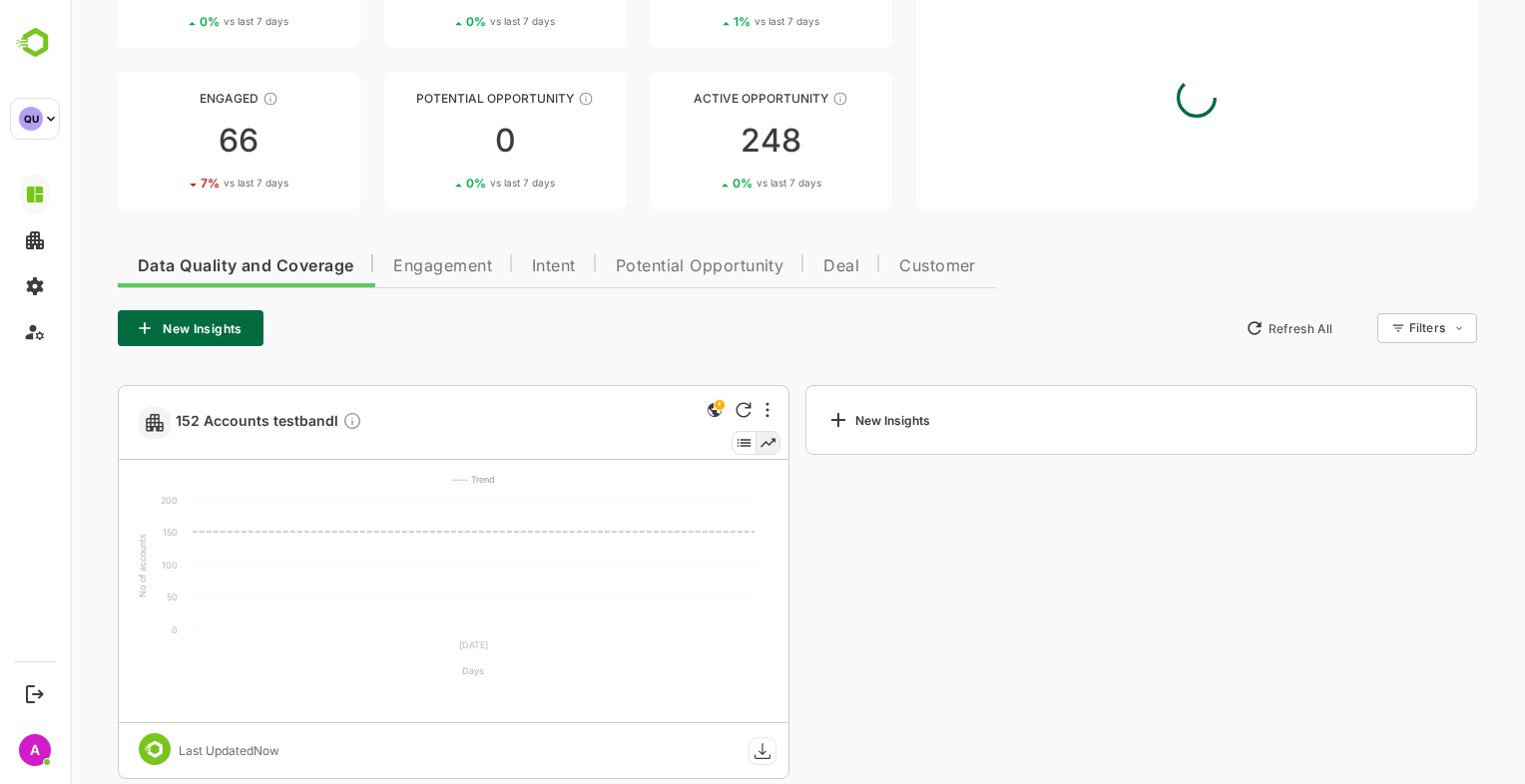 scroll, scrollTop: 225, scrollLeft: 0, axis: vertical 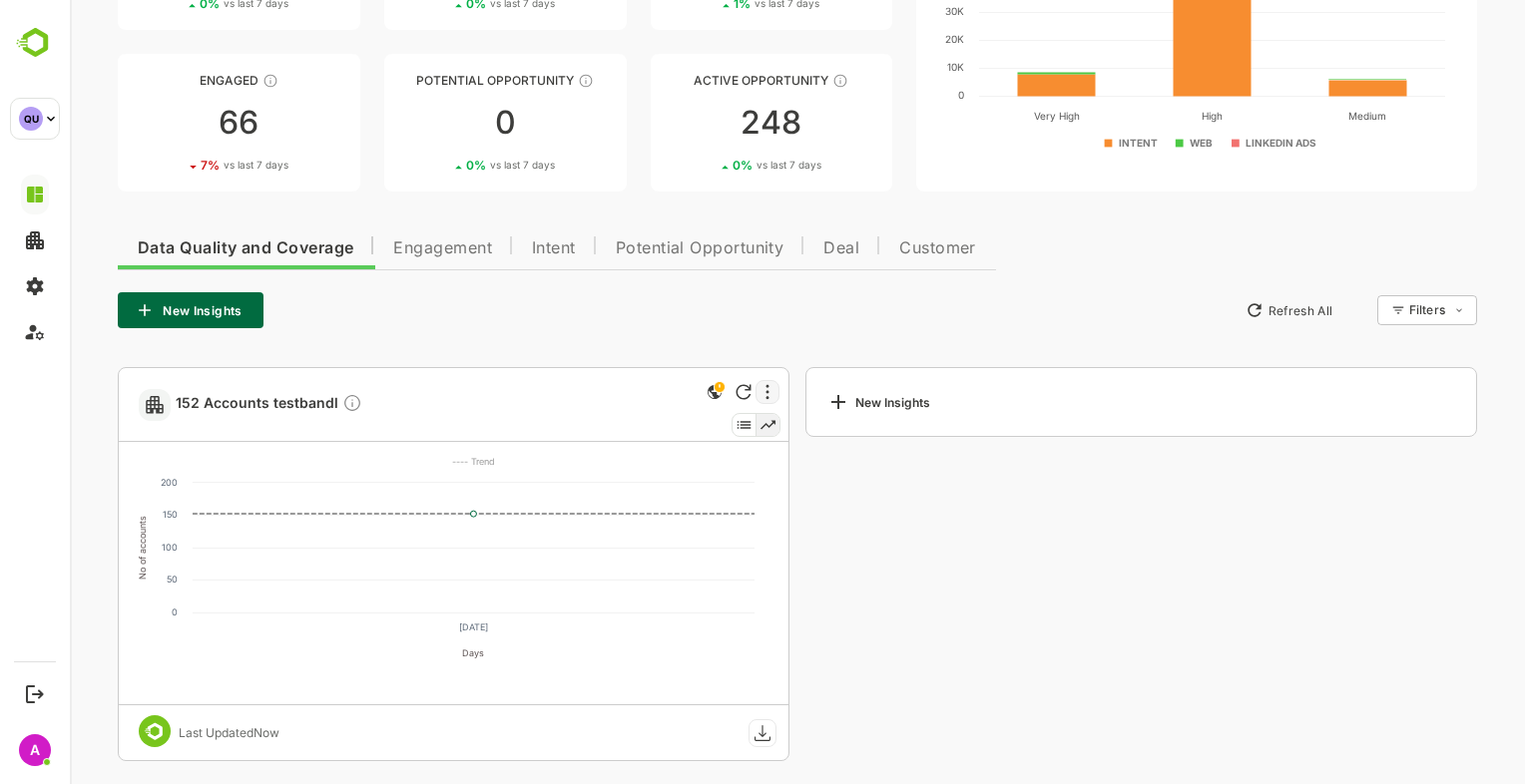 click at bounding box center (767, 392) 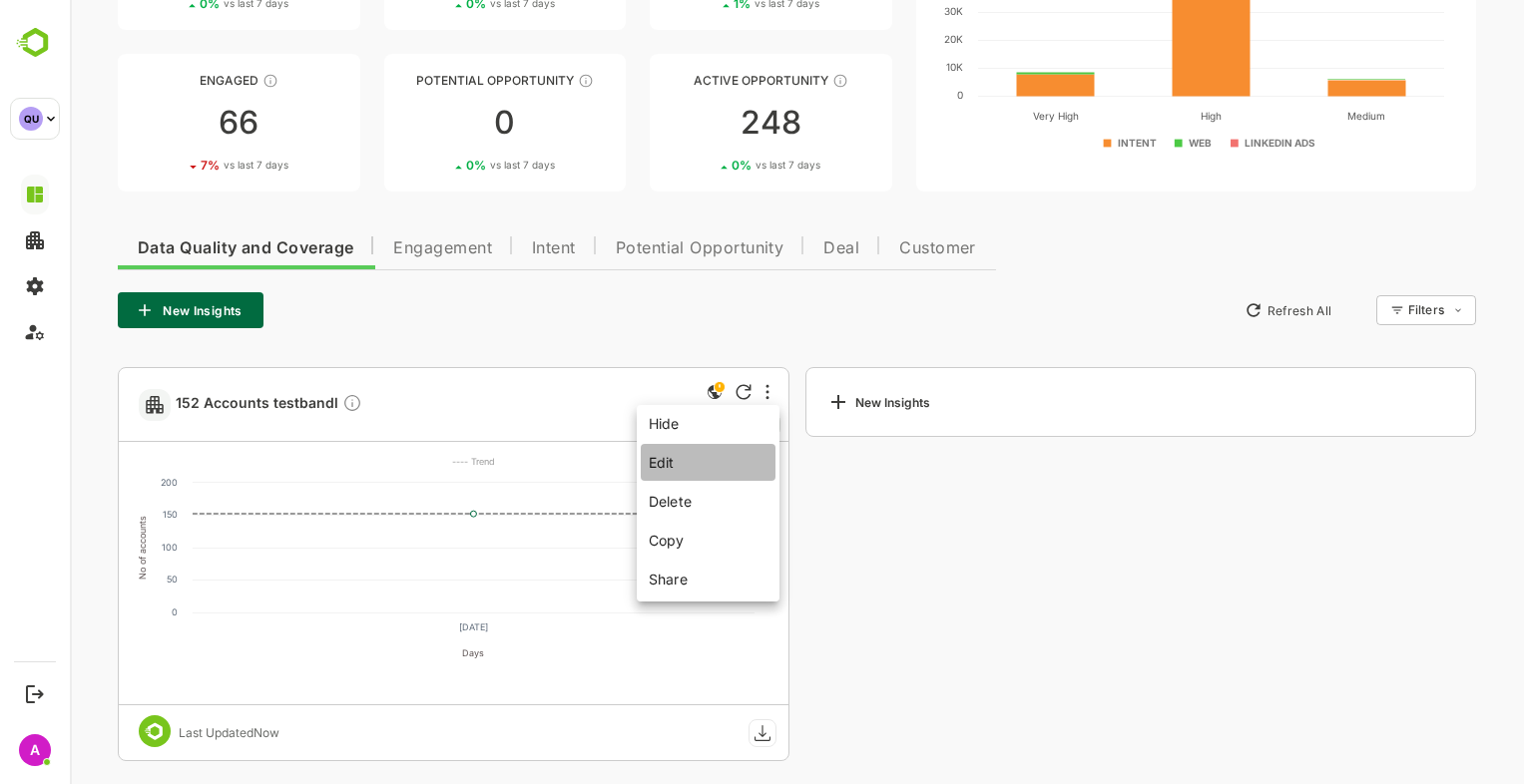 click on "Edit" at bounding box center (708, 462) 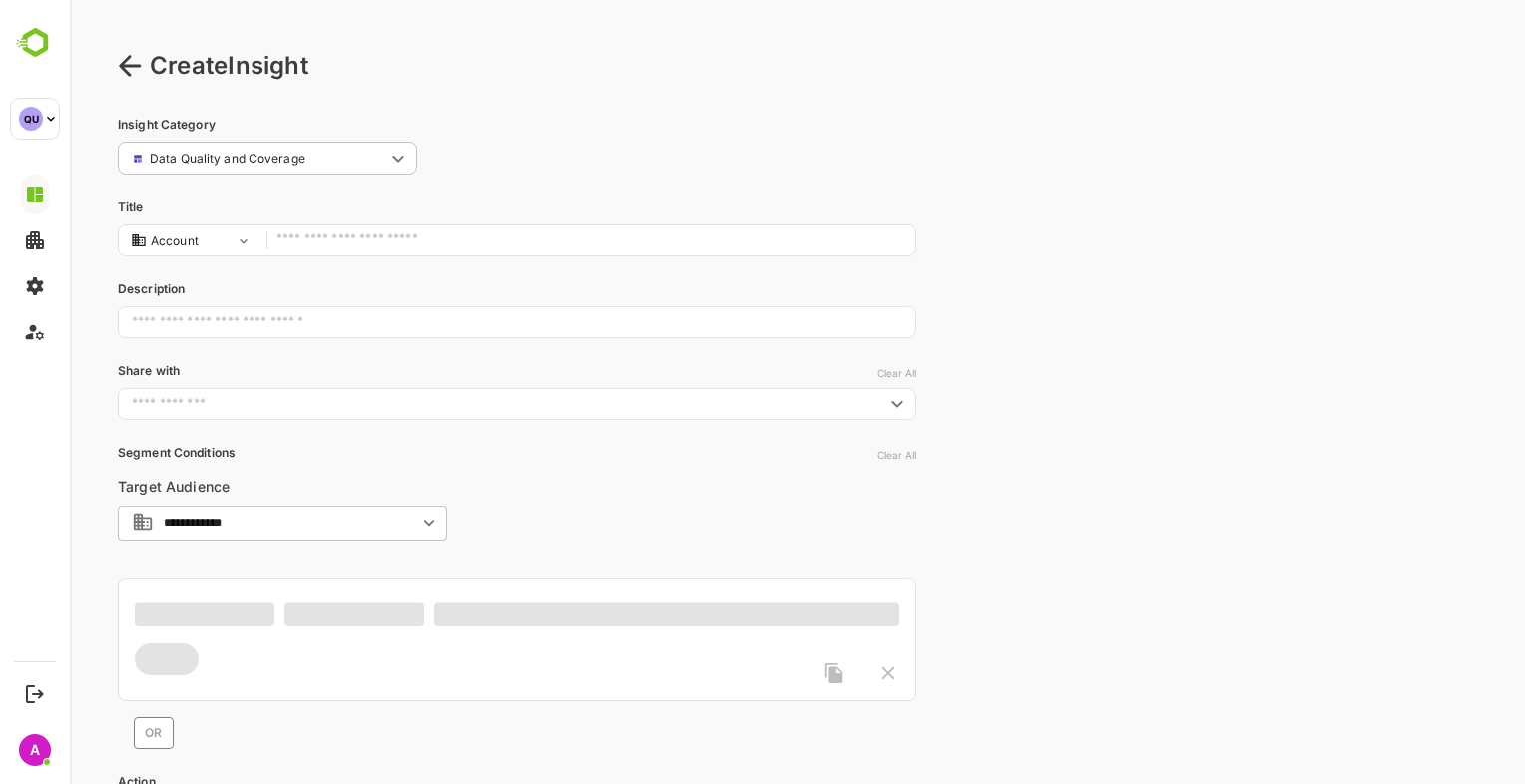 scroll, scrollTop: 0, scrollLeft: 0, axis: both 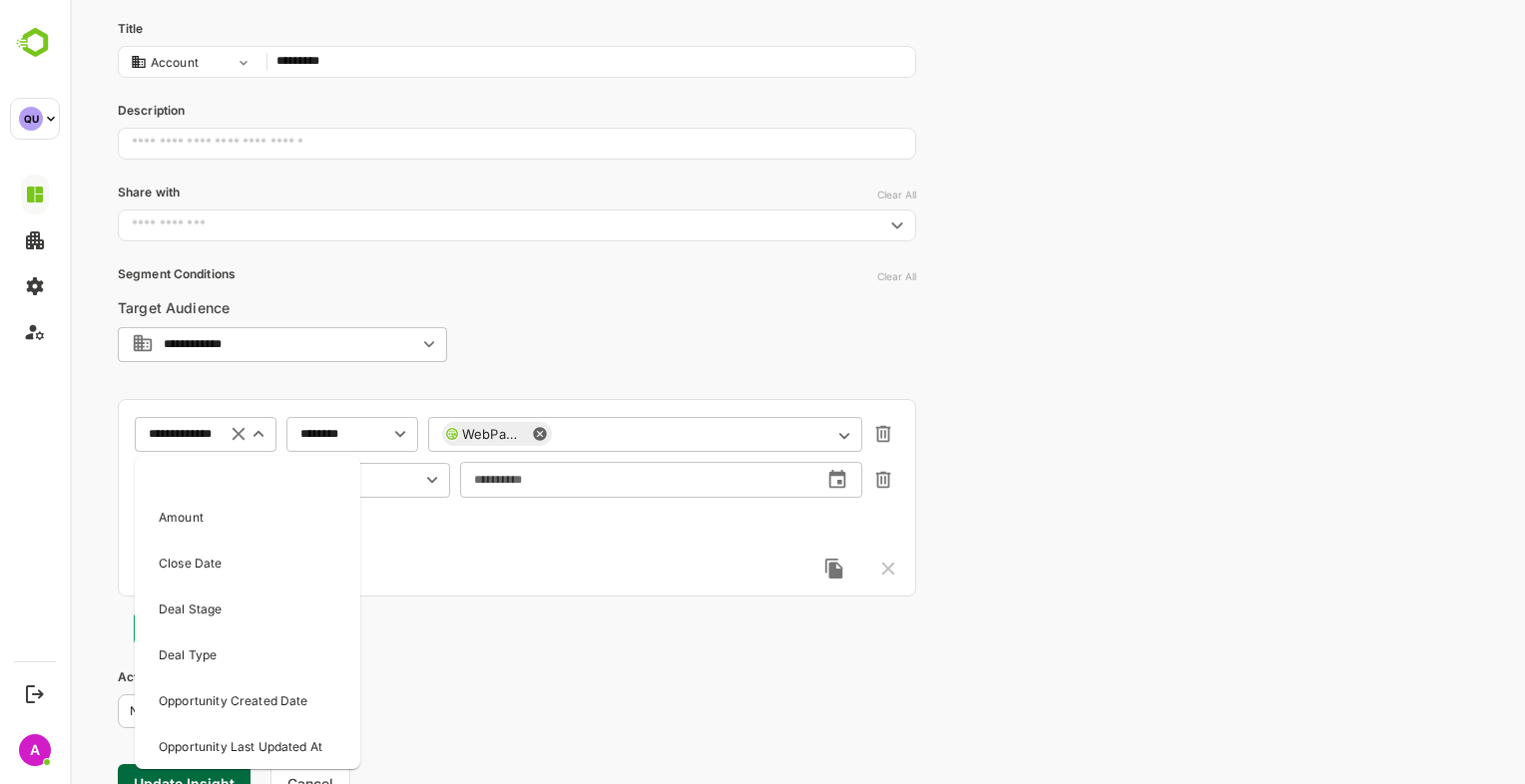 click on "**********" at bounding box center (180, 434) 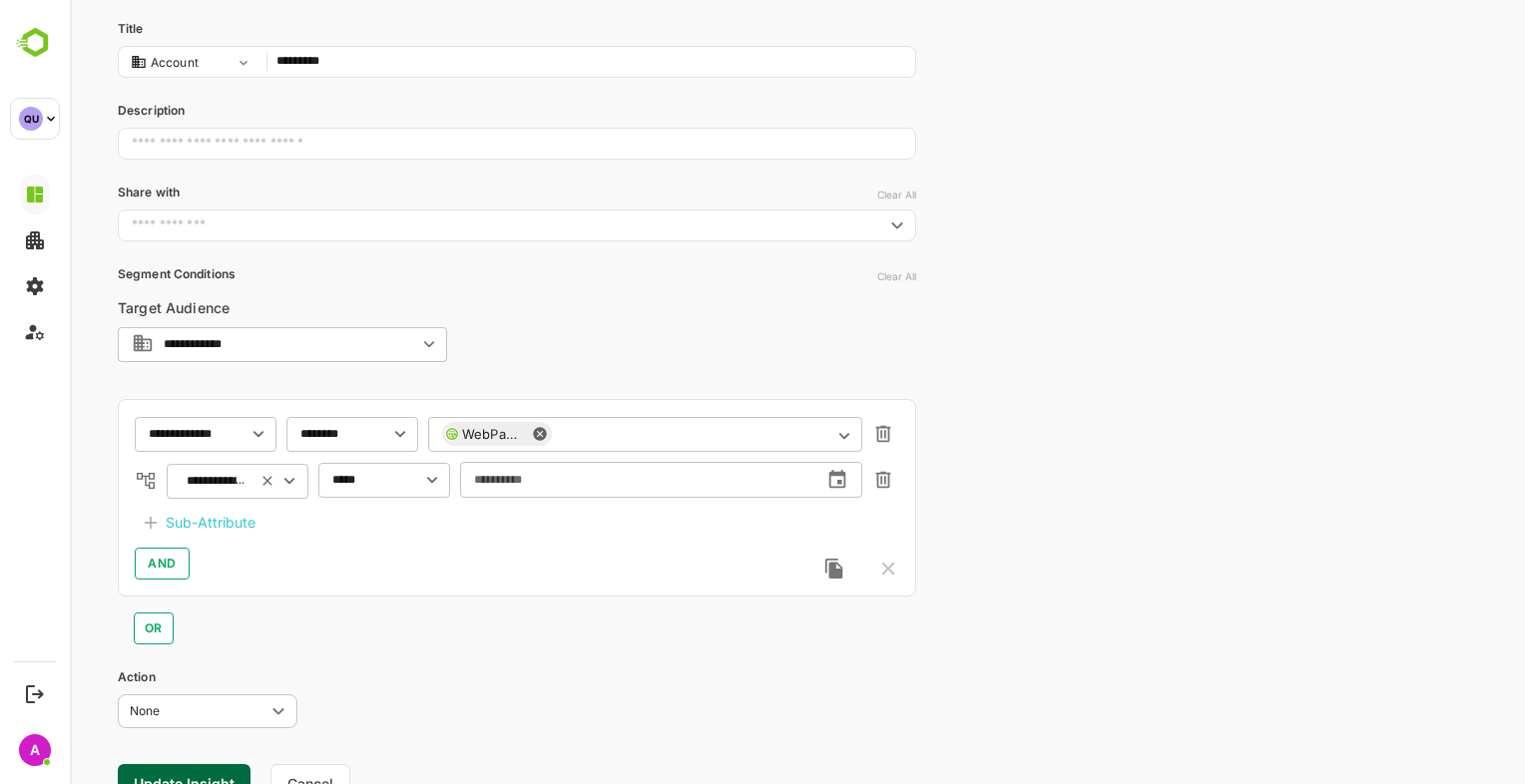 click on "OR" at bounding box center (517, 620) 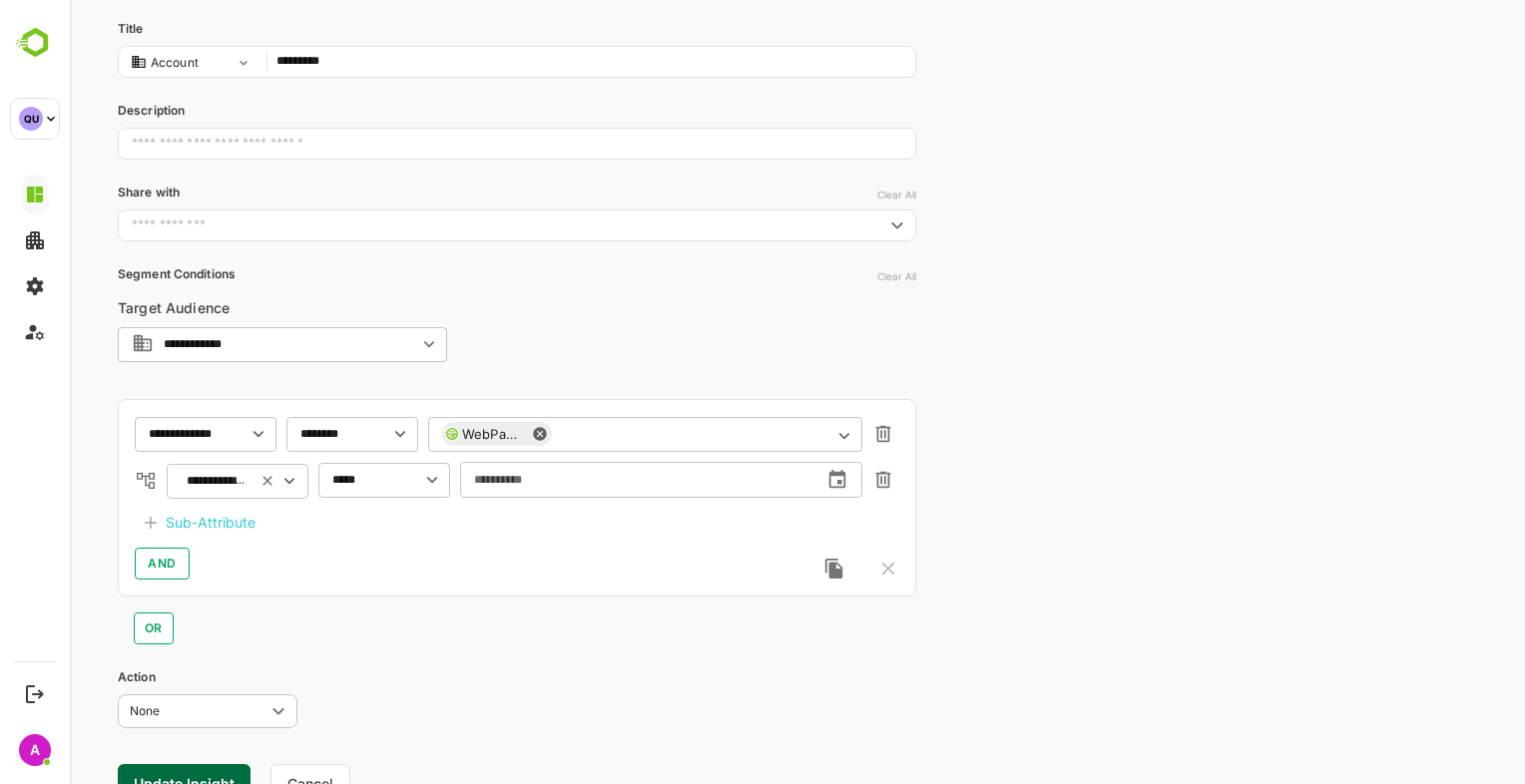 scroll, scrollTop: 0, scrollLeft: 0, axis: both 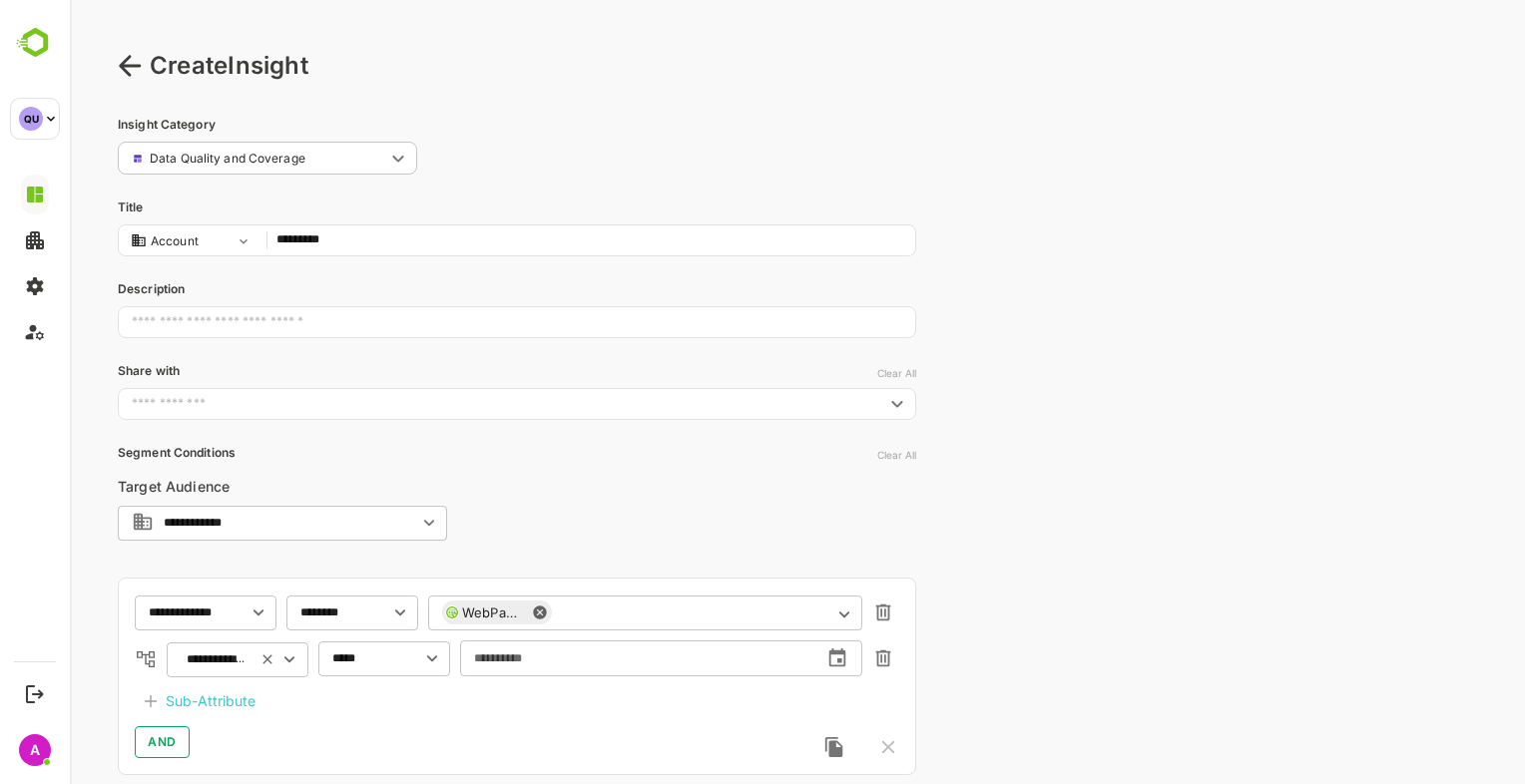 click on "Create  Insight" at bounding box center (797, 66) 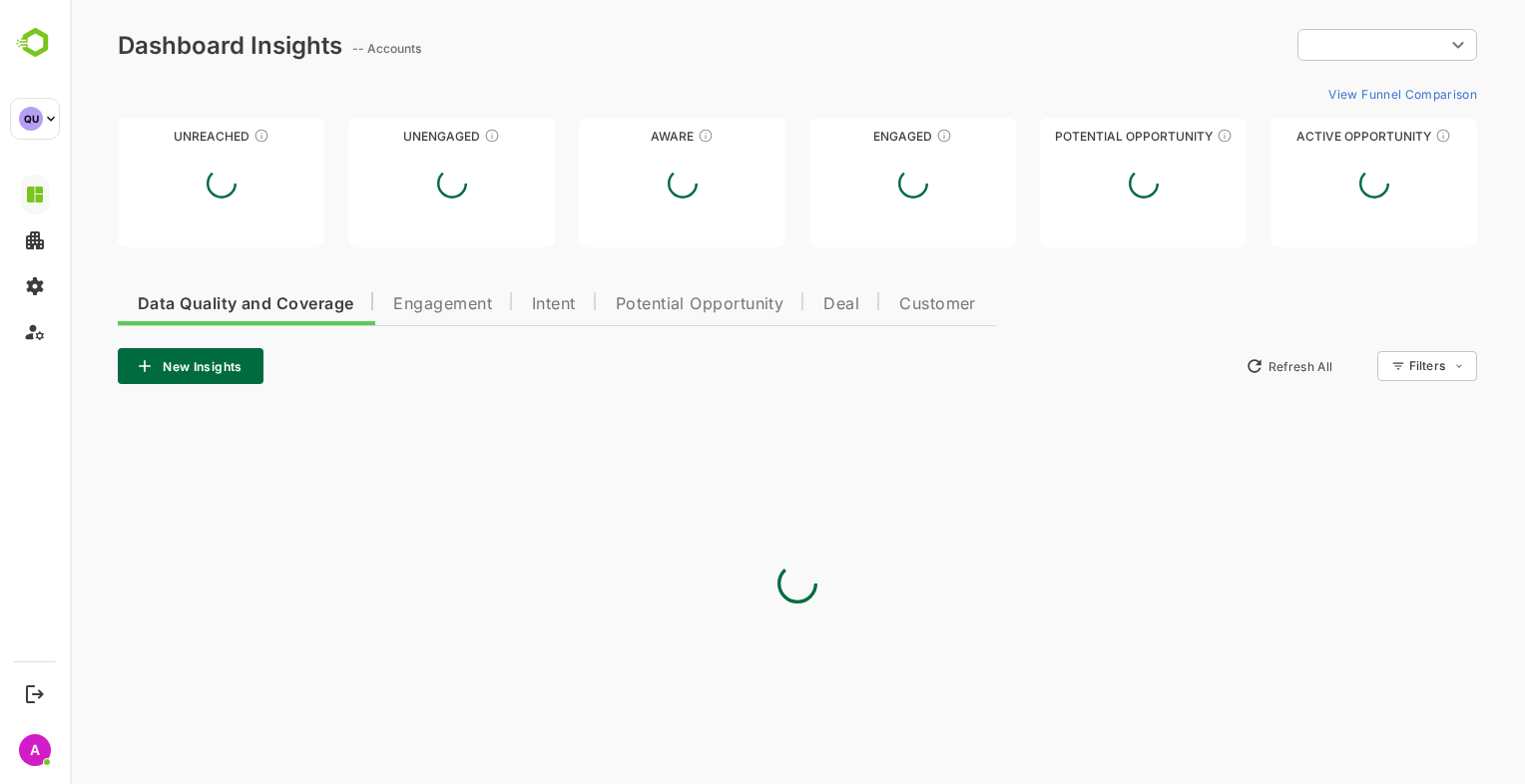 type on "**********" 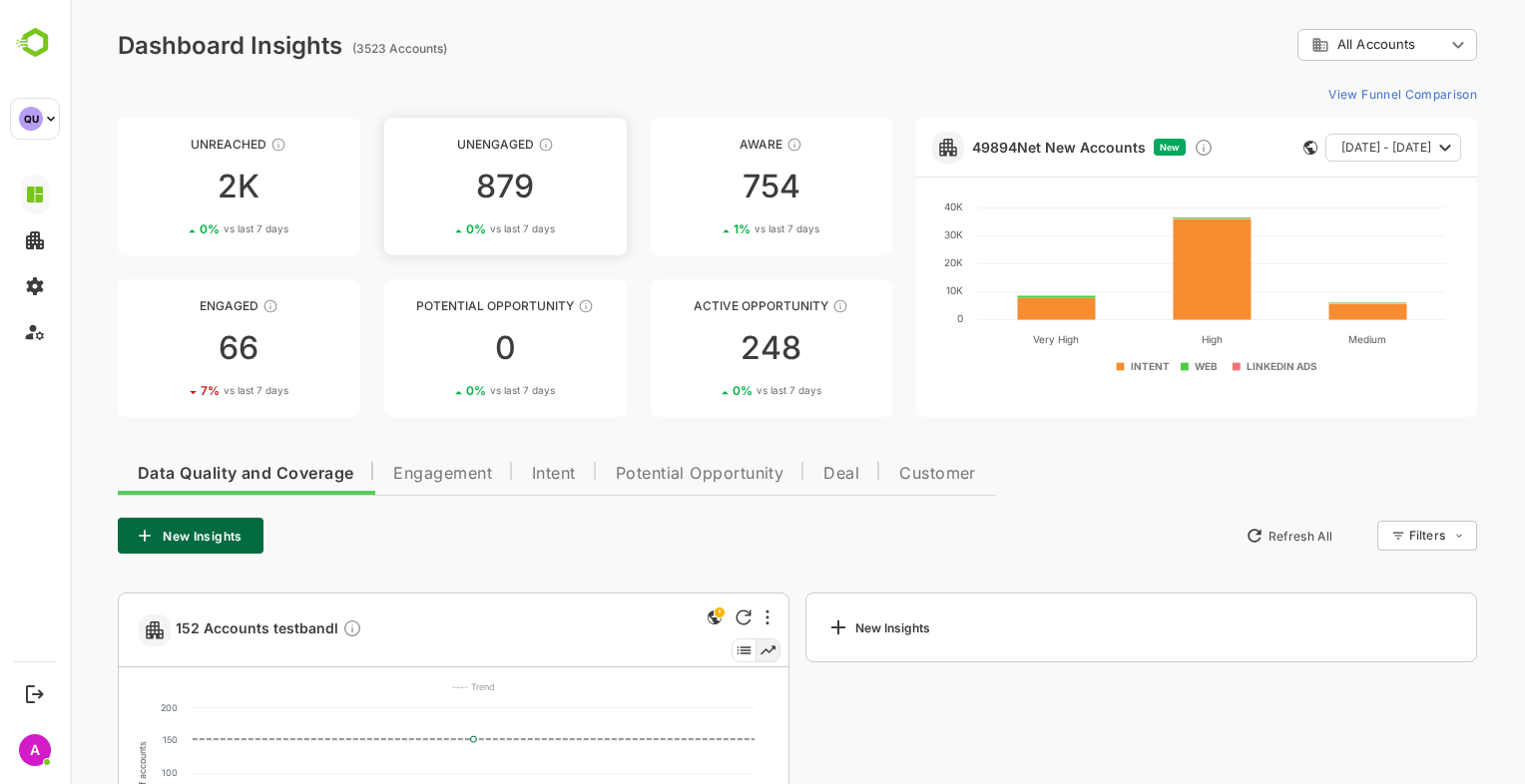scroll, scrollTop: 234, scrollLeft: 0, axis: vertical 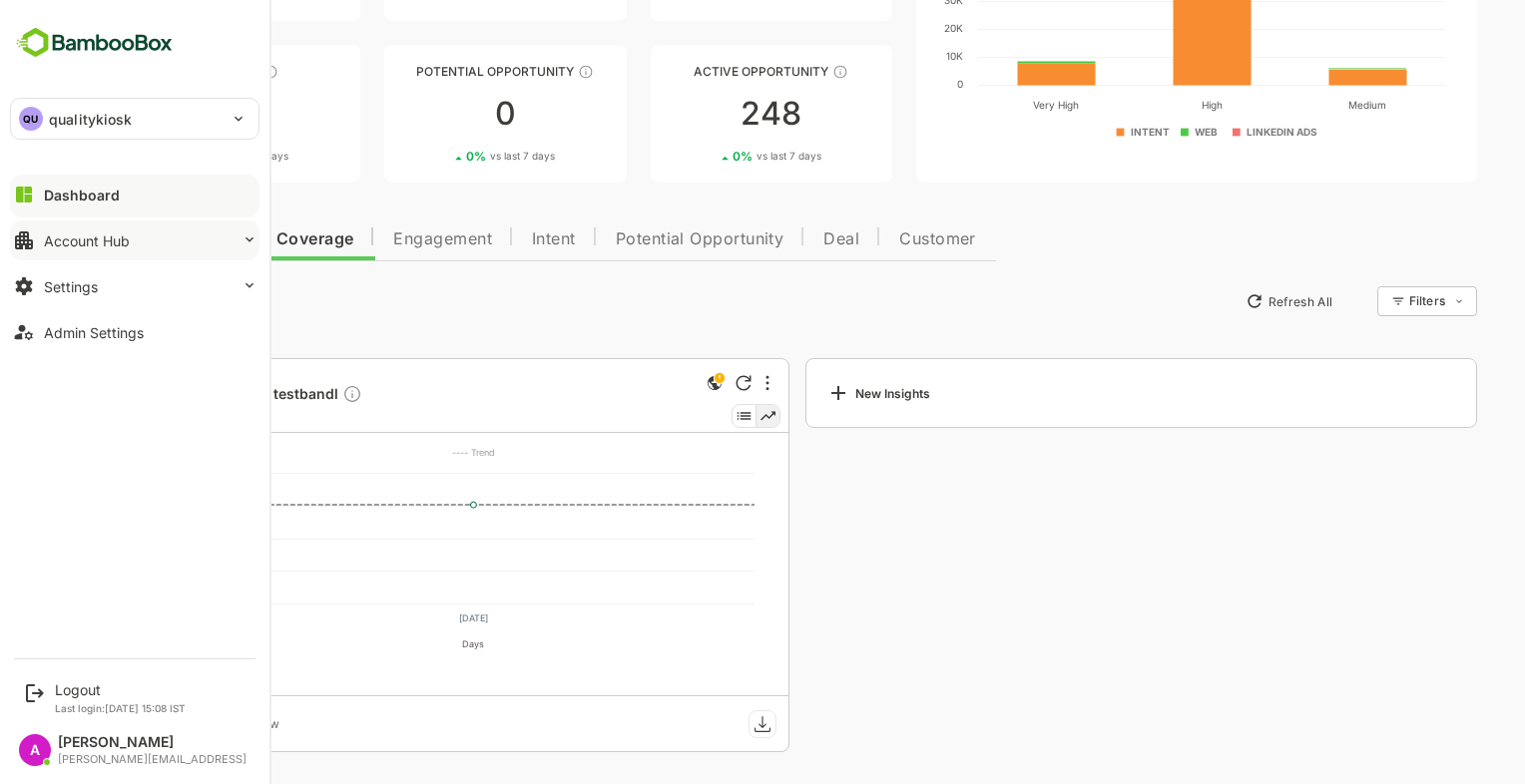 click on "Account Hub" at bounding box center [135, 240] 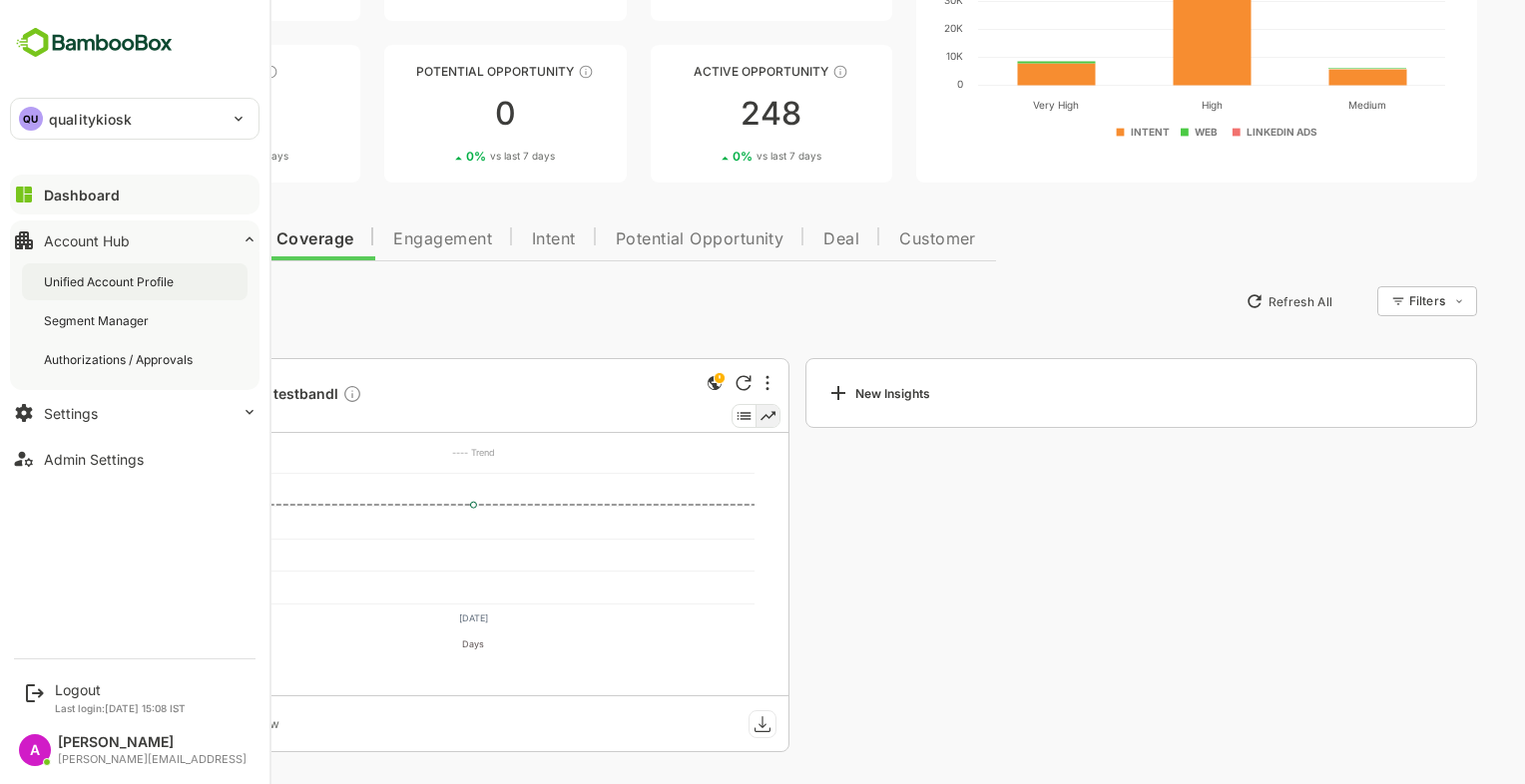 click on "Unified Account Profile" at bounding box center [135, 281] 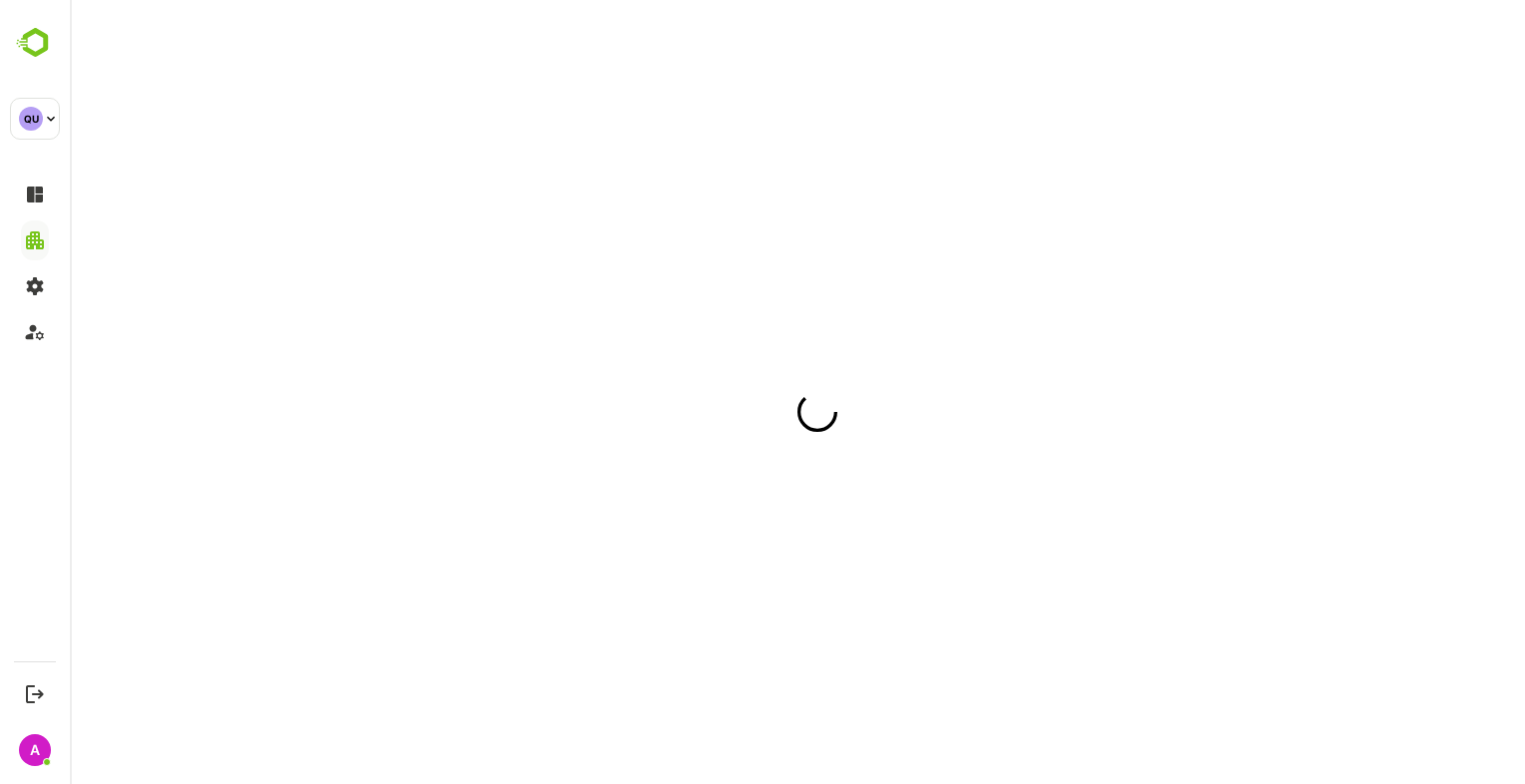 scroll, scrollTop: 0, scrollLeft: 0, axis: both 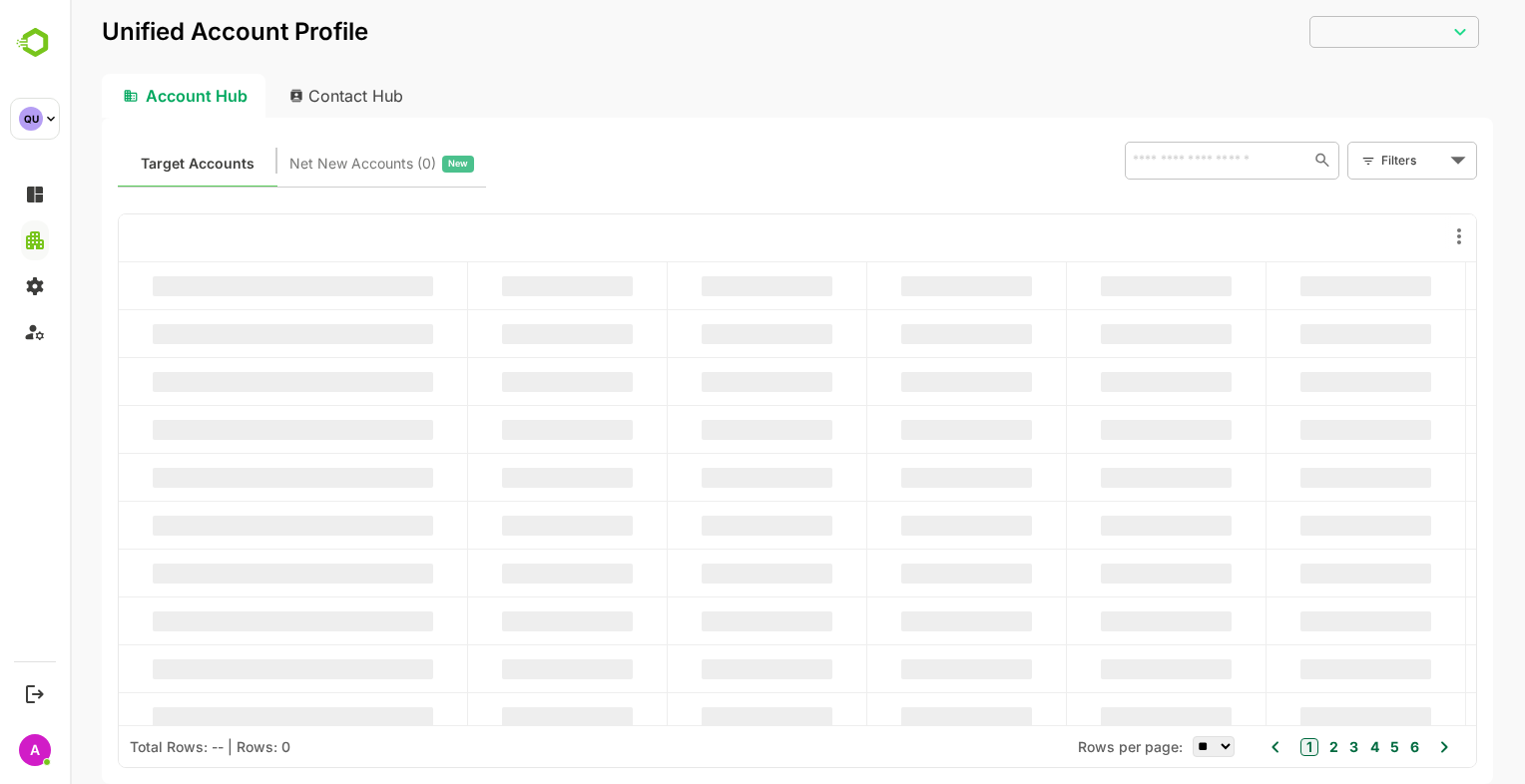 type on "**********" 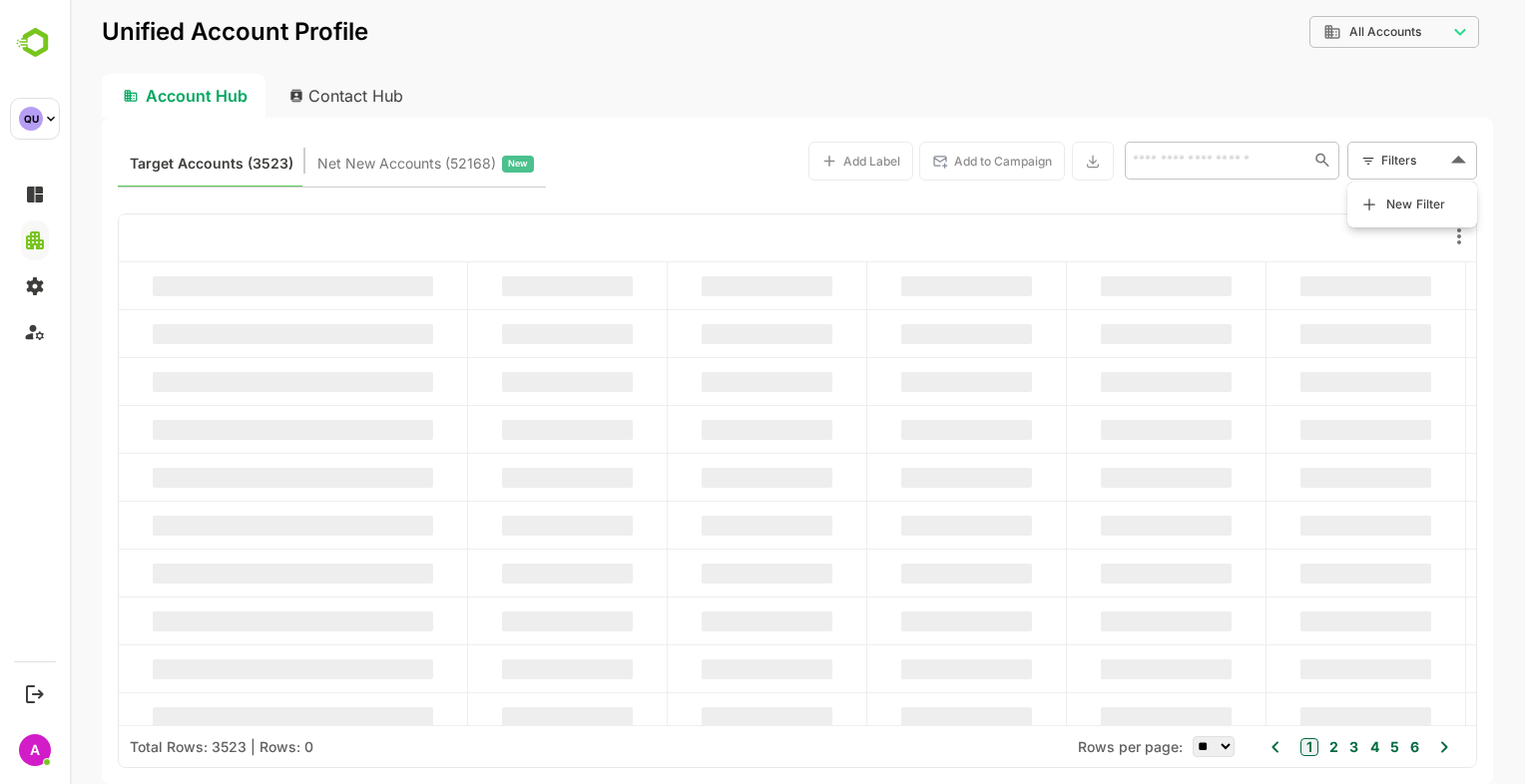 click on "**********" at bounding box center [797, 392] 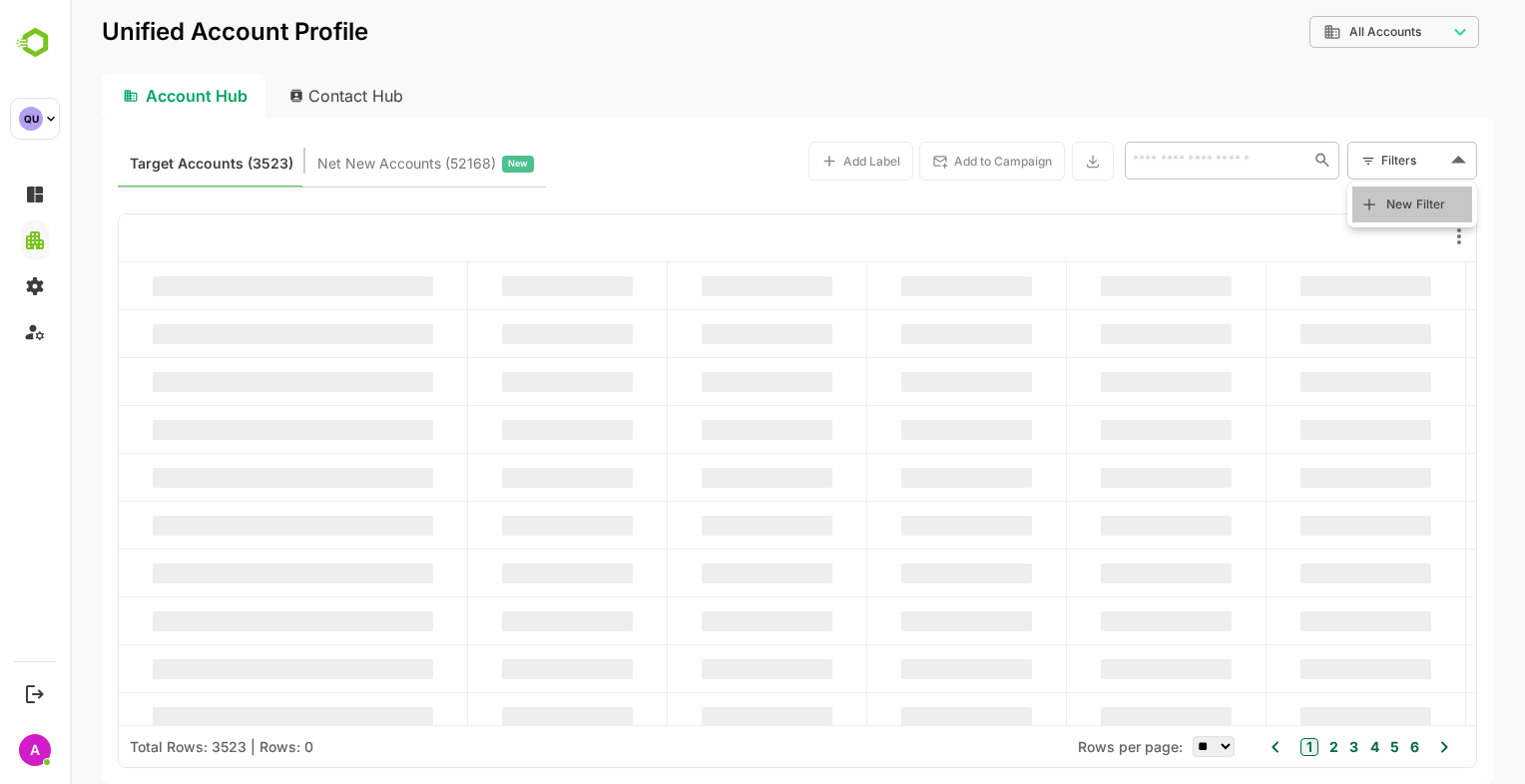 click on "New Filter" at bounding box center [1416, 204] 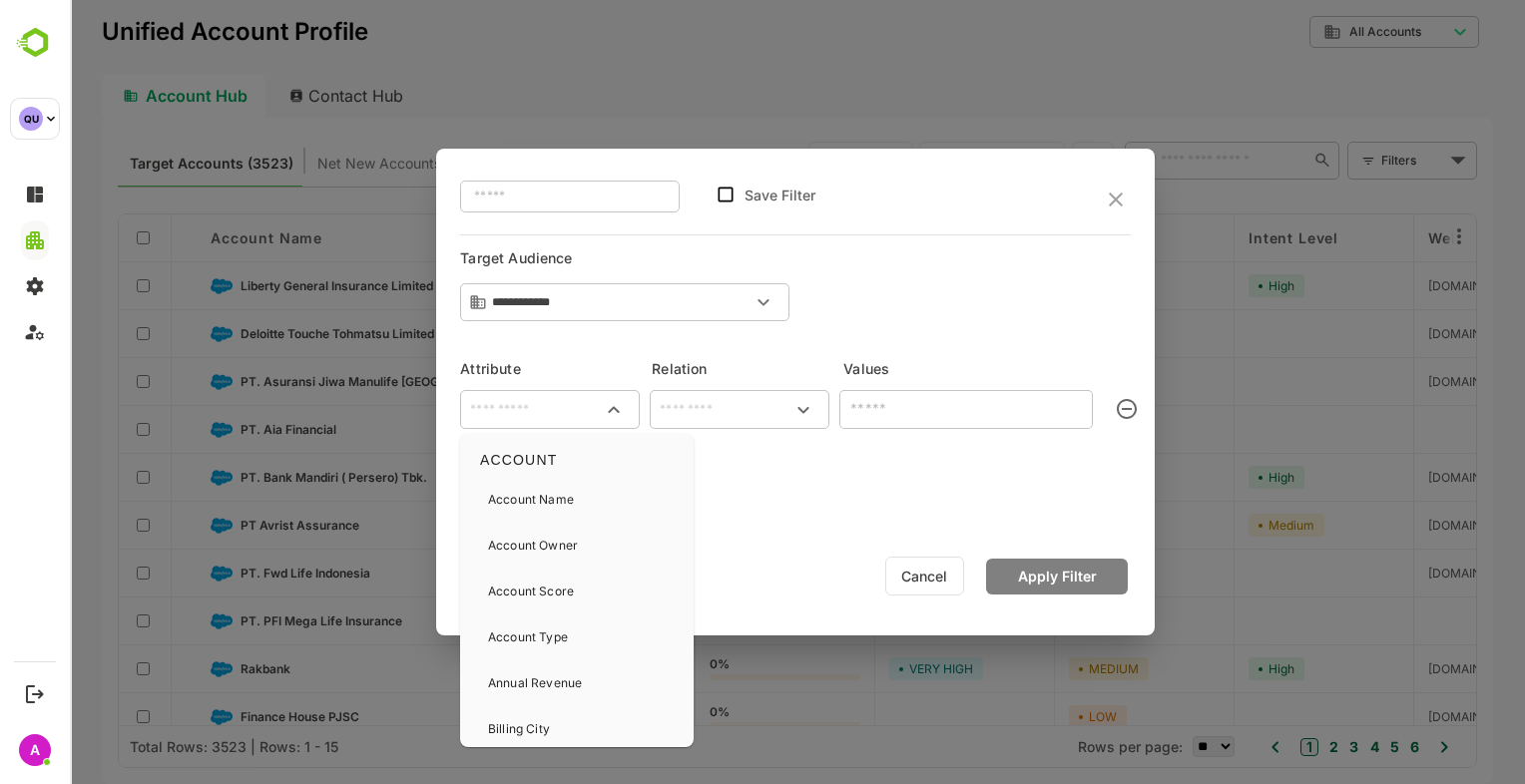 click at bounding box center [550, 410] 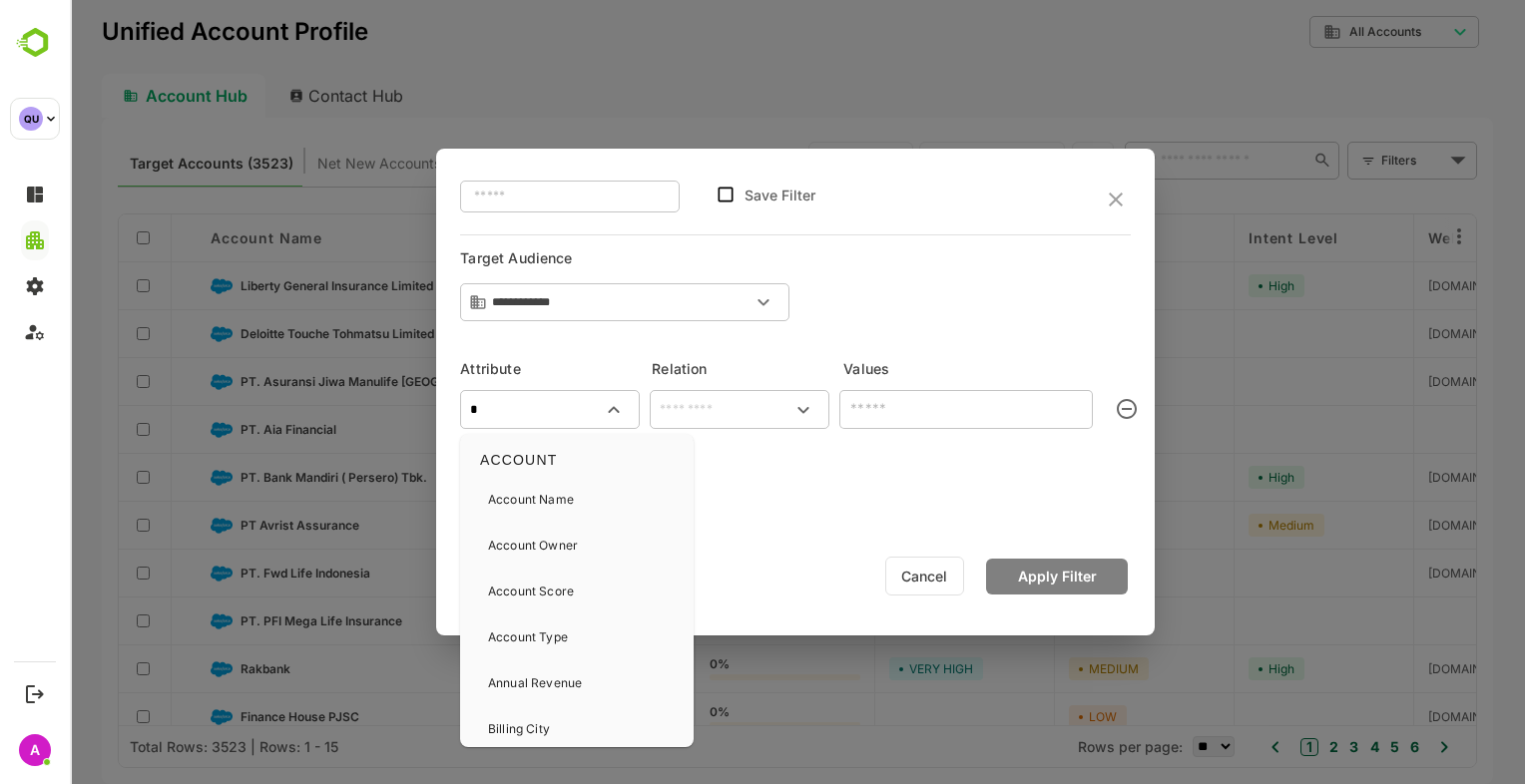 click on "*" at bounding box center (550, 410) 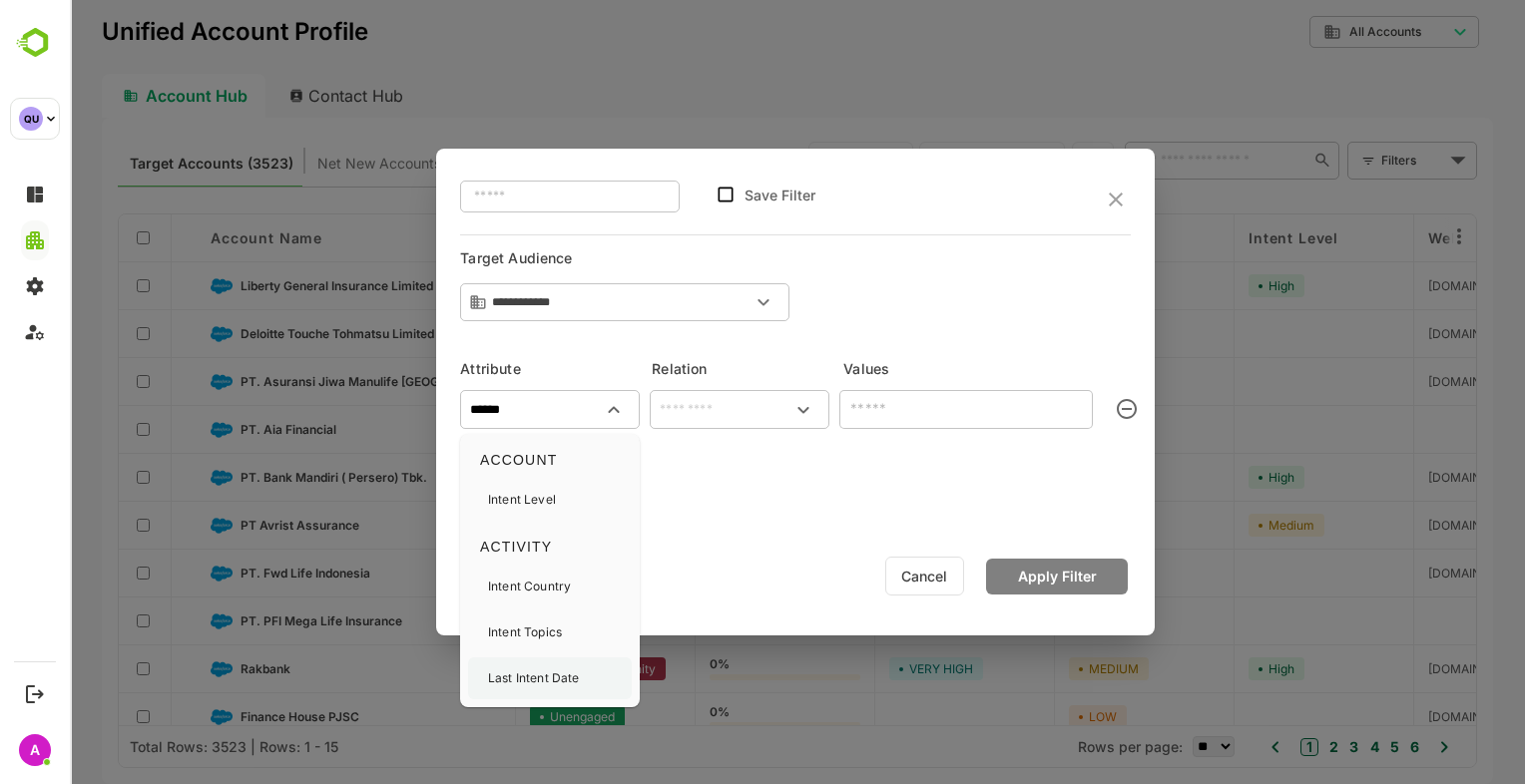 click on "Last Intent Date" at bounding box center (533, 678) 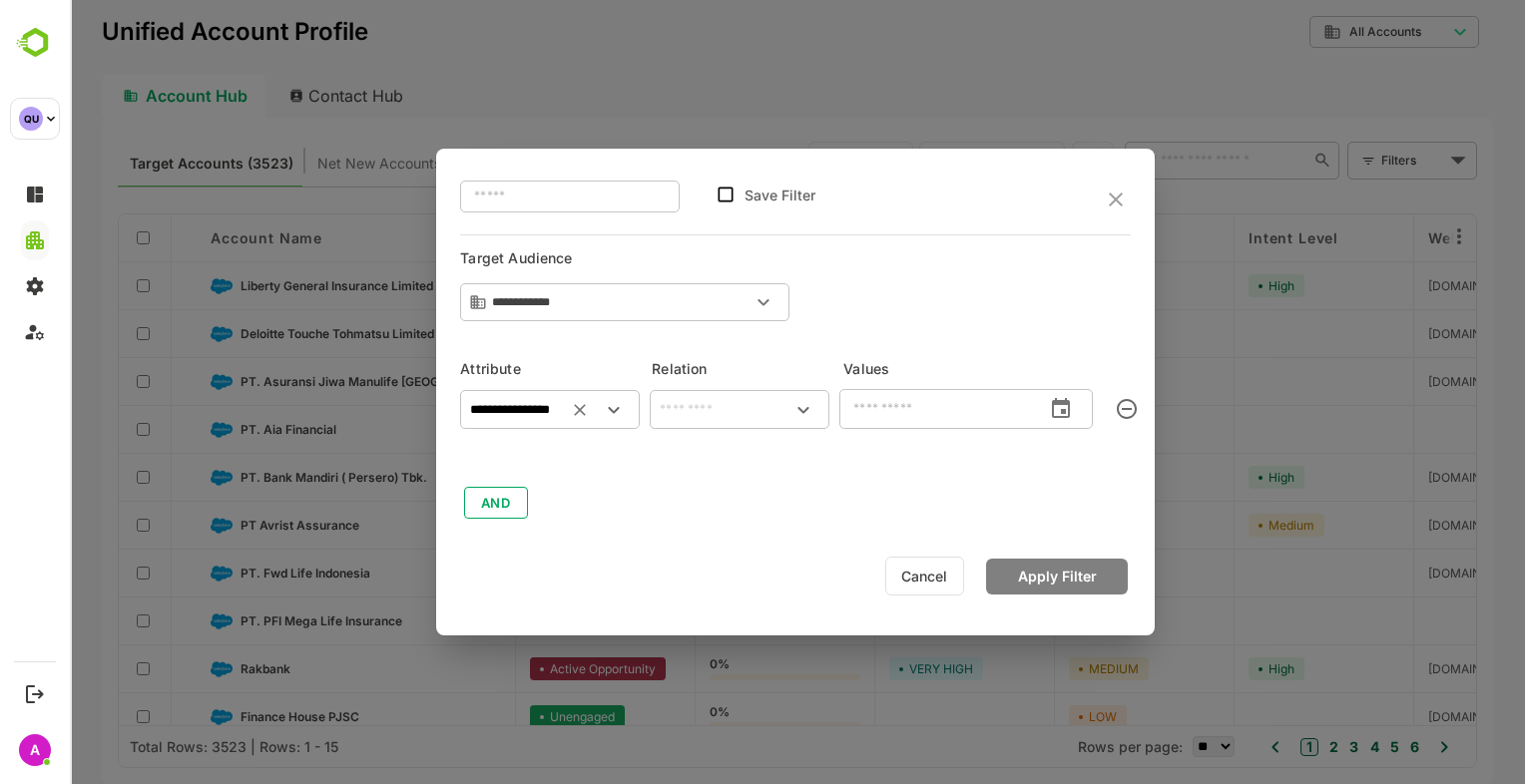 type on "**********" 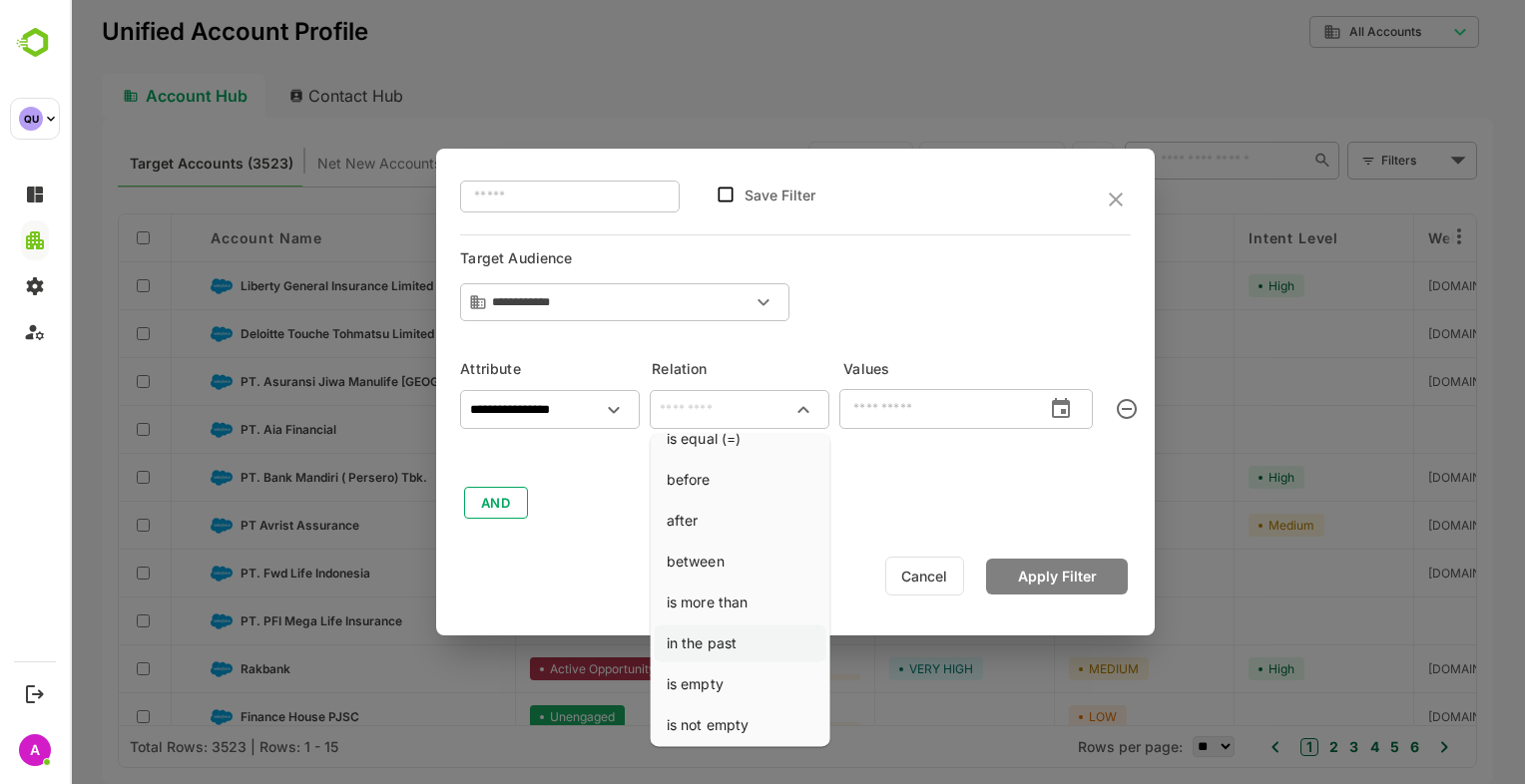 scroll, scrollTop: 0, scrollLeft: 0, axis: both 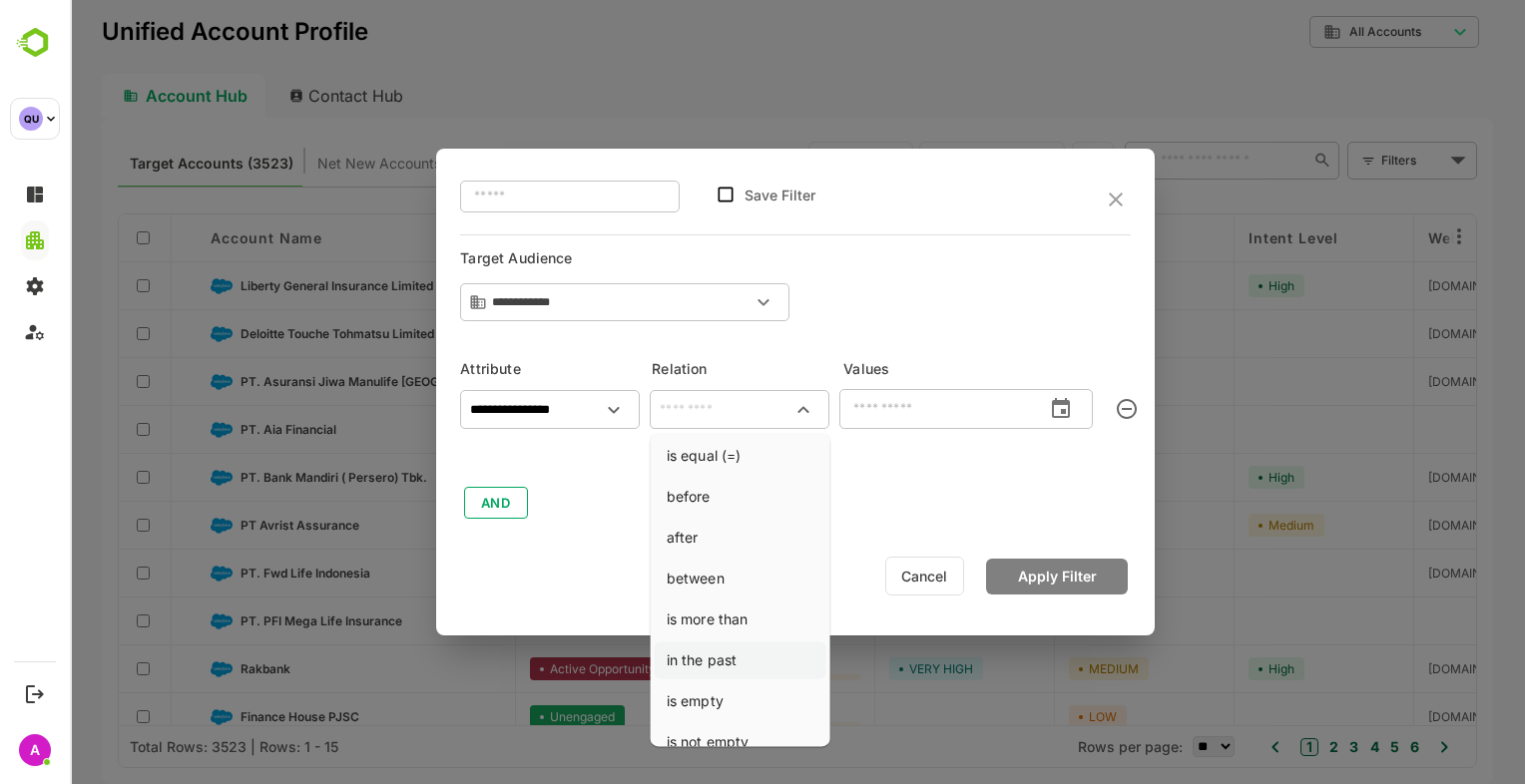 click on "in the past" at bounding box center (741, 659) 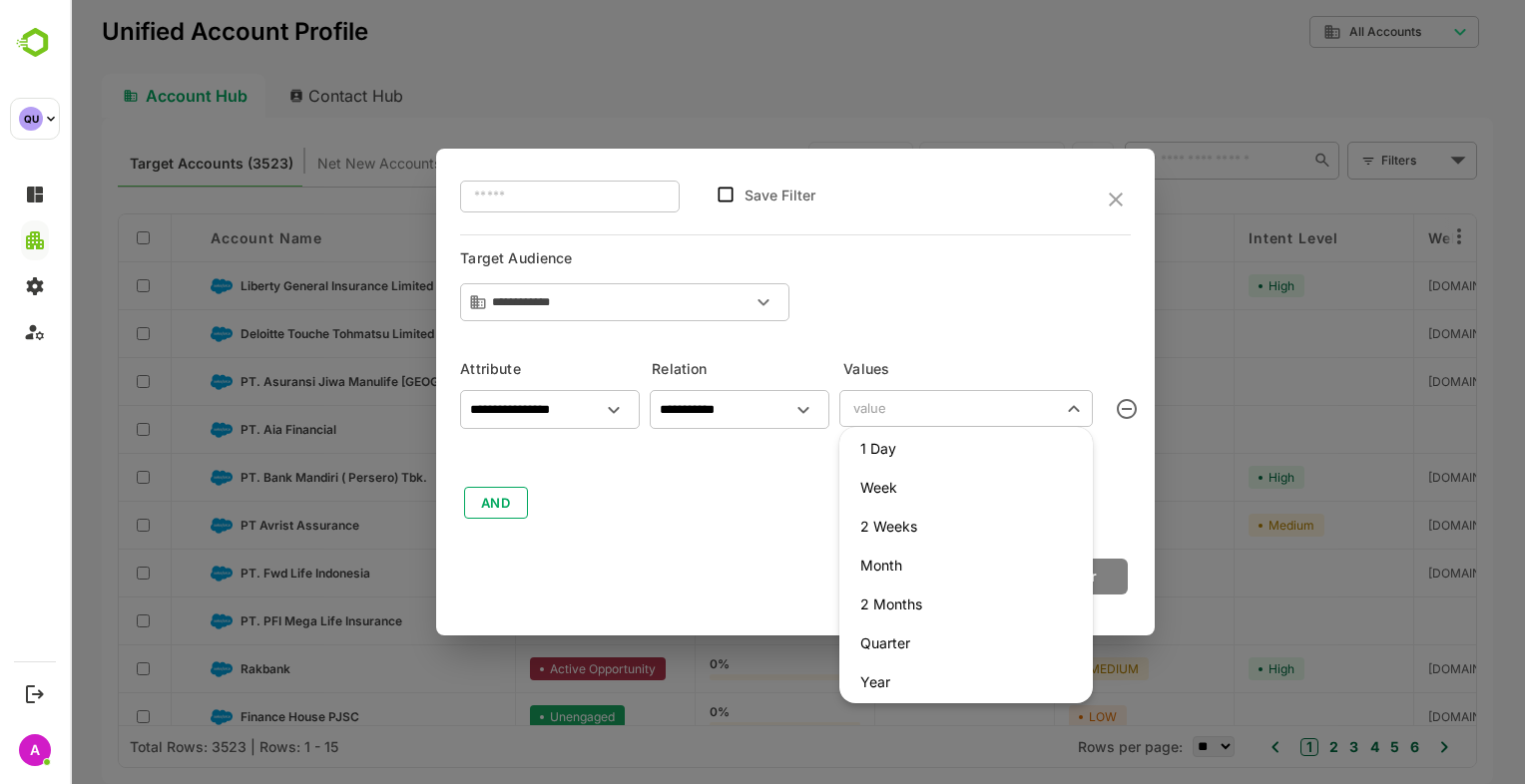 click on "**********" at bounding box center [797, 392] 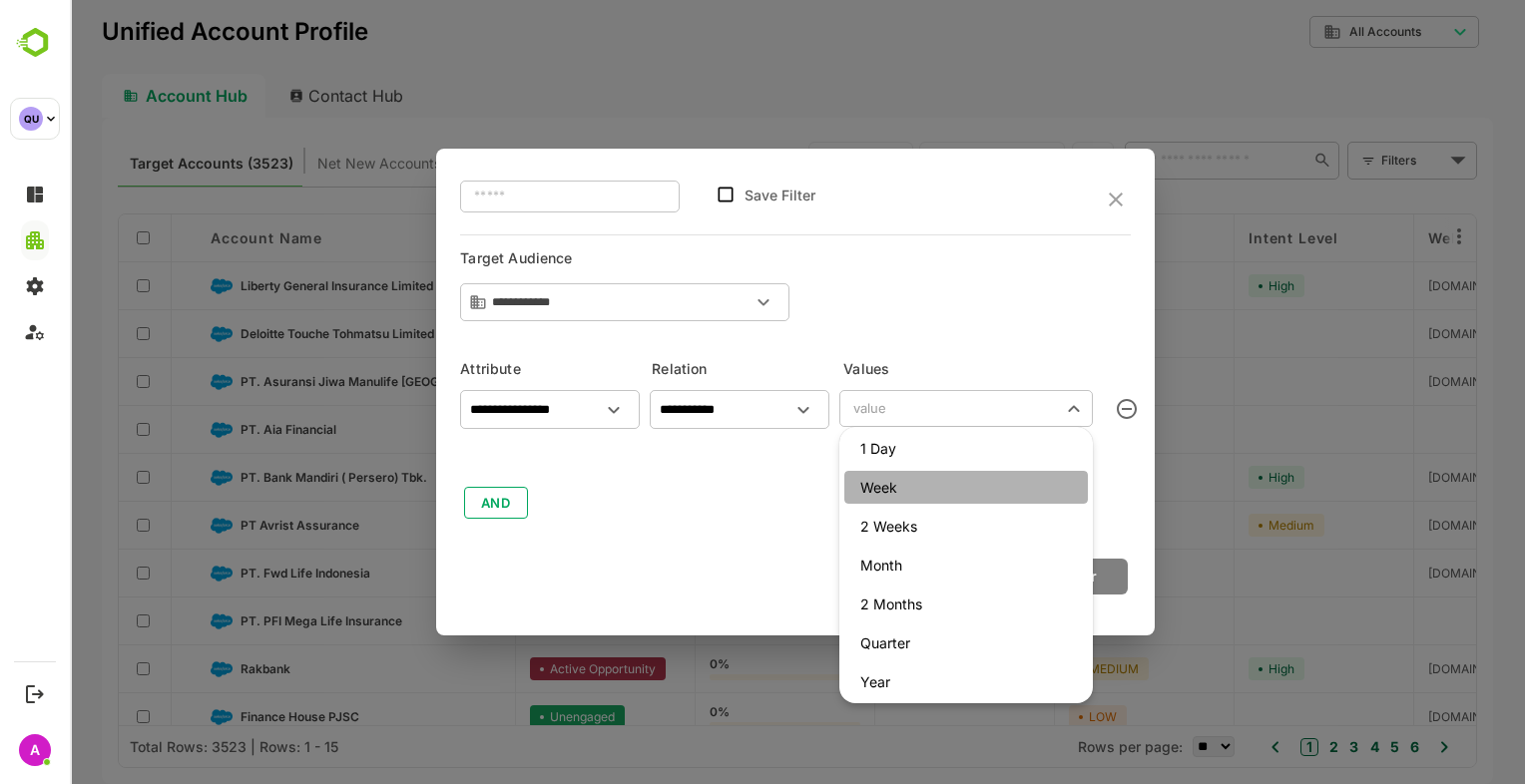 click on "Week" at bounding box center (966, 487) 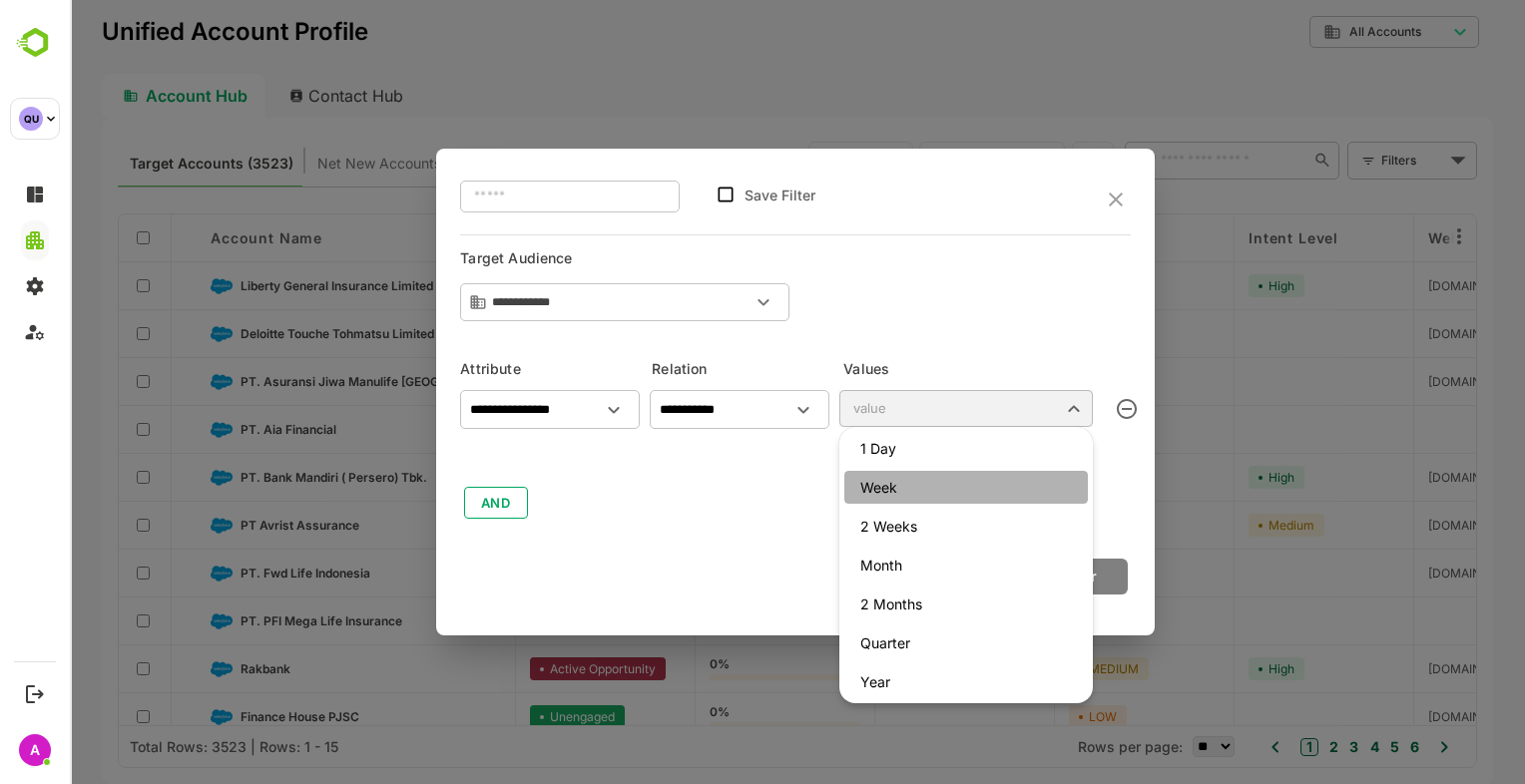 type on "****" 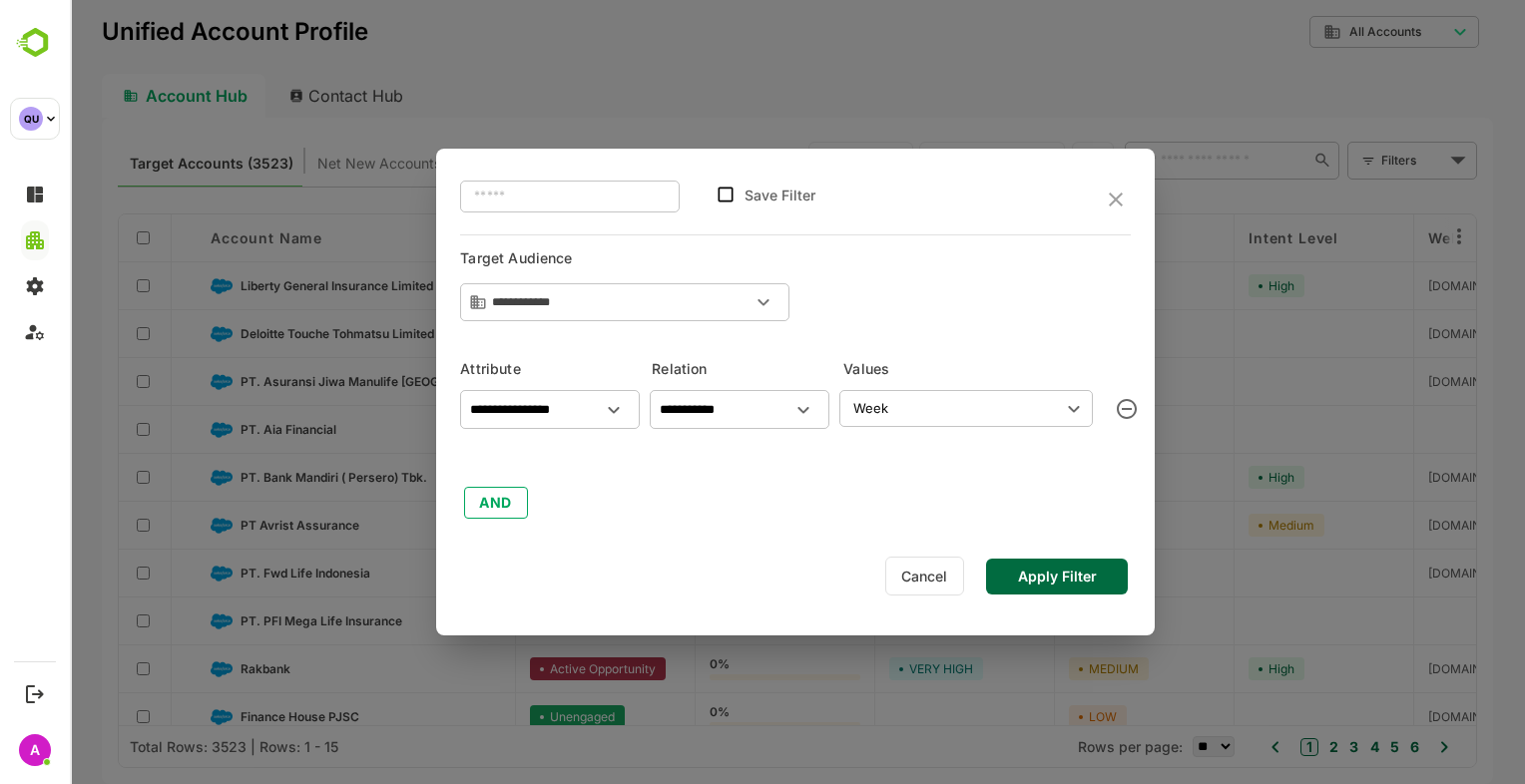 click on "Apply Filter" at bounding box center (1057, 577) 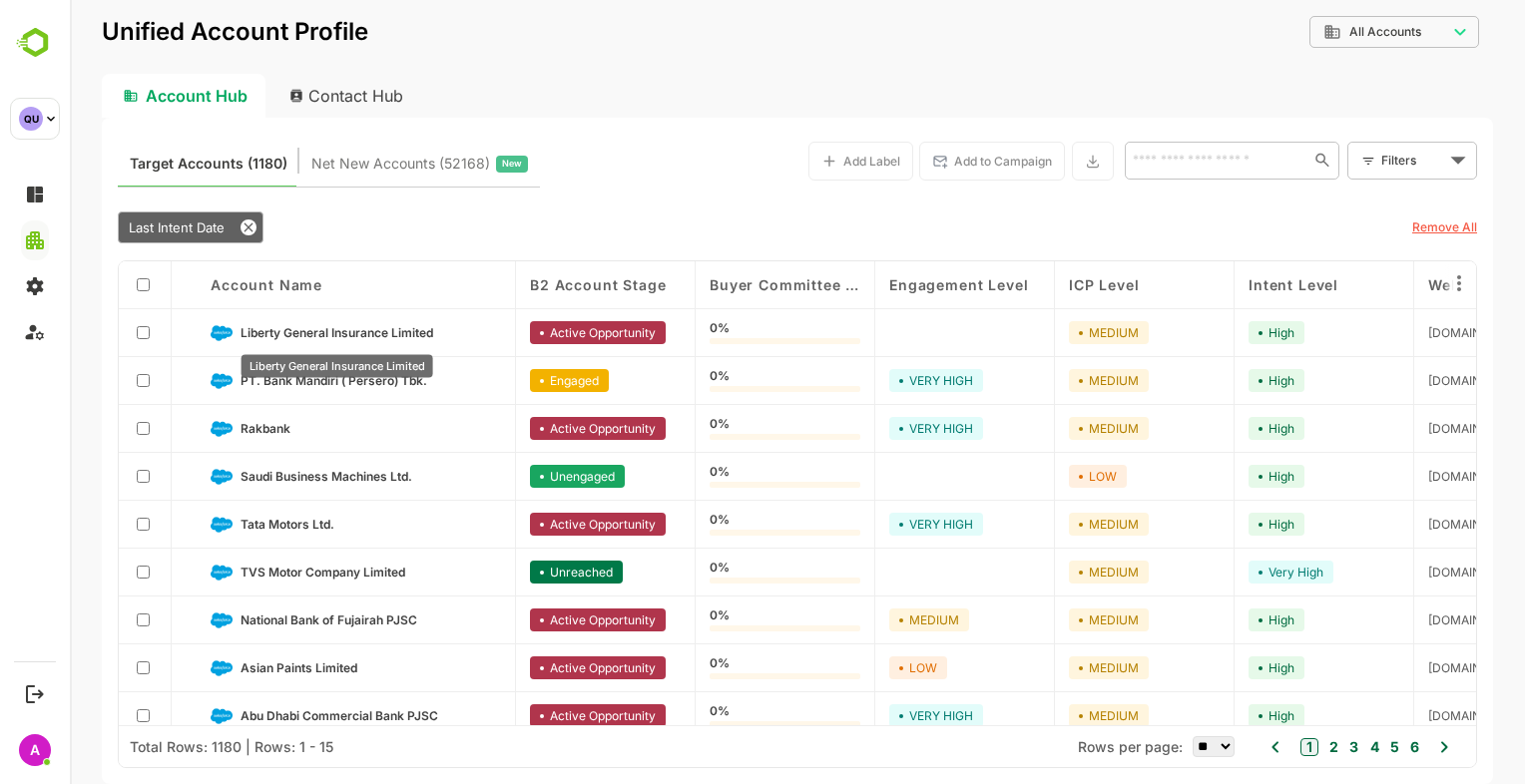 click on "Liberty General Insurance Limited" at bounding box center (336, 332) 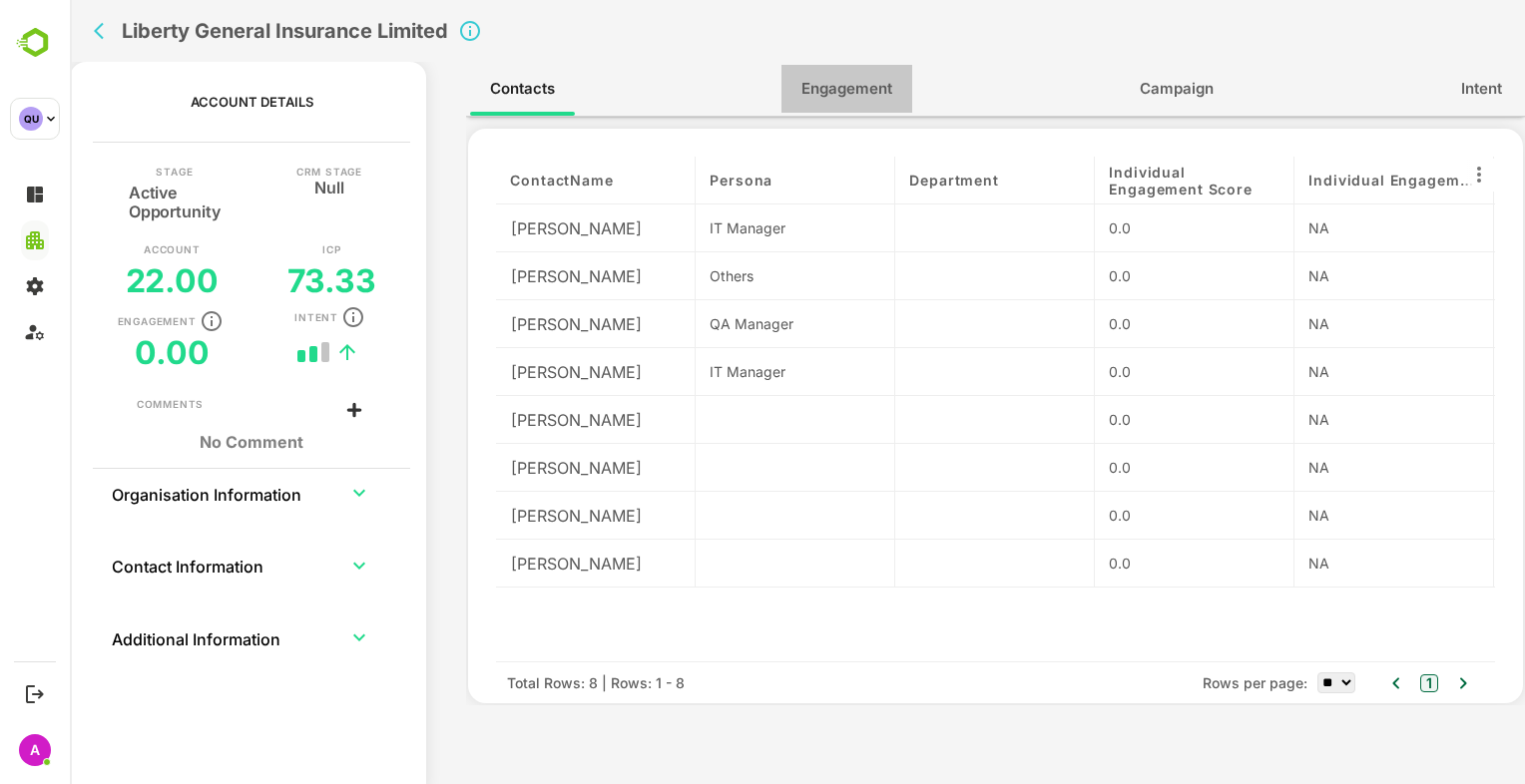 click on "Engagement" at bounding box center (846, 89) 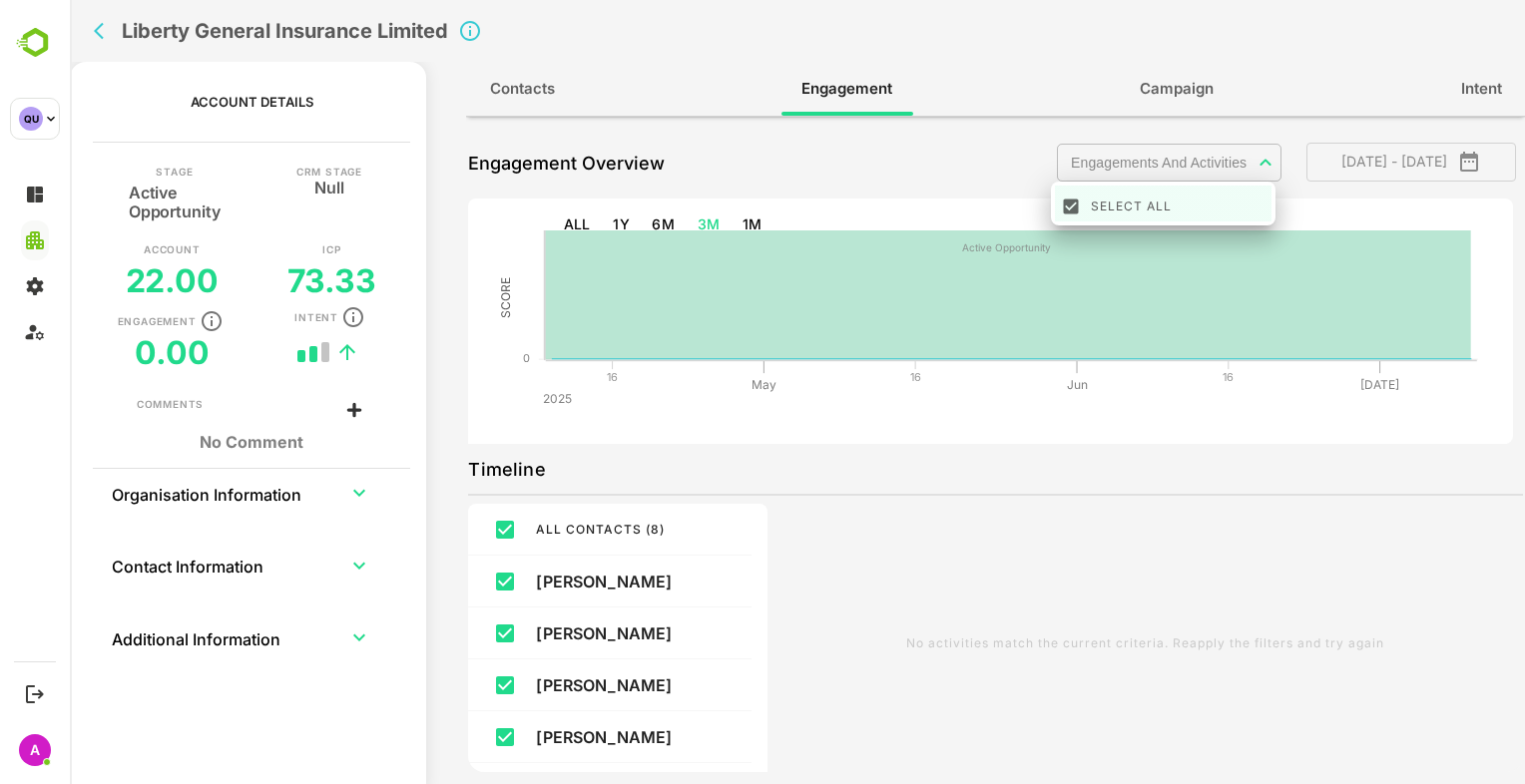 click on "Liberty General Insurance Limited Account Details Stage Active Opportunity CRM Stage Null Account 22.00   ICP 73.33   Engagement 0.00   Intent Comments No Comment Organisation Information Contact Information Additional Information   Contacts Engagement Campaign Intent Engagement Overview Engagements And Activities ​ [DATE] - [DATE] ALL 1Y 6M 3M 1M Active Opportunity [DATE] Jun [DATE] SCORE 0 Timeline ALL CONTACTS ( 8 ) [PERSON_NAME] [PERSON_NAME] [PERSON_NAME] [PERSON_NAME] [PERSON_NAME] [PERSON_NAME] [PERSON_NAME] [PERSON_NAME] No activities match the current criteria. Reapply the filters and try again
Select All" at bounding box center [797, 392] 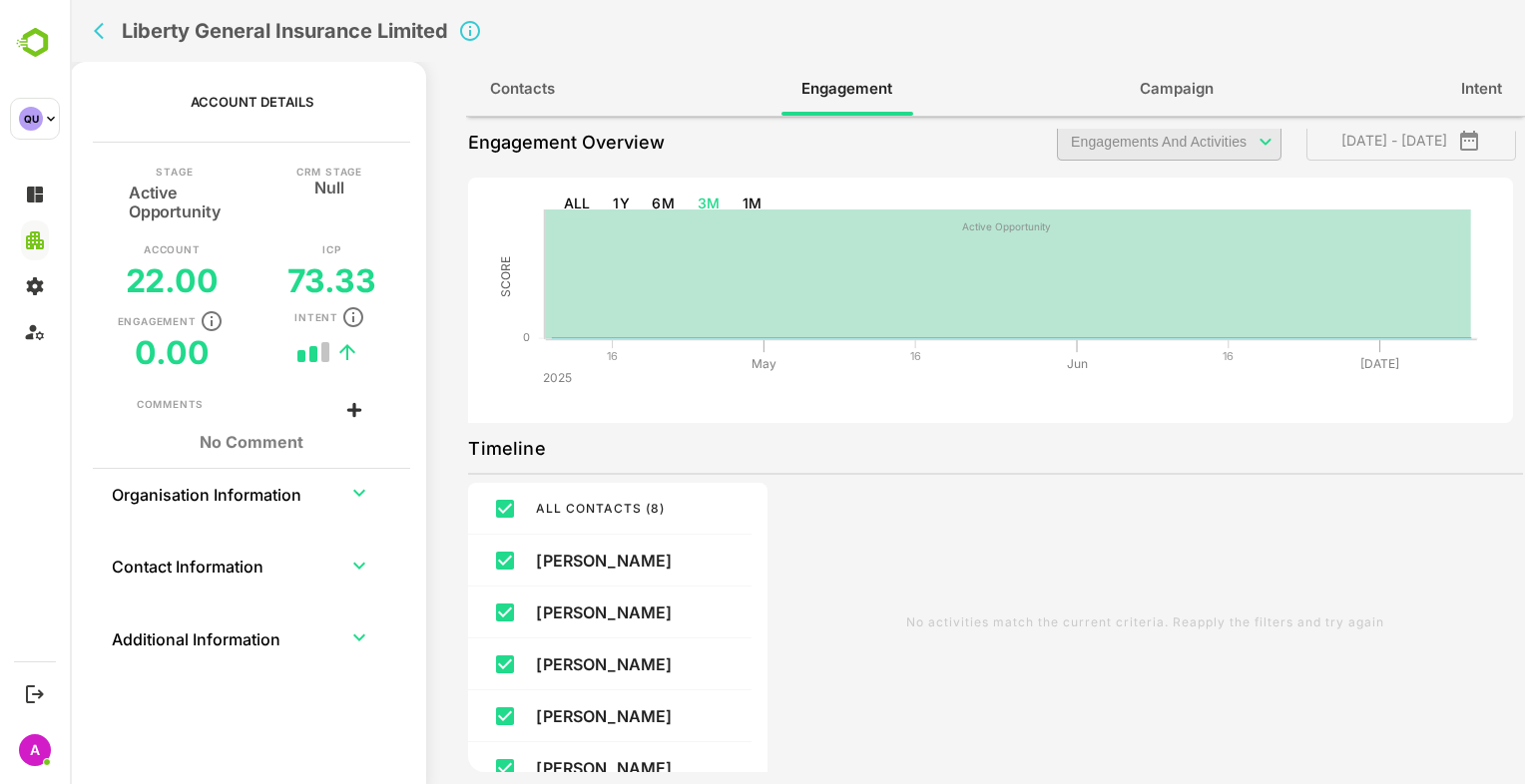 scroll, scrollTop: 0, scrollLeft: 0, axis: both 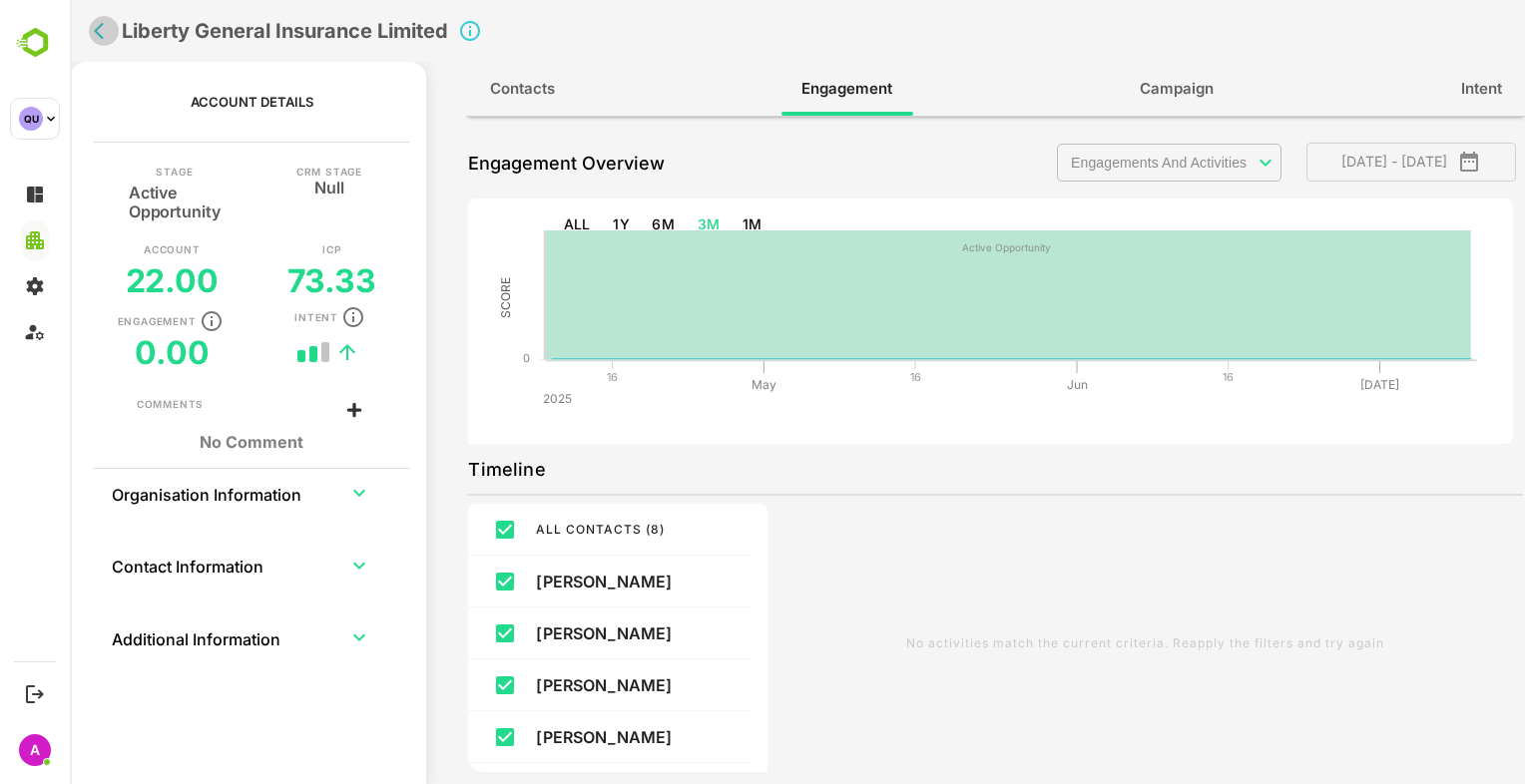 click 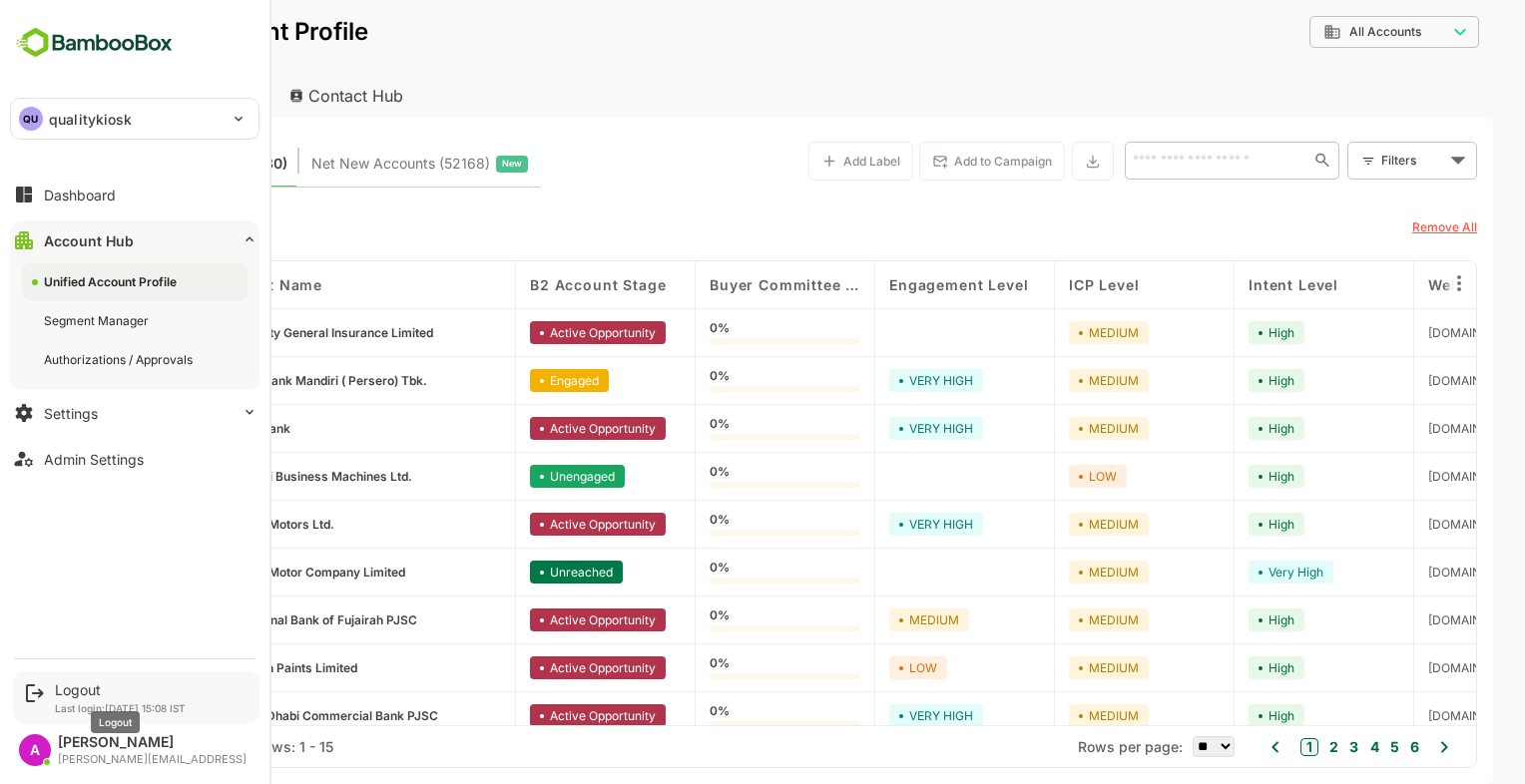 click on "Logout" at bounding box center [120, 689] 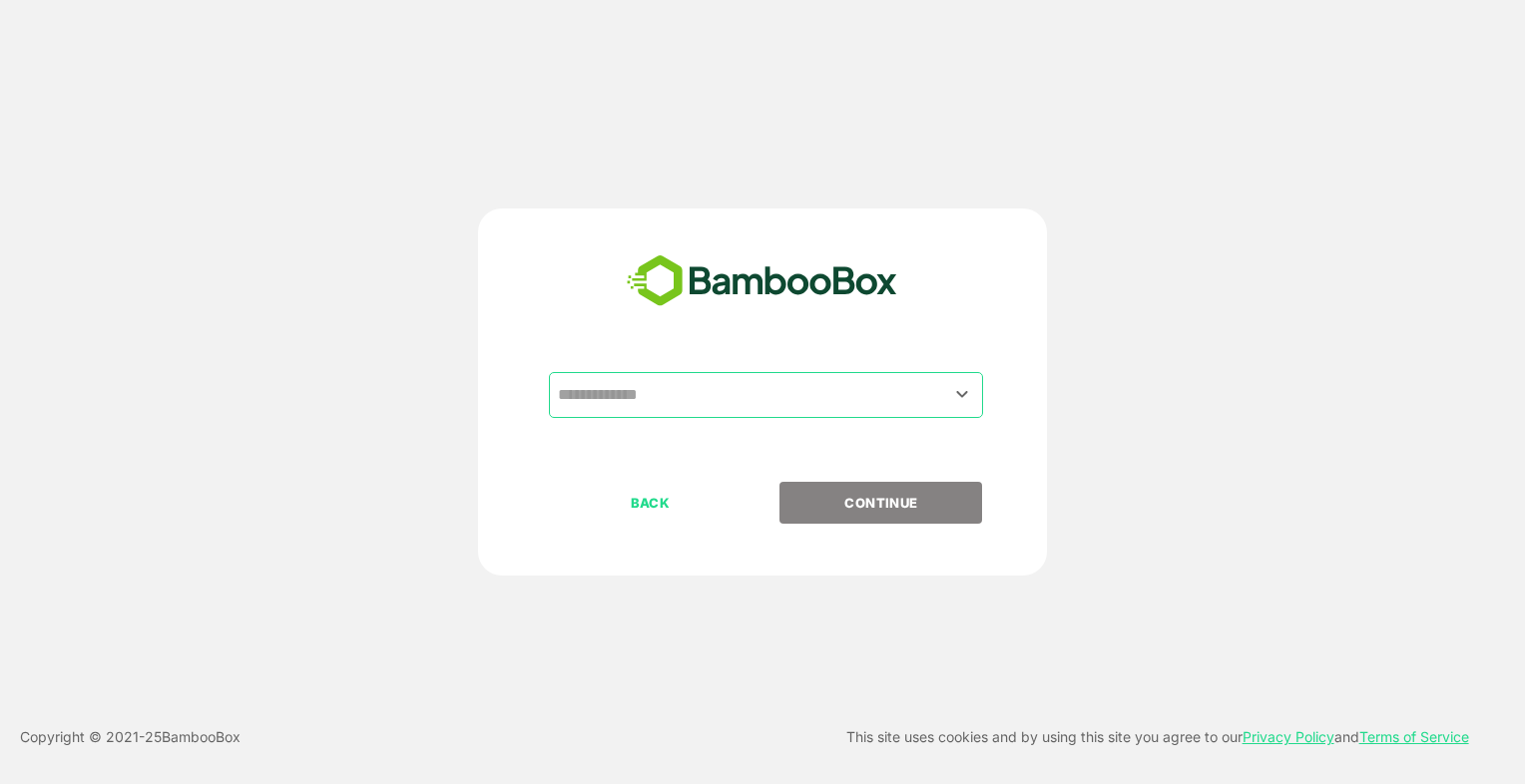 drag, startPoint x: 707, startPoint y: 371, endPoint x: 681, endPoint y: 389, distance: 31.622777 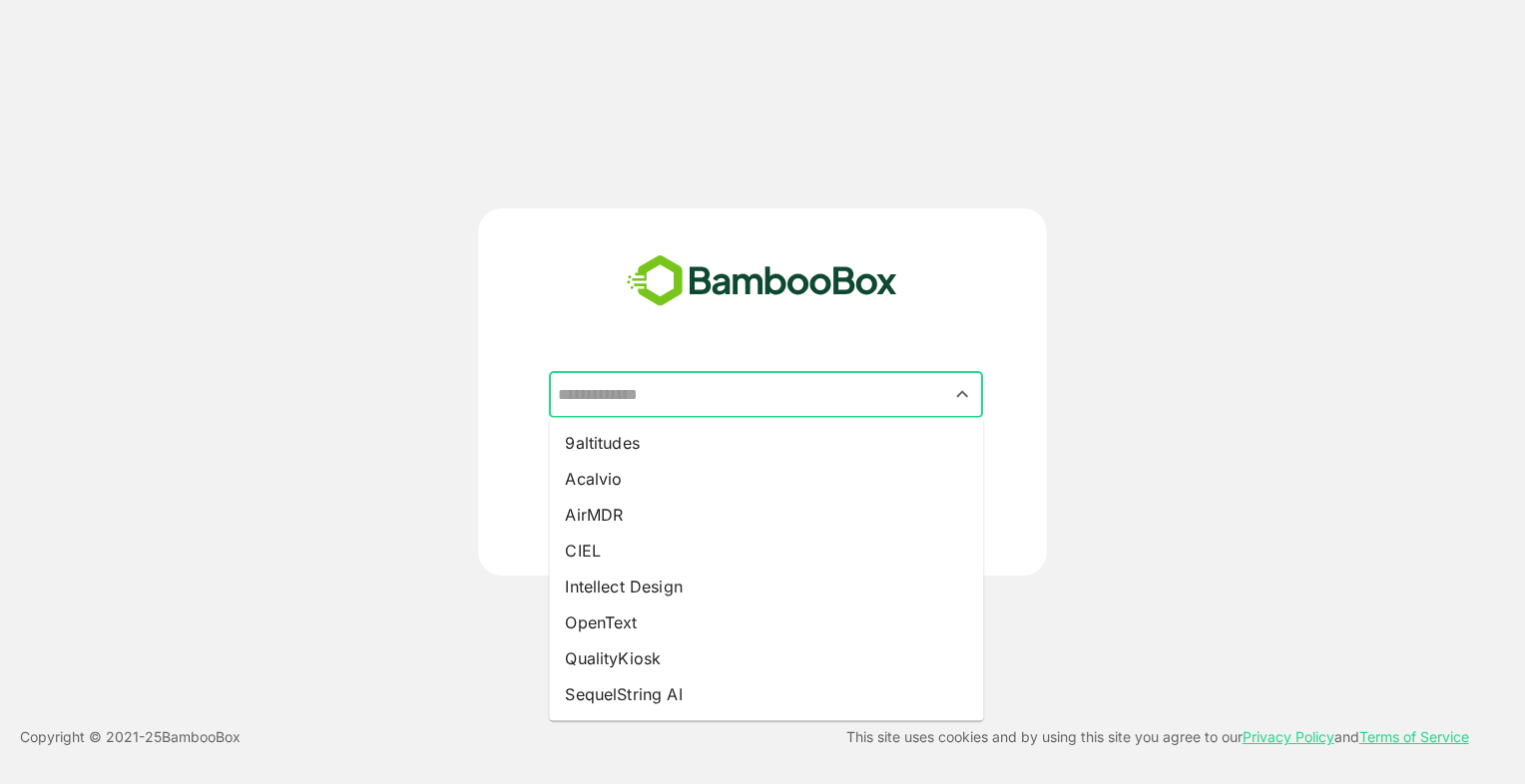 click at bounding box center (765, 395) 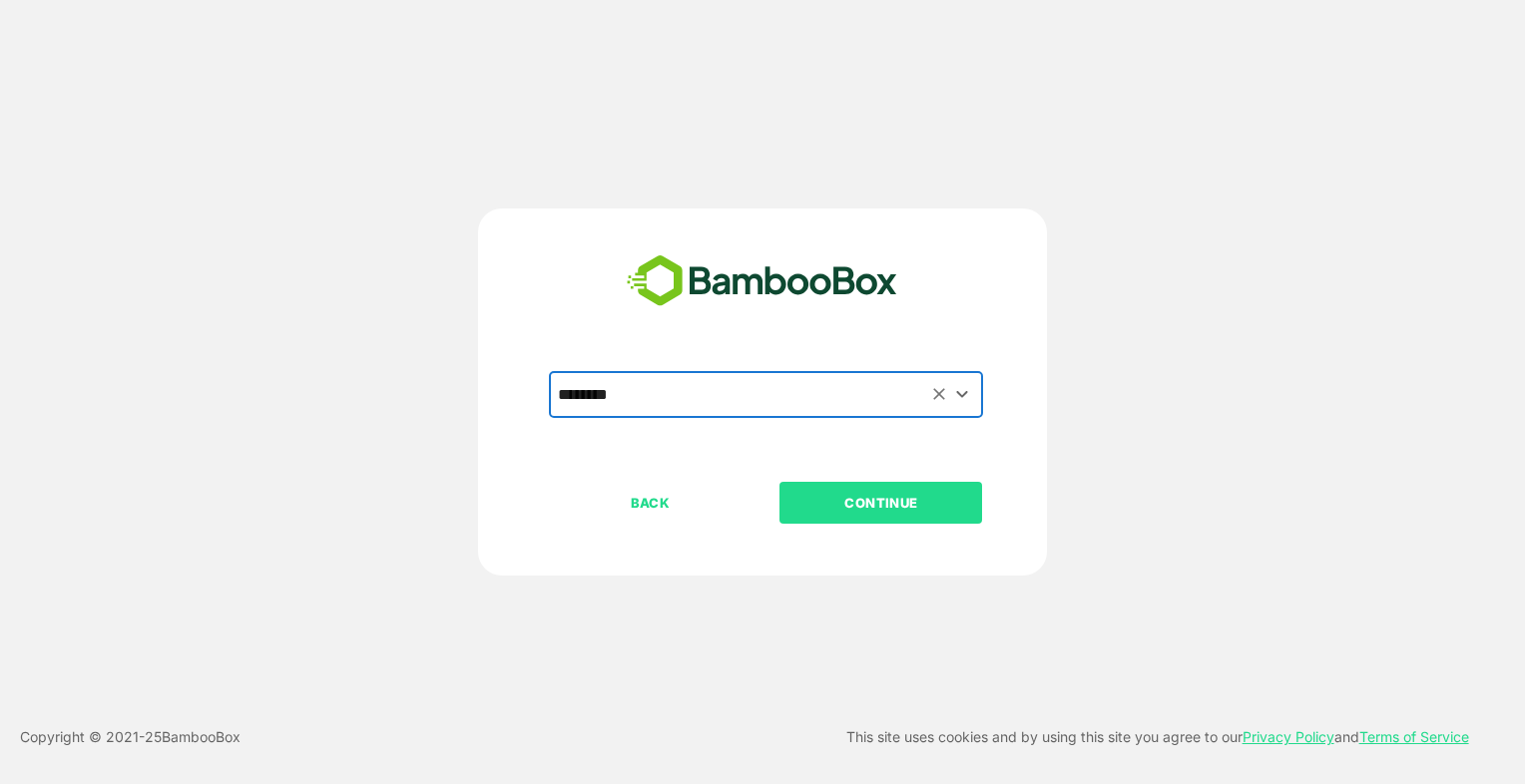 type on "********" 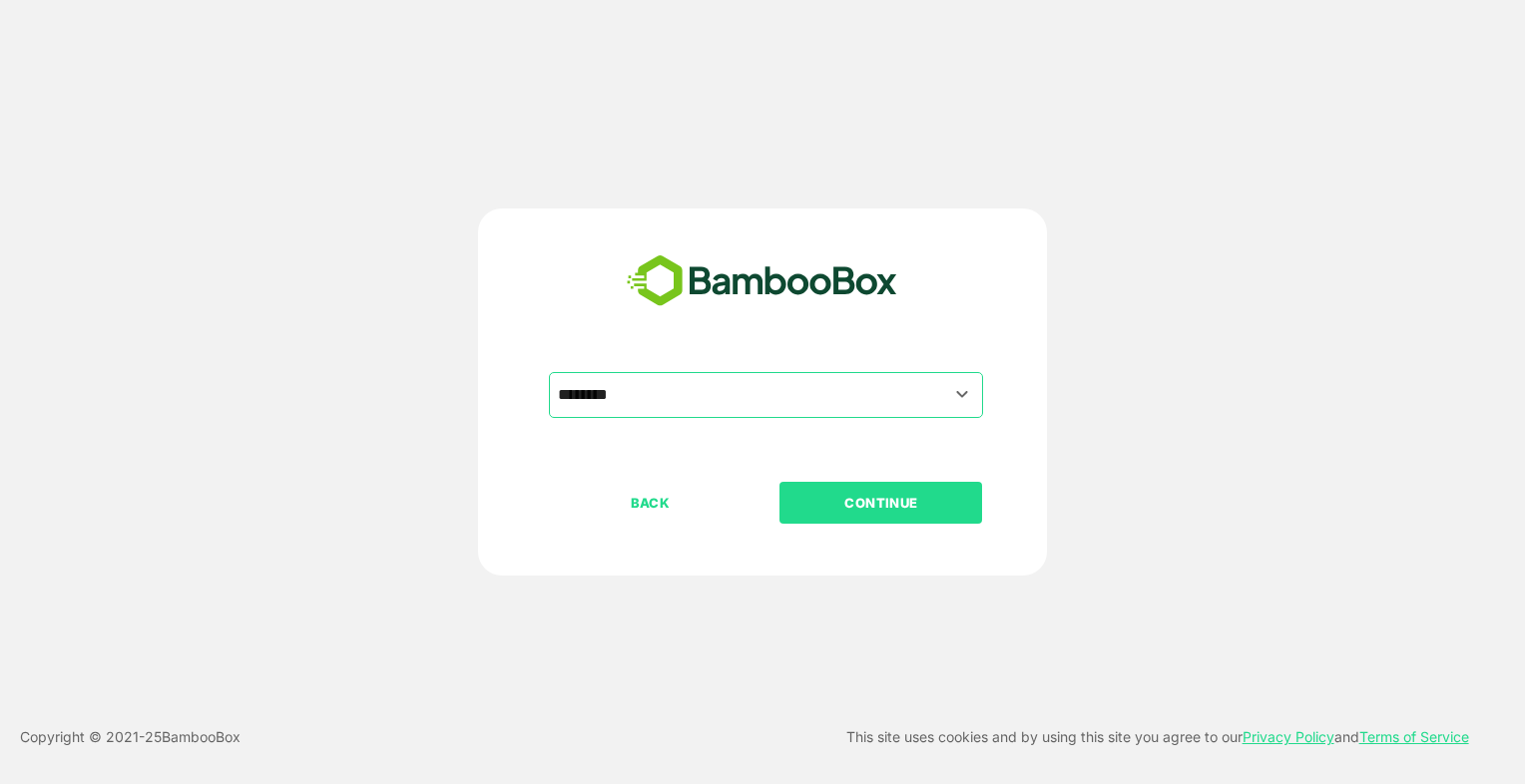 click on "CONTINUE" at bounding box center [880, 503] 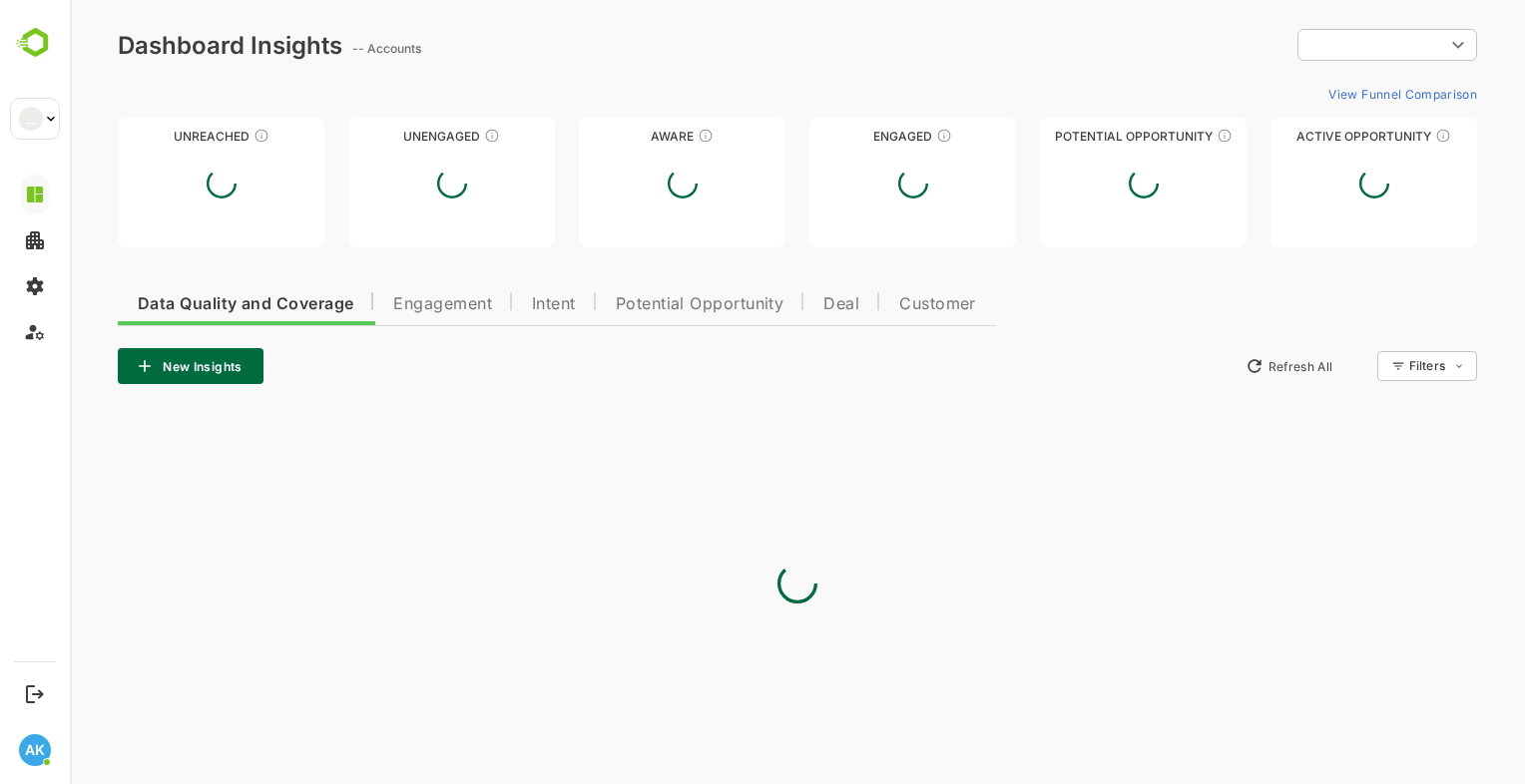 scroll, scrollTop: 0, scrollLeft: 0, axis: both 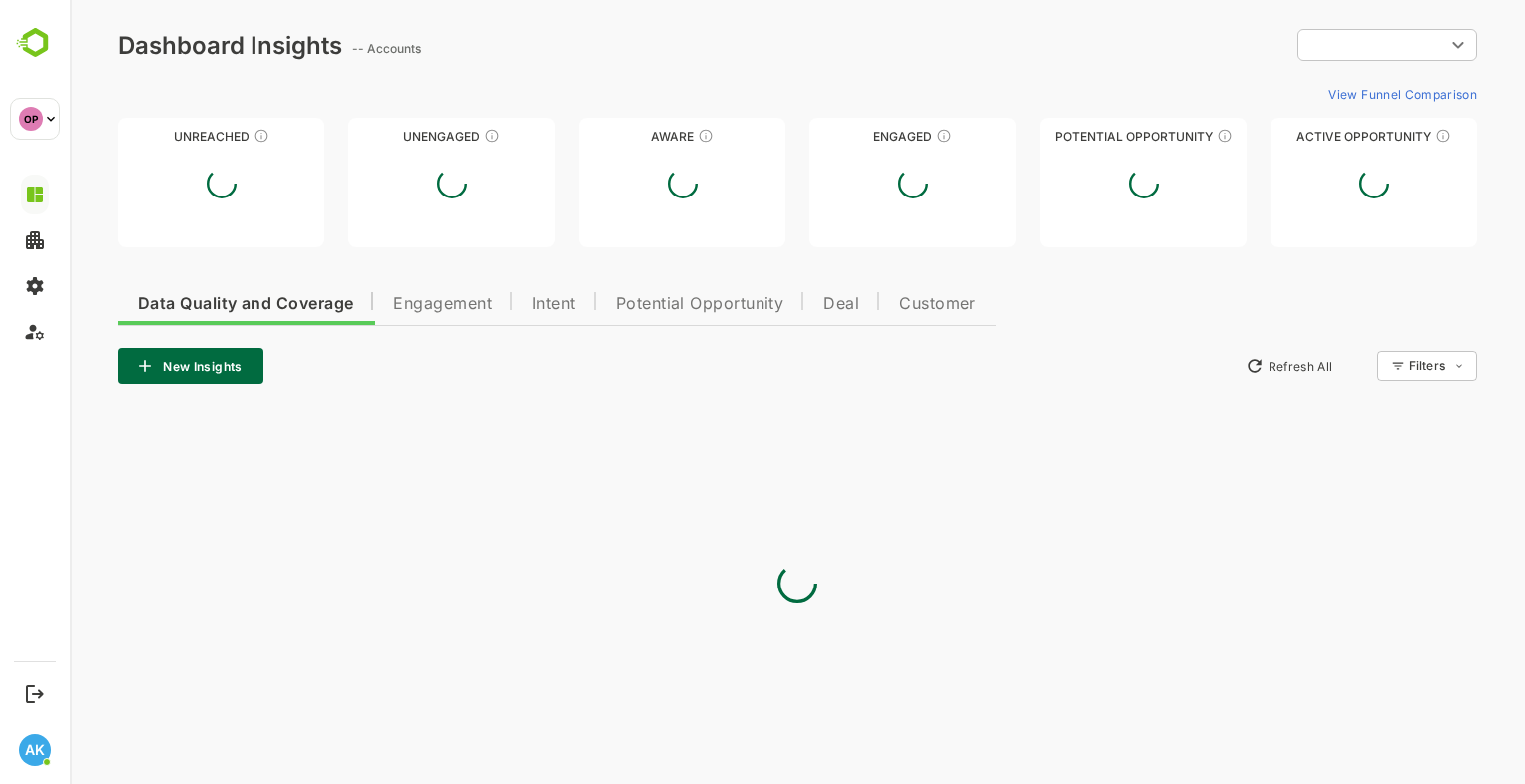 type on "**********" 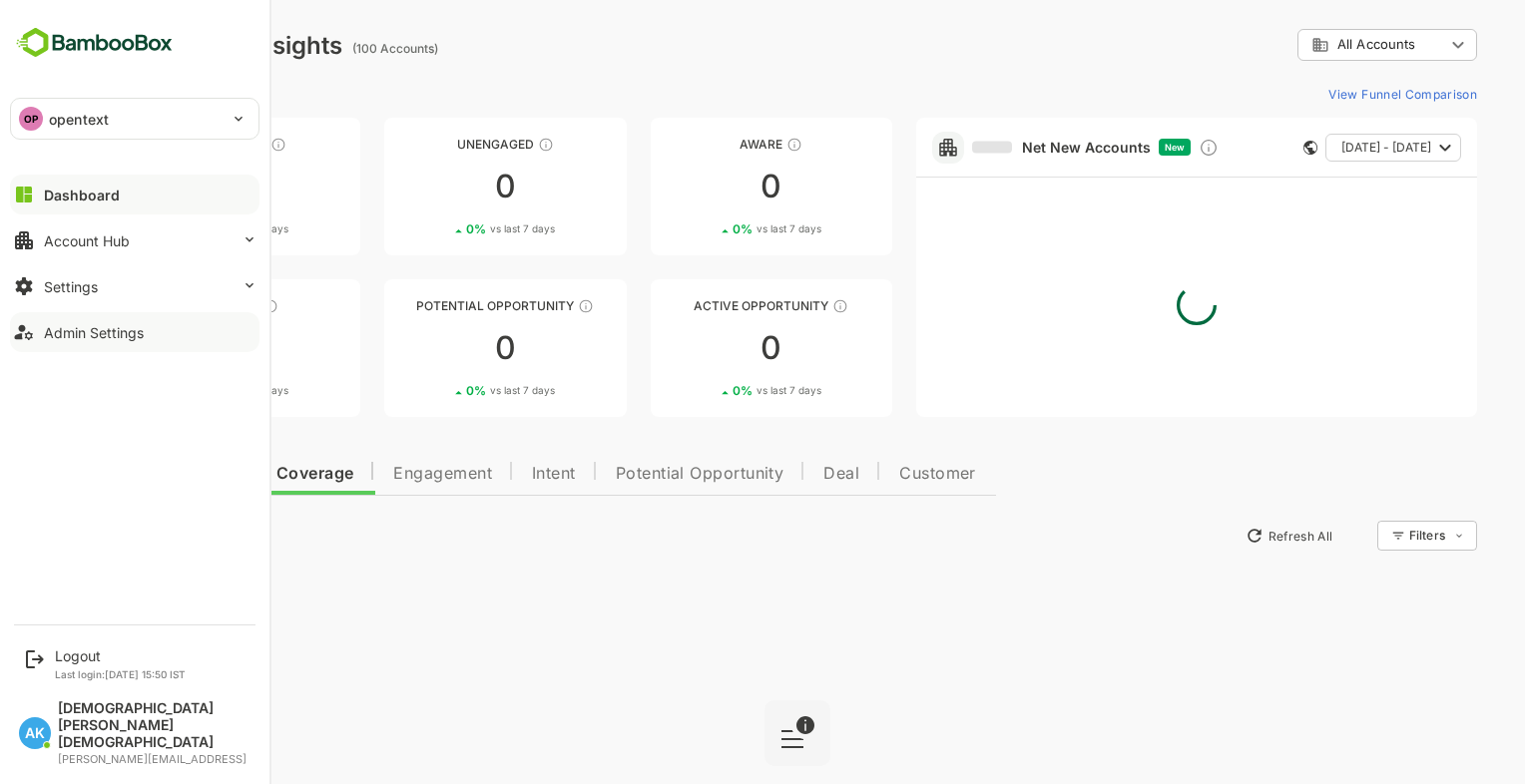 click on "Admin Settings" at bounding box center (94, 332) 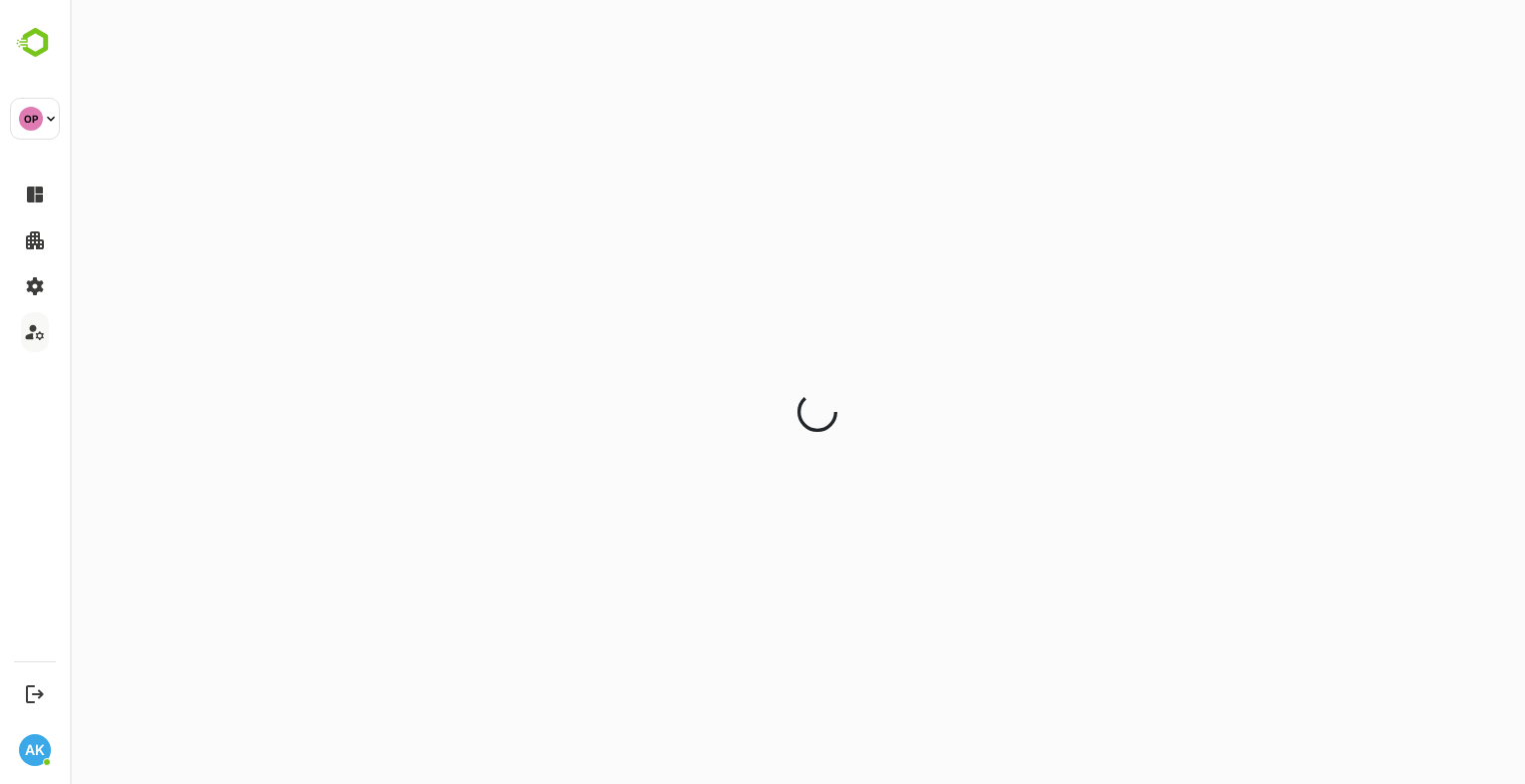 scroll, scrollTop: 0, scrollLeft: 0, axis: both 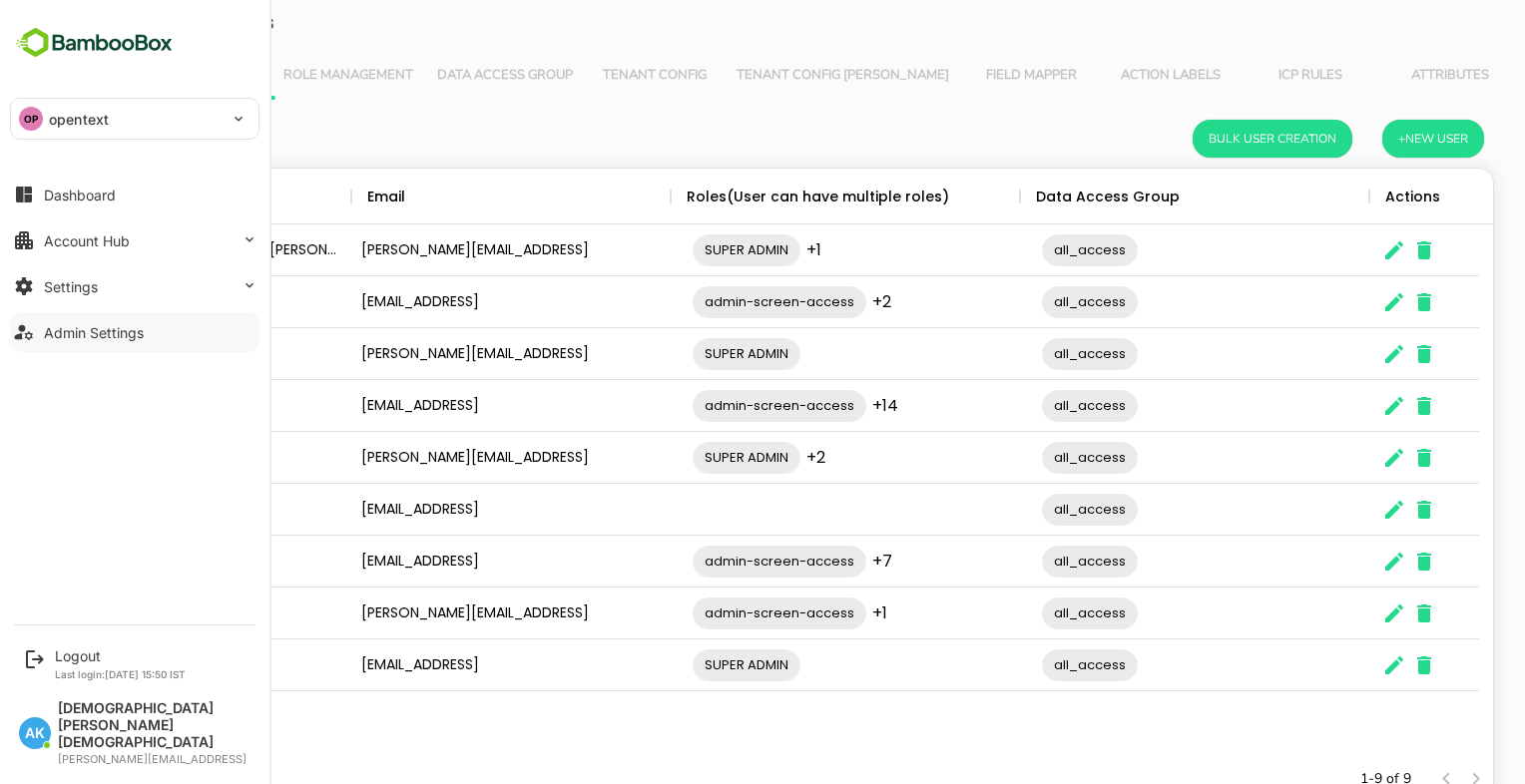 click on "Dashboard" at bounding box center [80, 195] 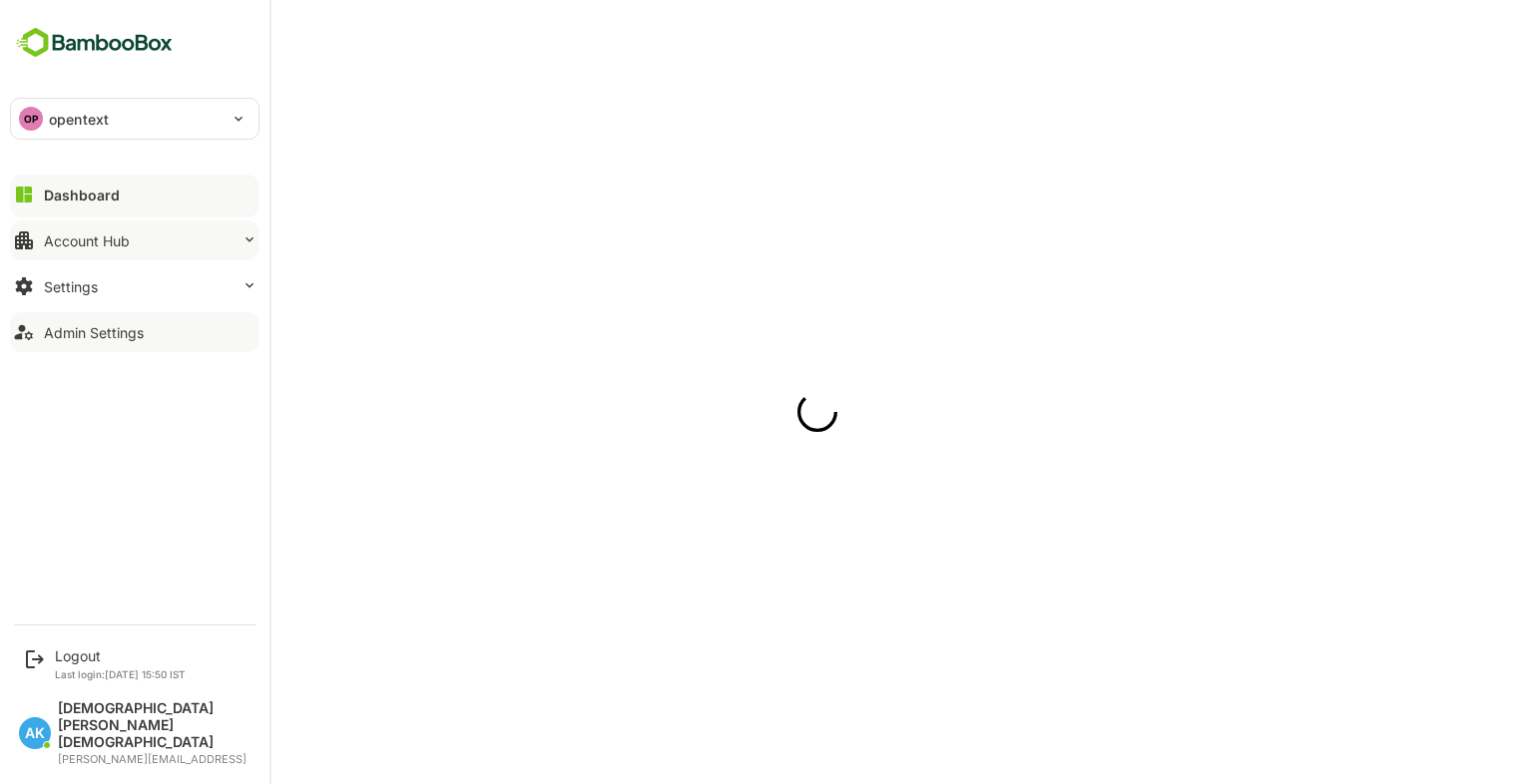 scroll, scrollTop: 0, scrollLeft: 0, axis: both 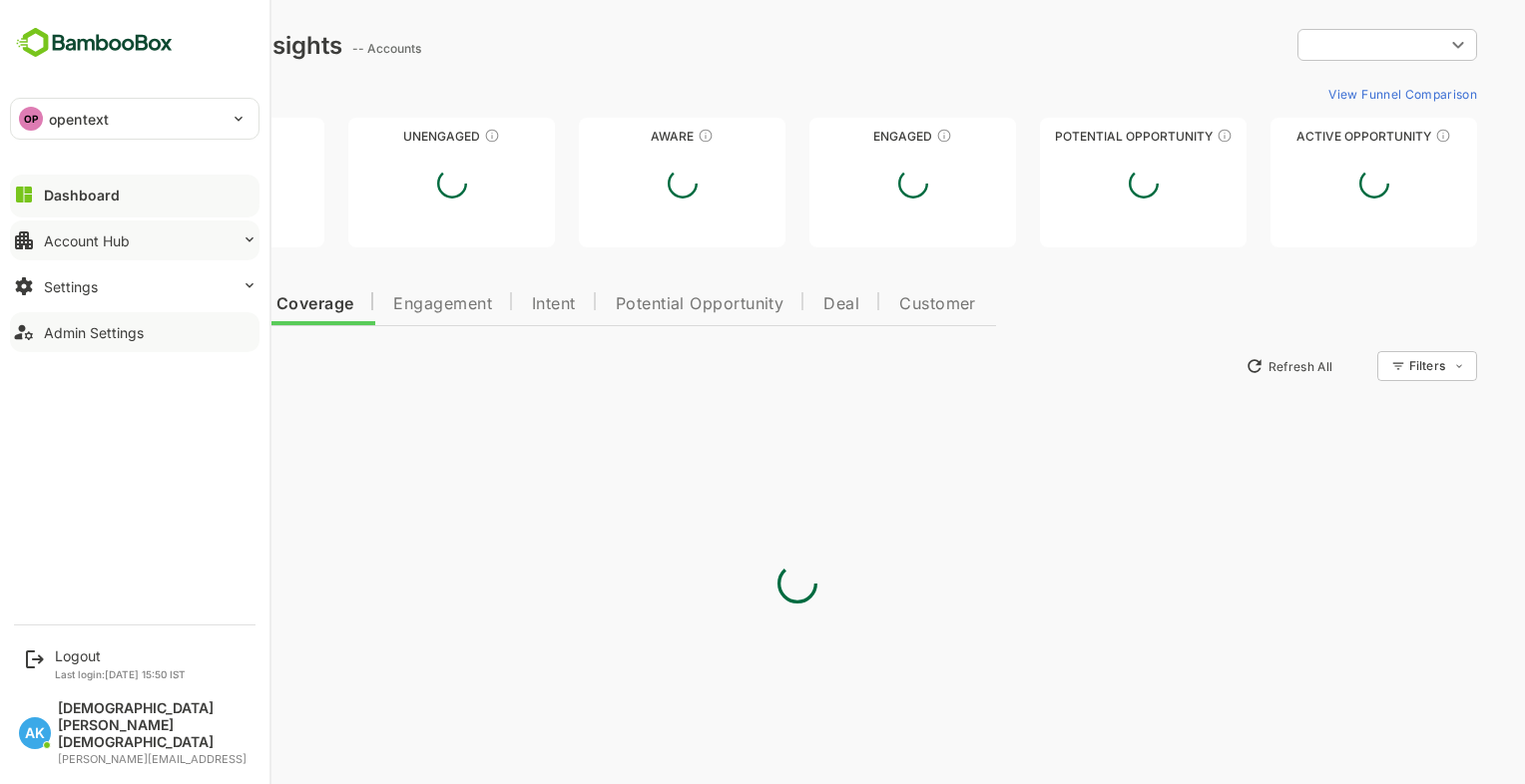 type on "**********" 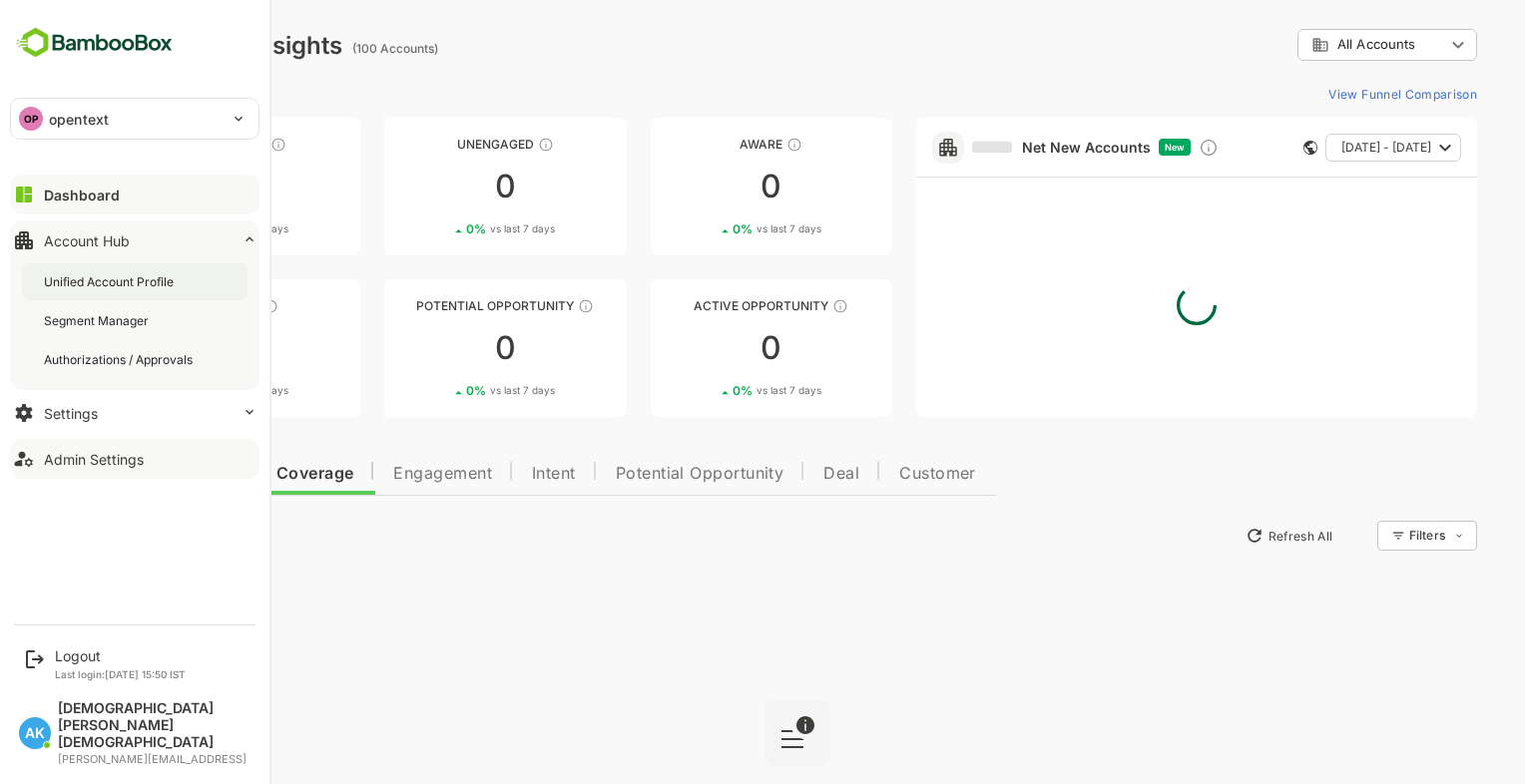 click on "Unified Account Profile" at bounding box center (135, 281) 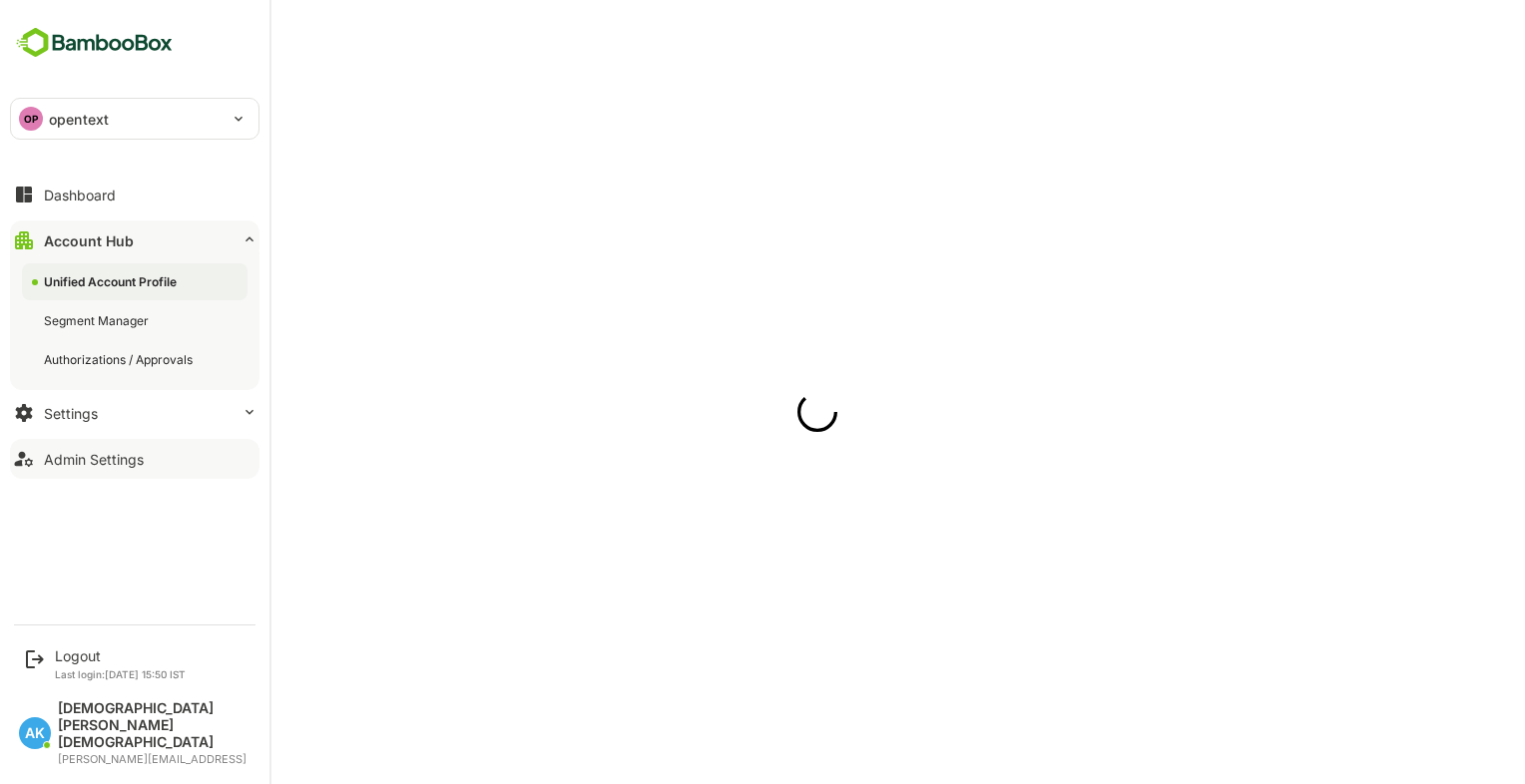 scroll, scrollTop: 0, scrollLeft: 0, axis: both 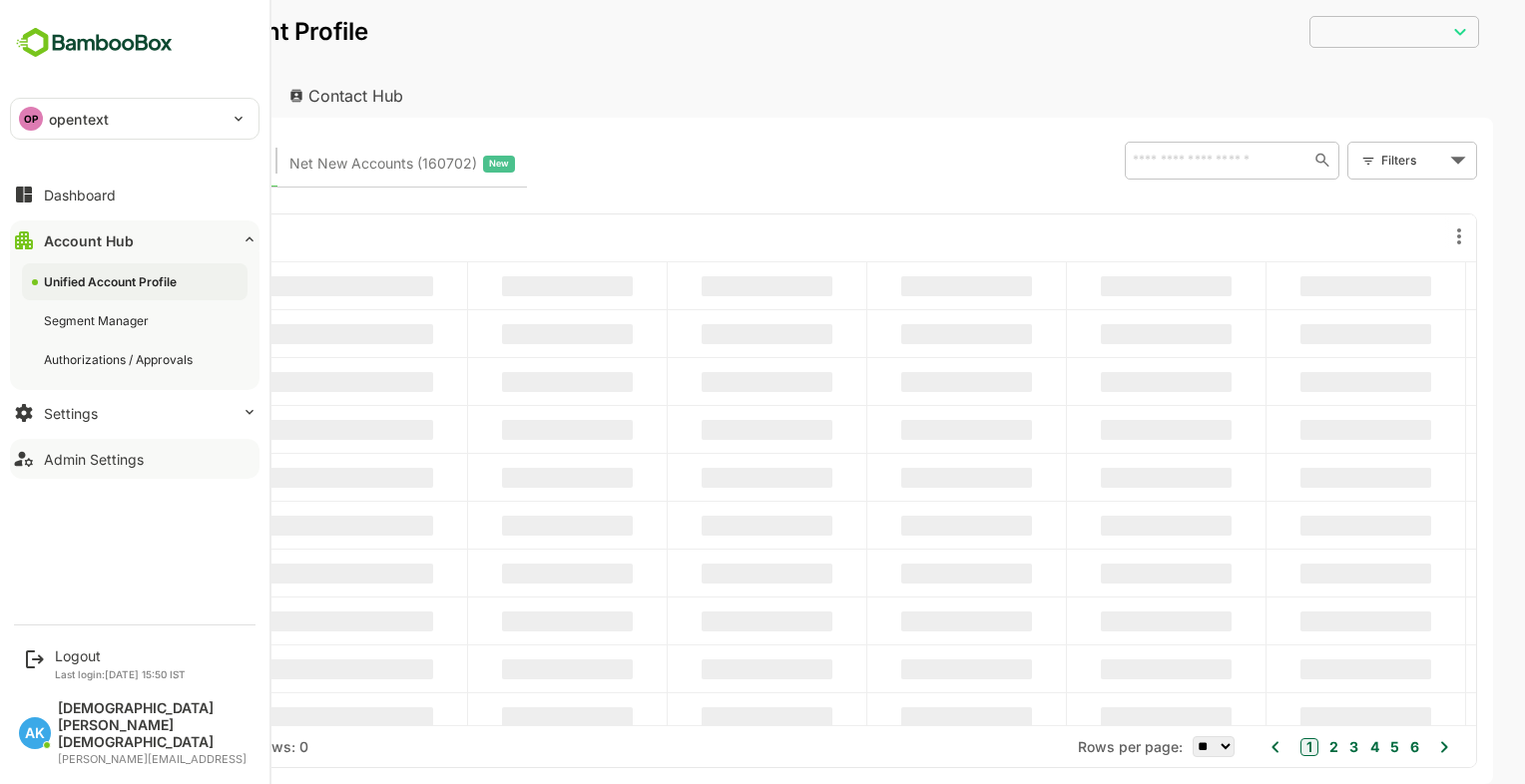 type on "**********" 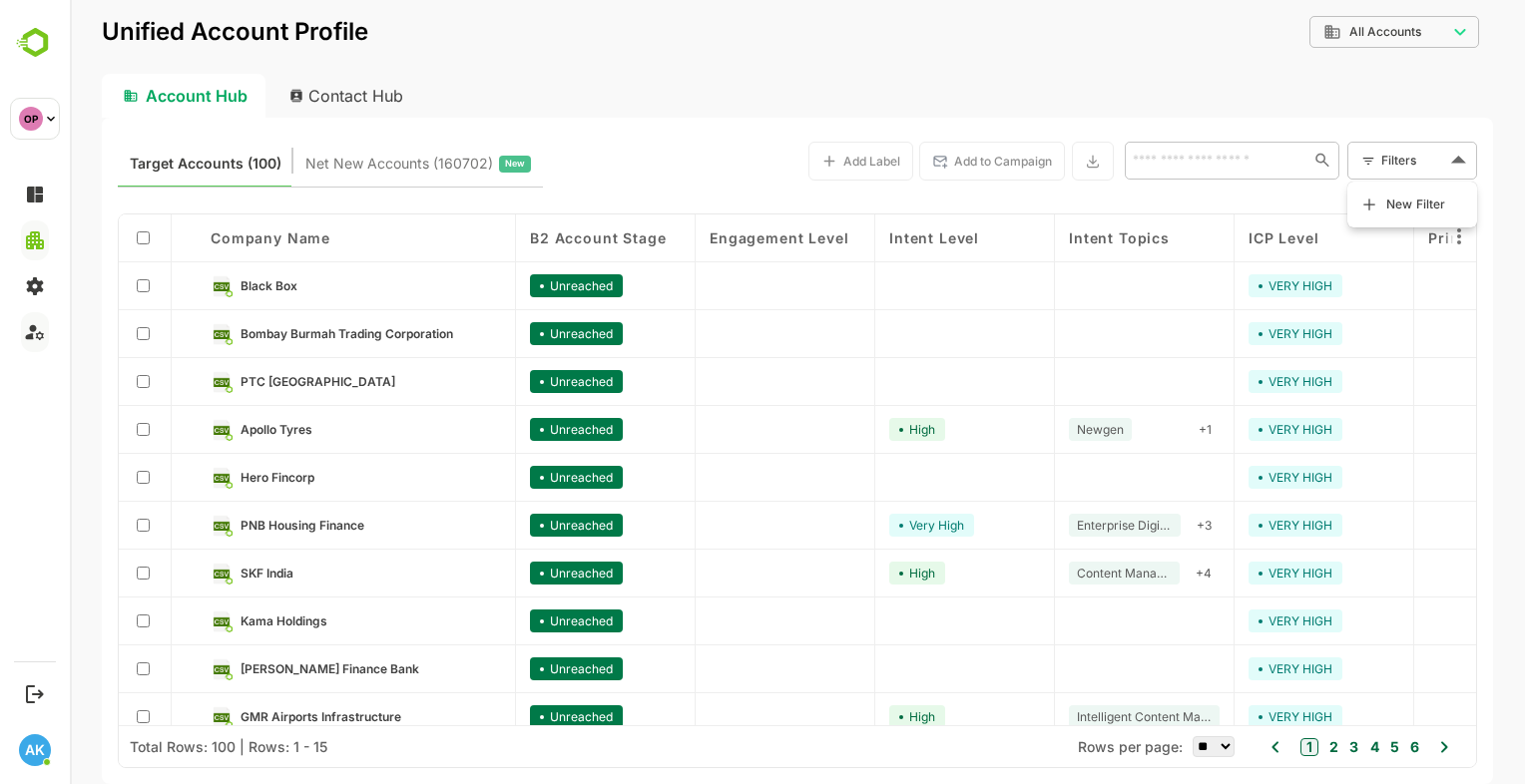 click on "**********" at bounding box center (797, 392) 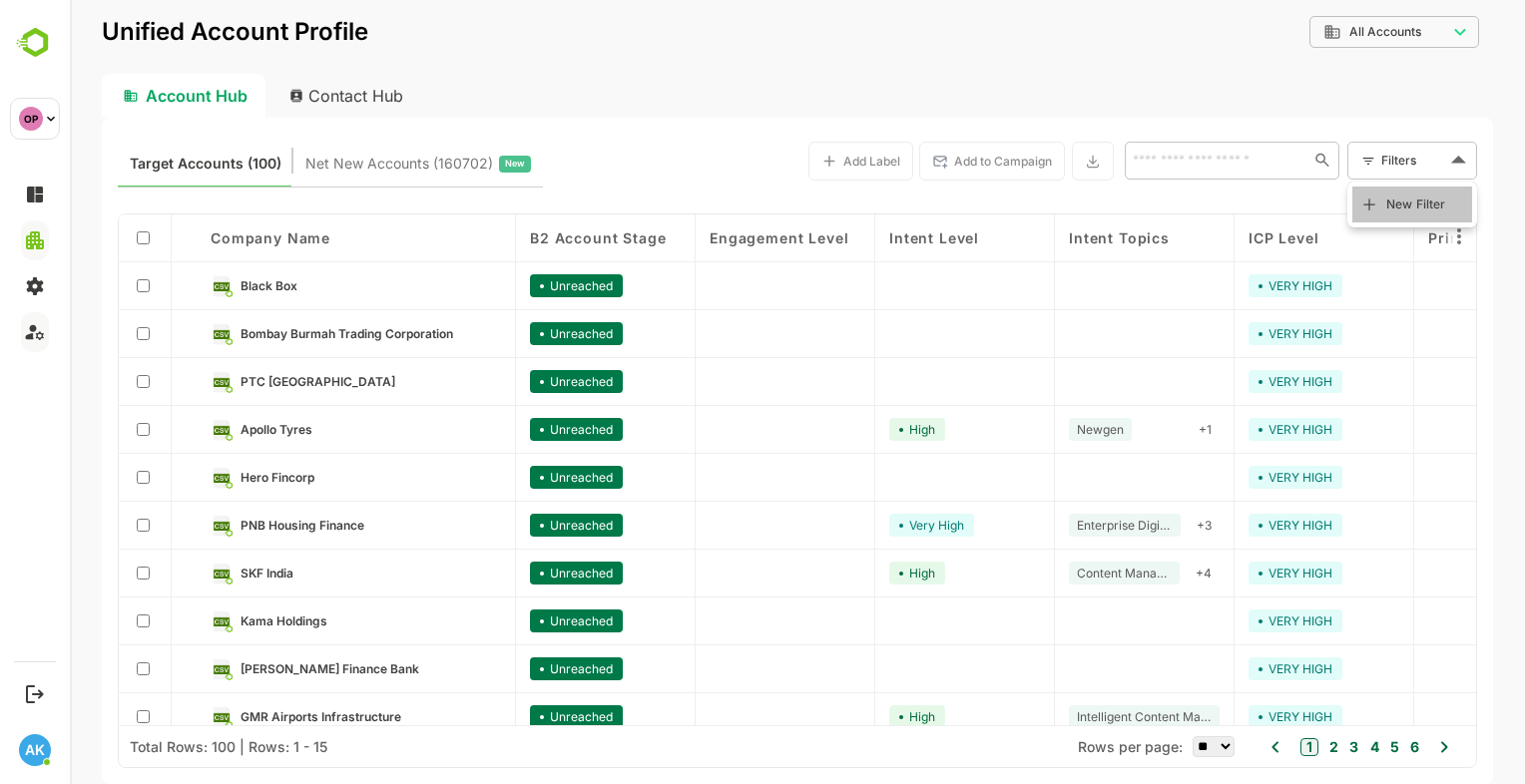 click on "New Filter" at bounding box center [1416, 204] 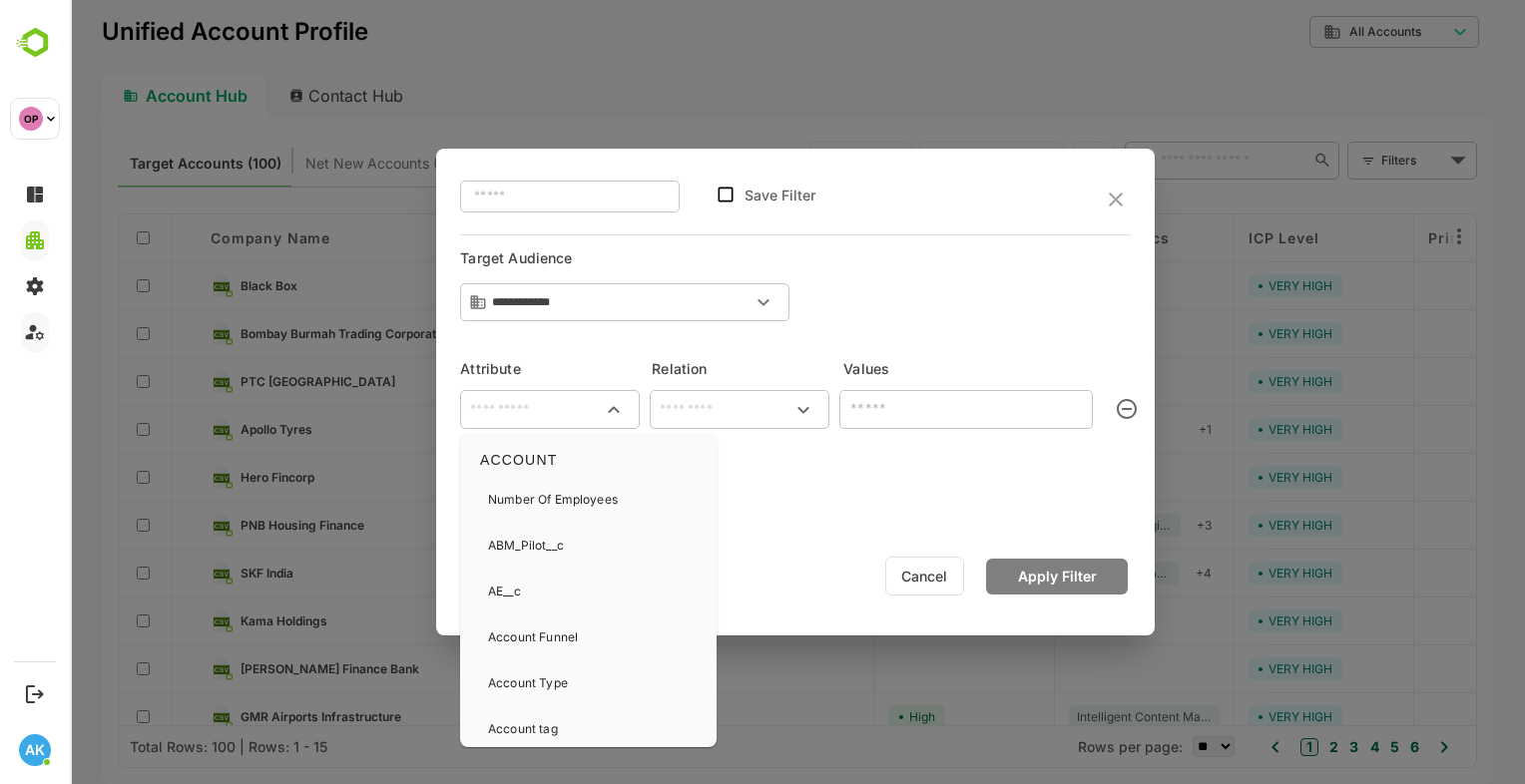 click at bounding box center [550, 410] 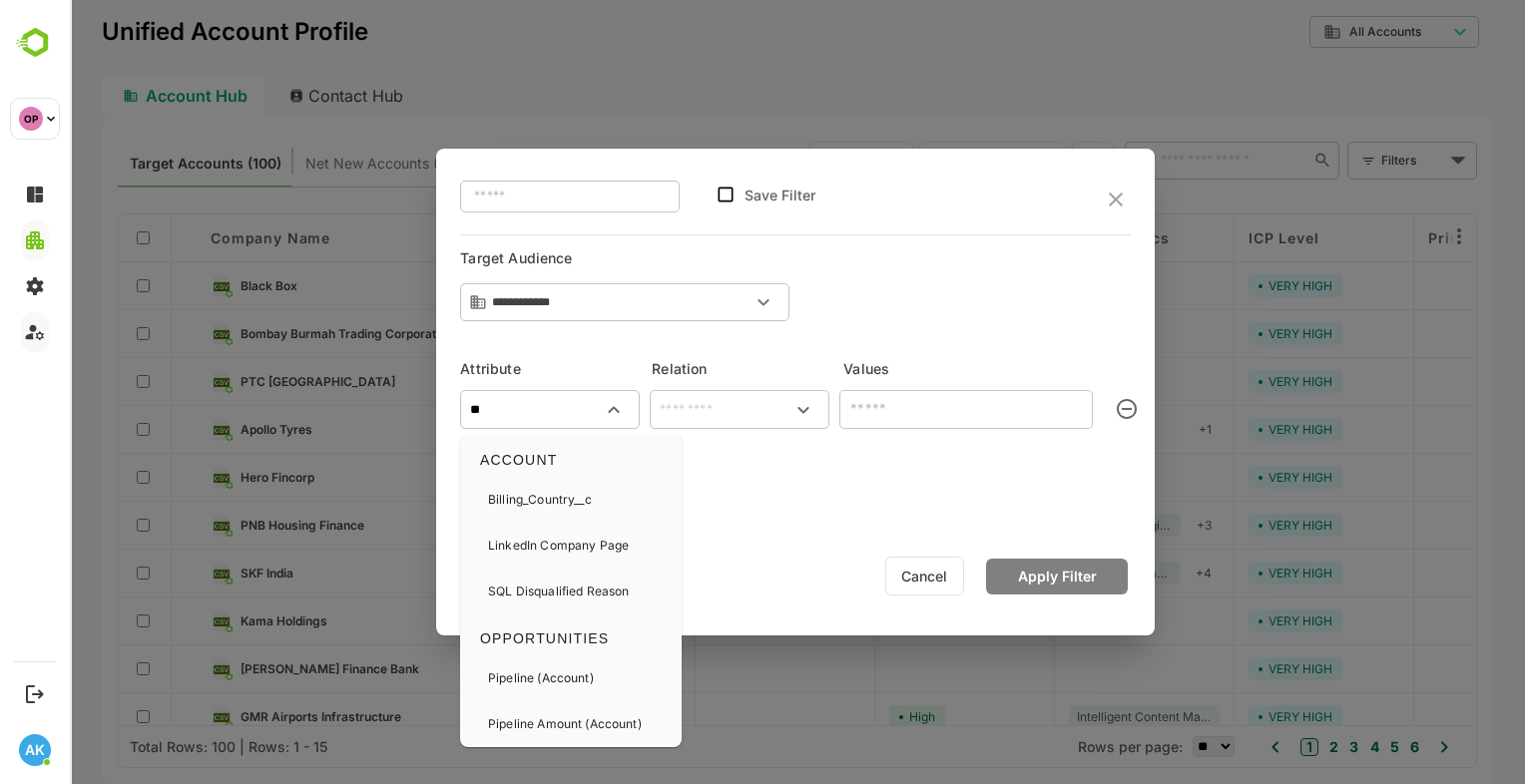 type on "*" 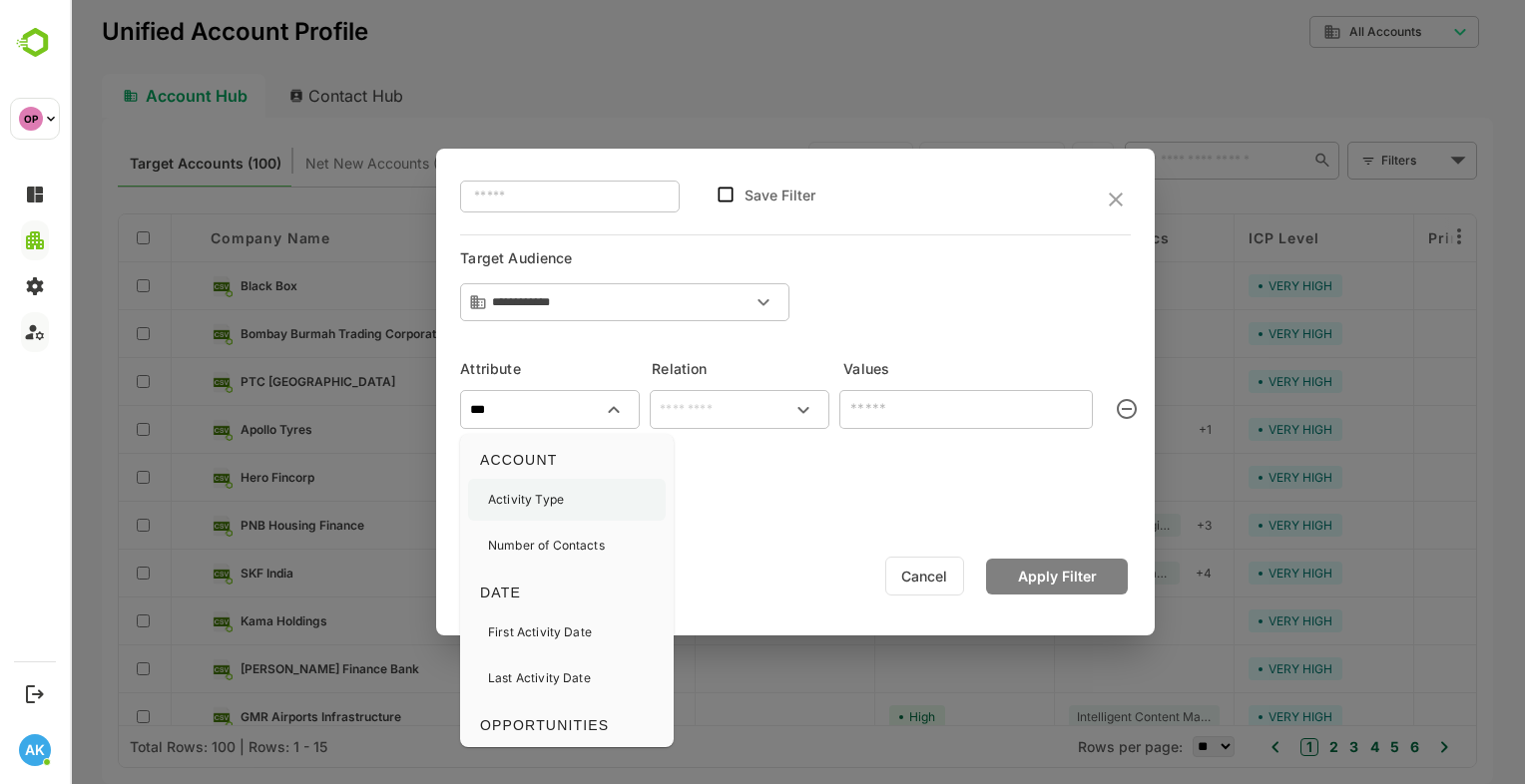 click on "Activity Type" at bounding box center [567, 500] 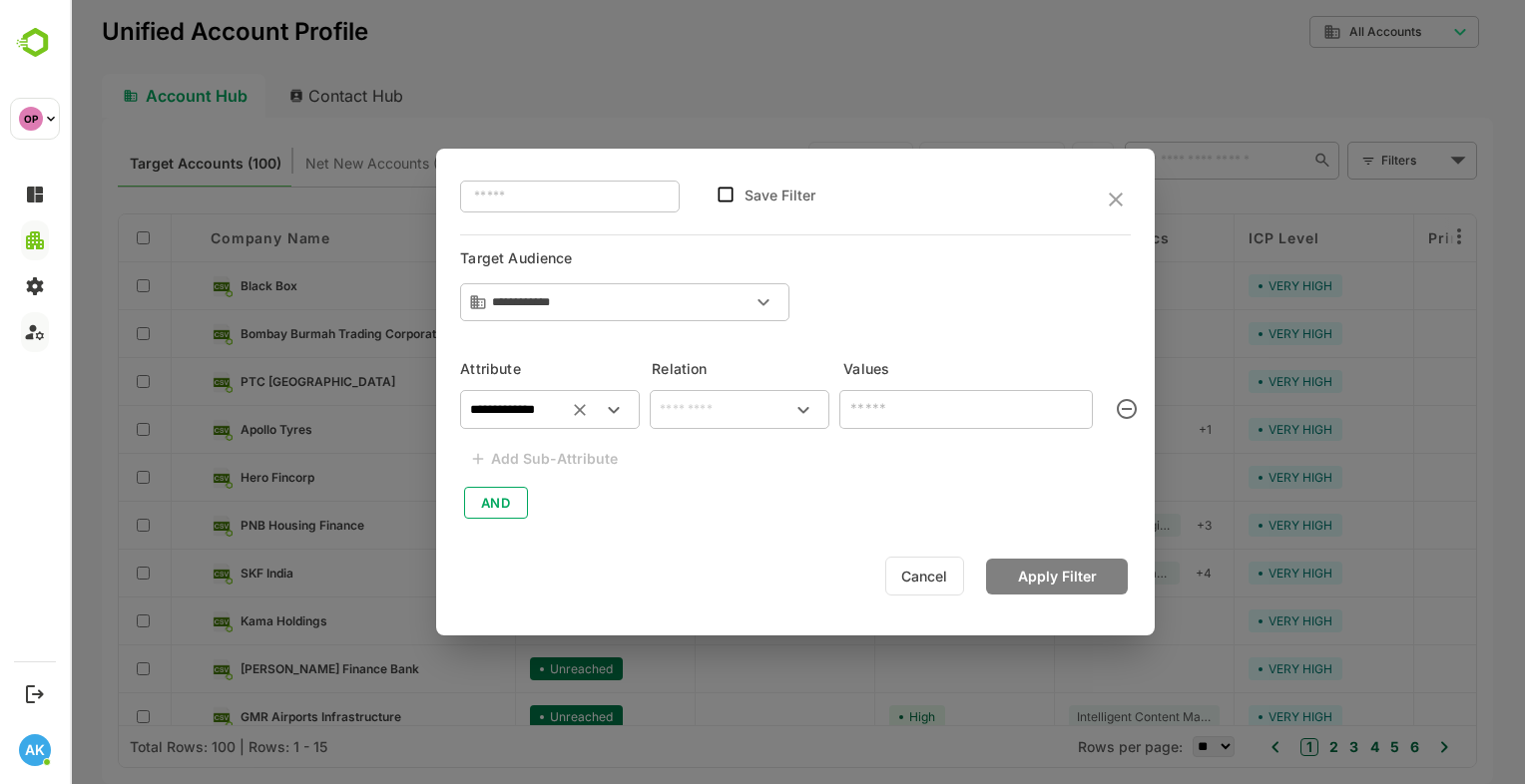 type on "**********" 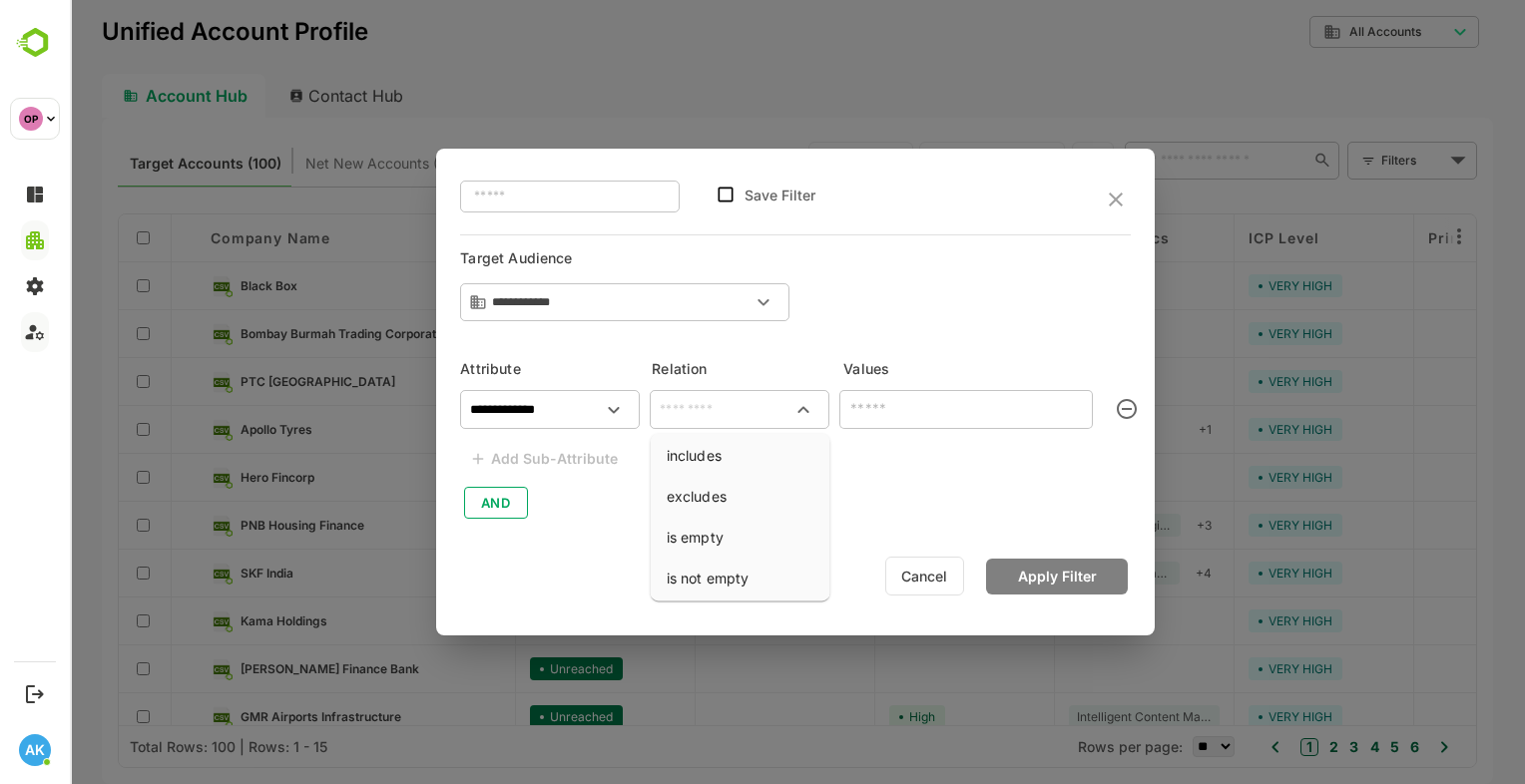 click at bounding box center [740, 410] 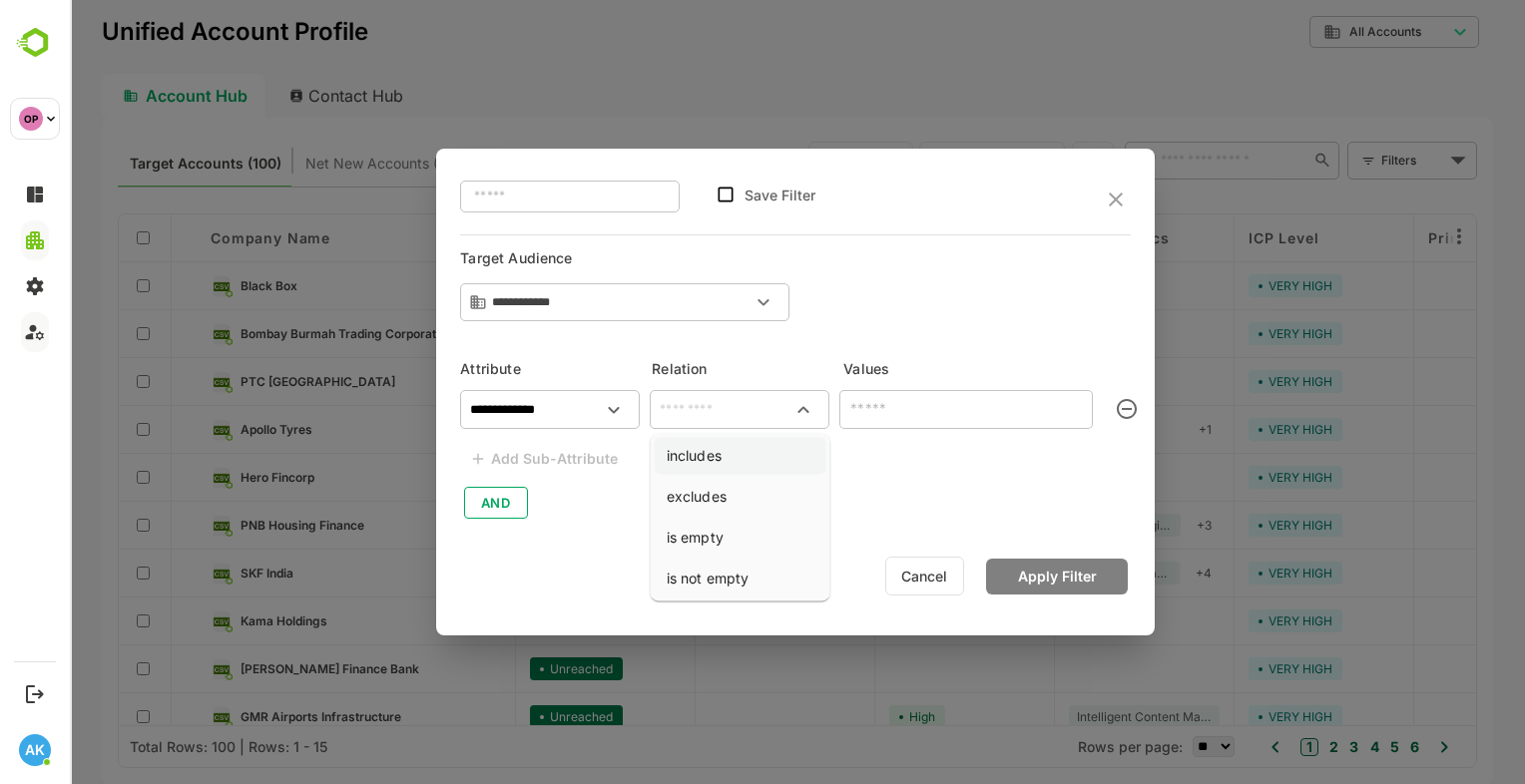 click on "includes" at bounding box center (741, 455) 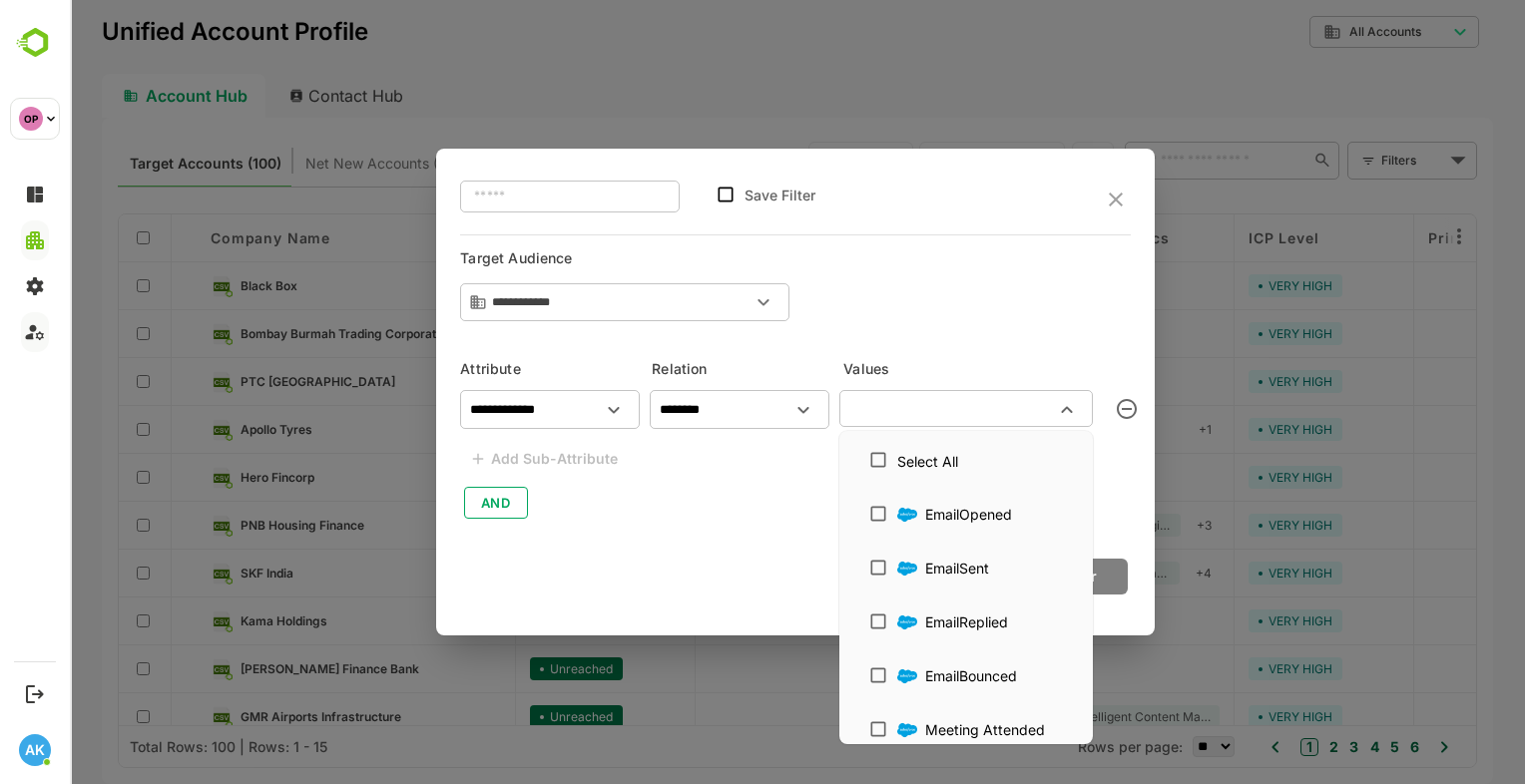 click at bounding box center [949, 408] 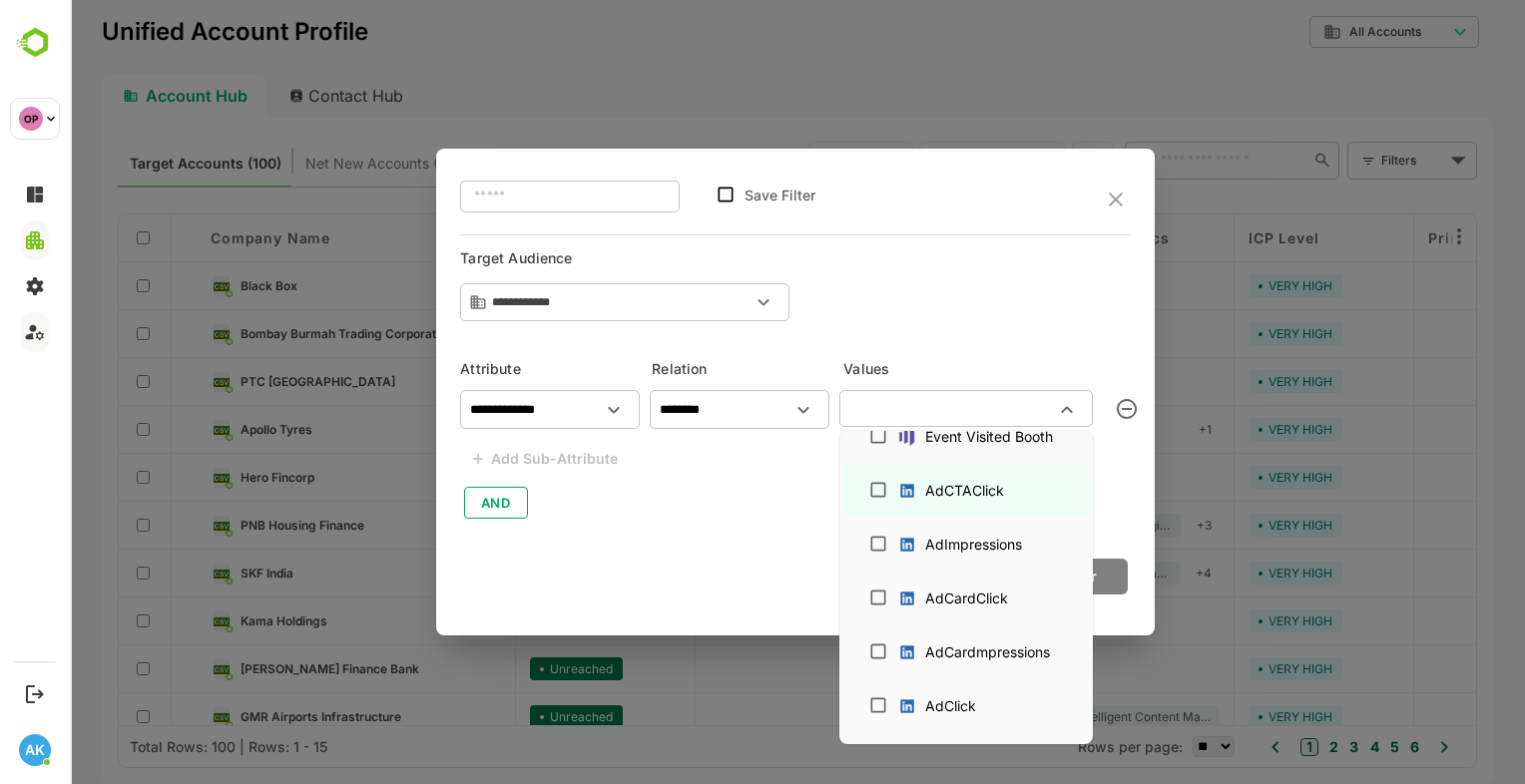 scroll, scrollTop: 2230, scrollLeft: 0, axis: vertical 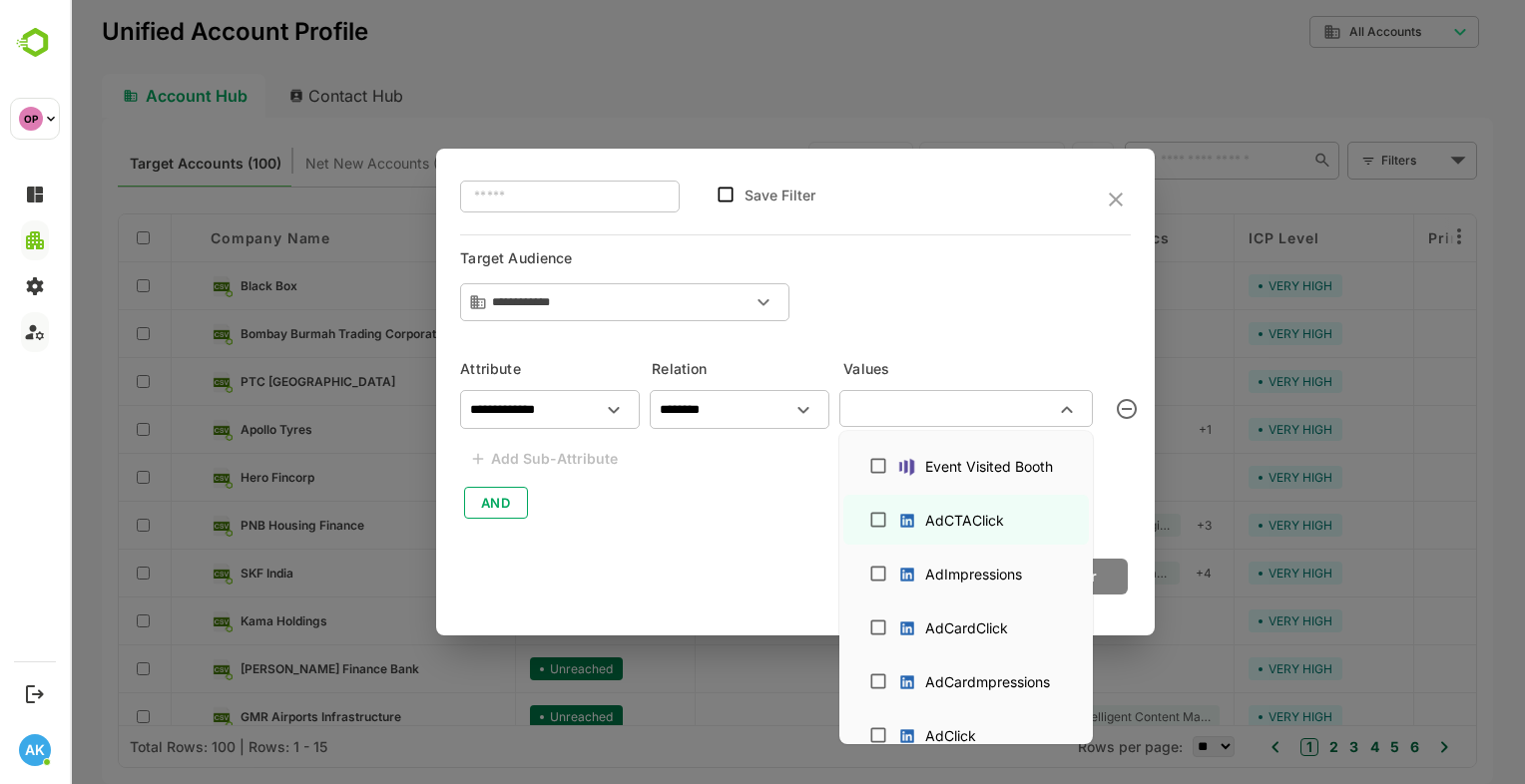 click on "AdCTAClick" at bounding box center (964, 520) 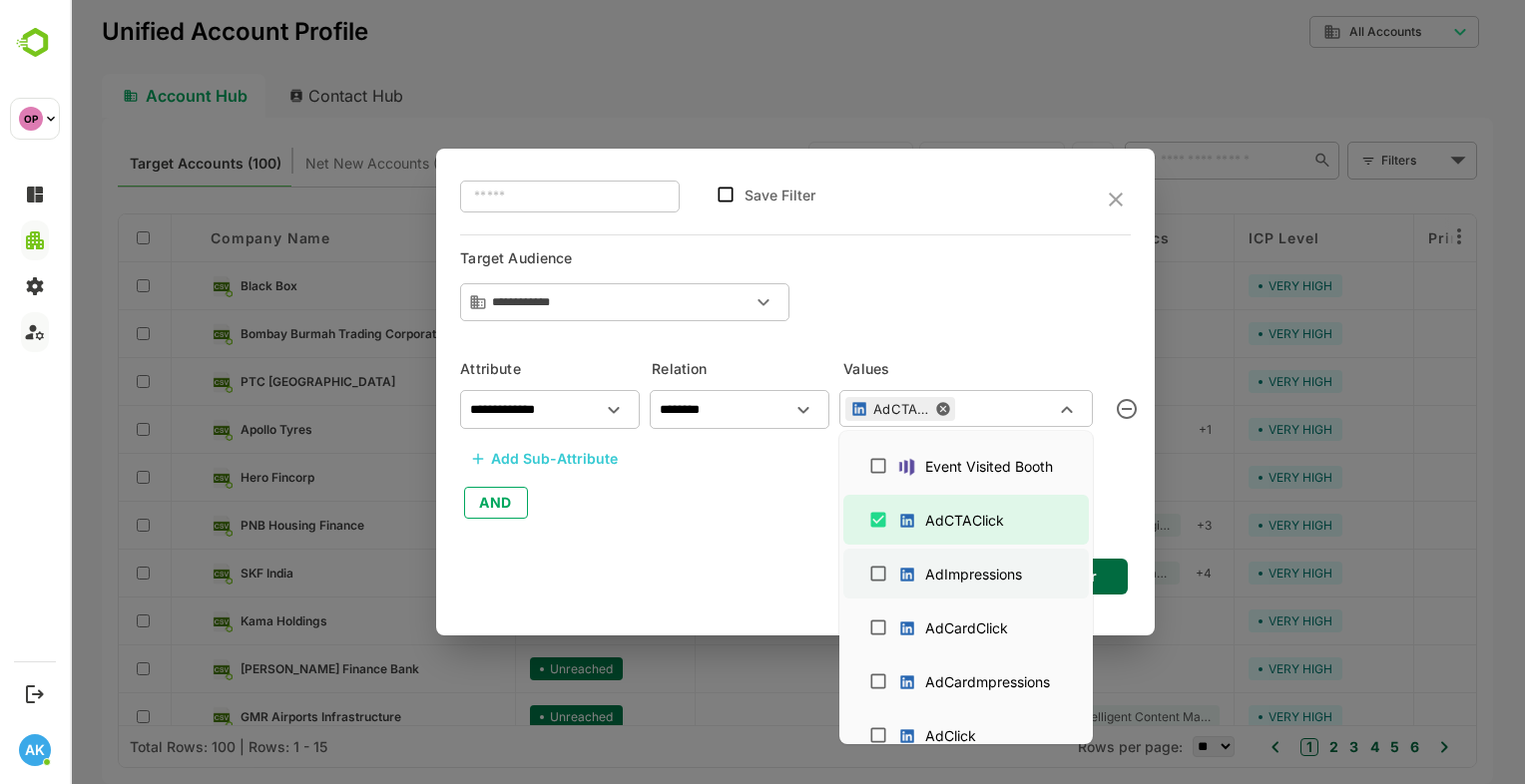 click on "AdImpressions" at bounding box center (973, 574) 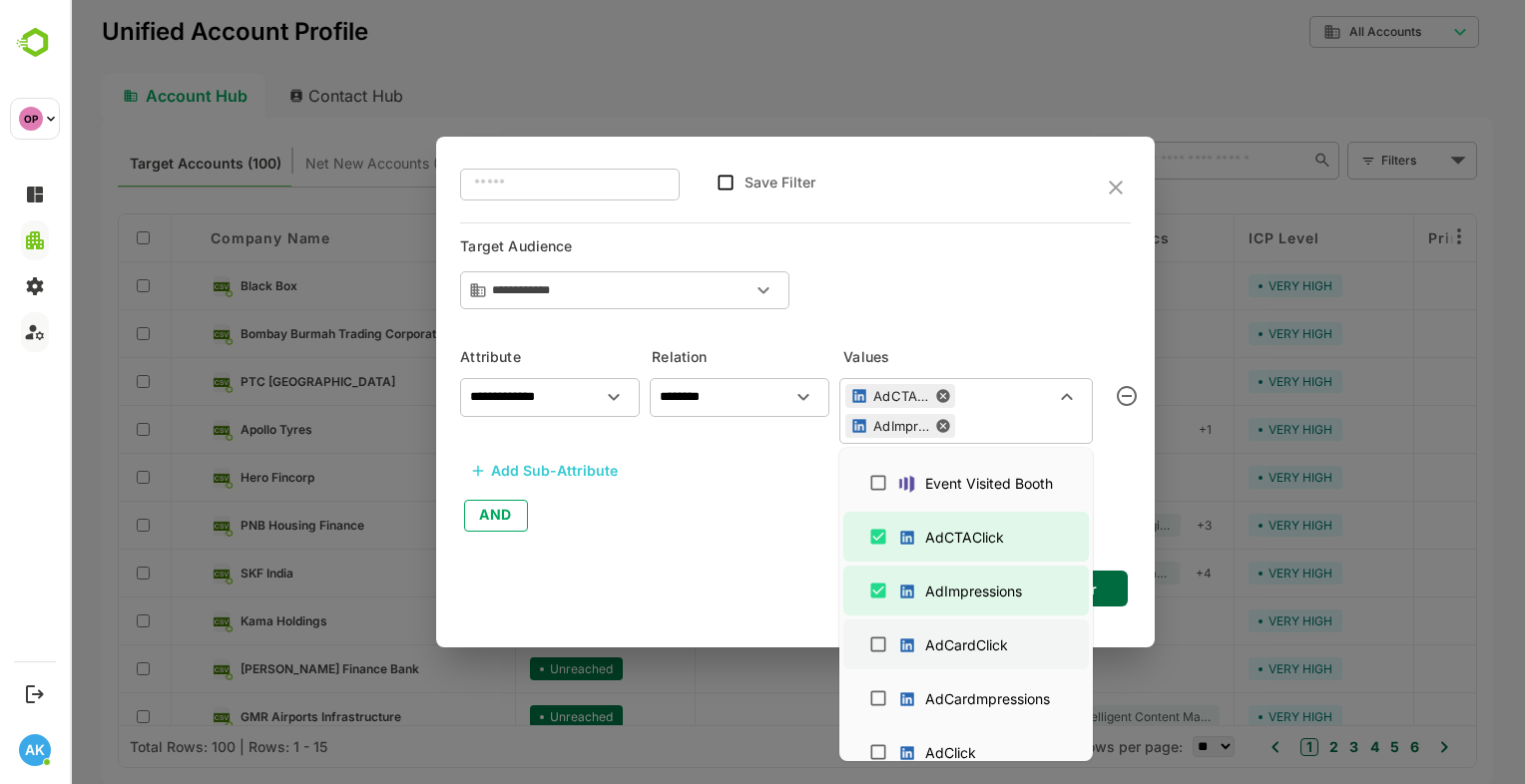 click at bounding box center [907, 645] 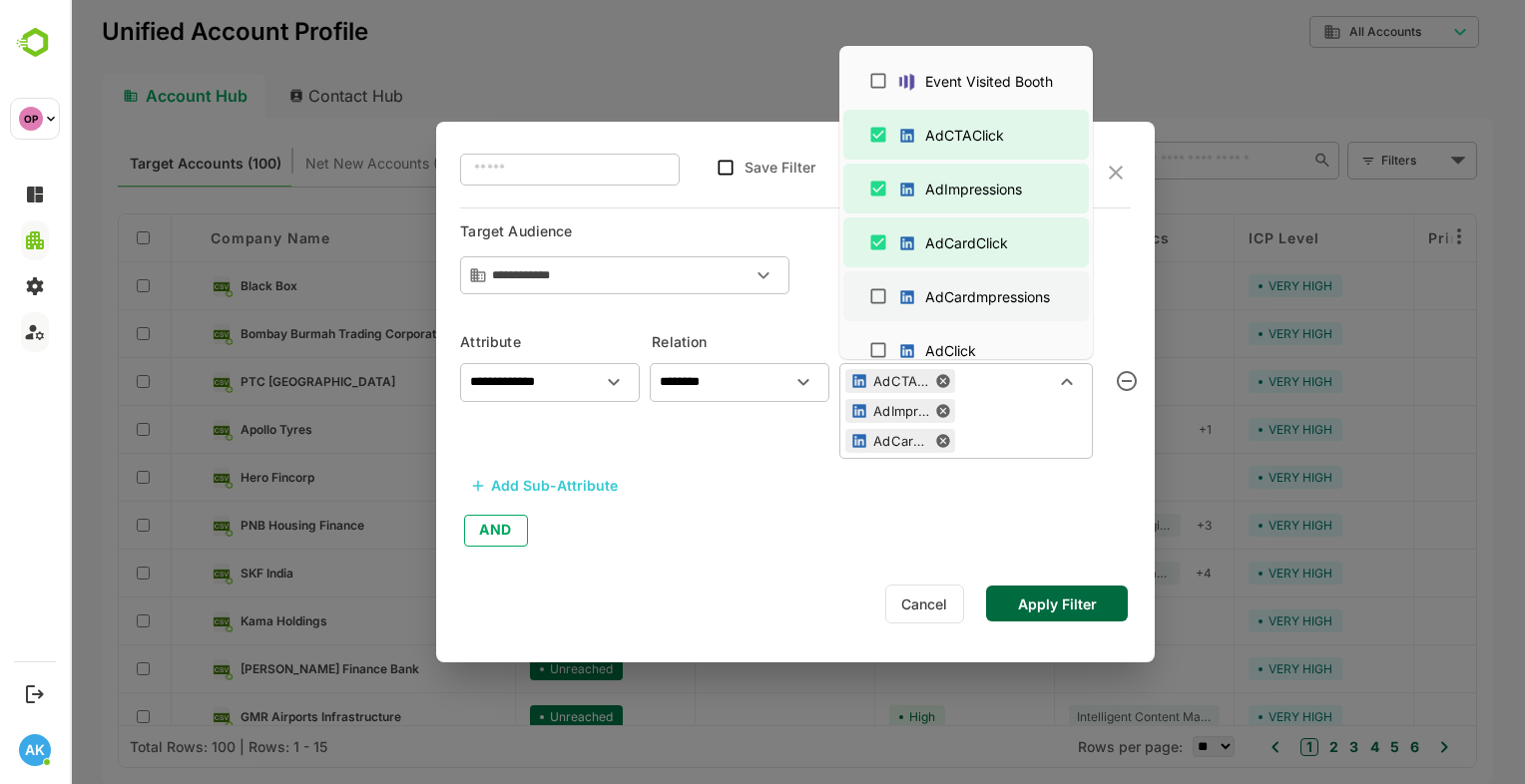 click on "AdCardmpressions" at bounding box center [987, 296] 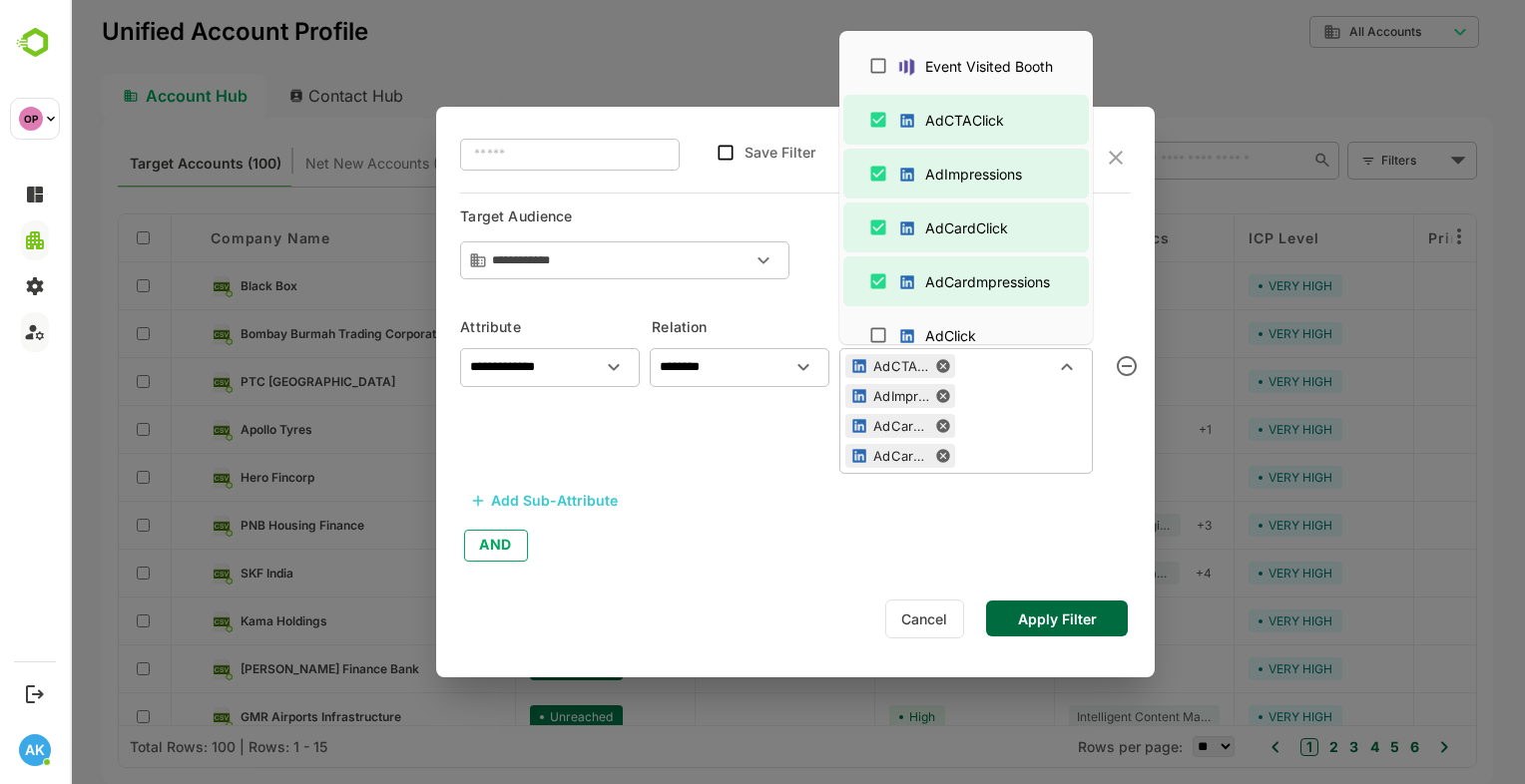 click on "Select All   EmailOpened EmailSent EmailReplied EmailBounced Meeting Attended MeetingScheduled Demo Scheduled CallNotConnected Demo Completed Linkedin Invite Sent Linkedin Invite Accepted Inbound Call Connected Outbound Call Connected Followed Up GMass Email Bounce GMass Email Click GMass Email Open GMass Email Sent GMass Email Unsubscribe WhatsappMessageDelivered WhatsappMessageRead WhatsappMessageSent Clearbit WebPageVisit WebPageVisit WebFormFill WebPageClick EmailSent EmailDelivered EmailBounced Unsubscribed EmailOpened EmailClick EmailBouncedOff Event Invited Event Registration Error Event Waitlisted Event Registered Event Attended Event No Show Event Meeting Scheduled Event Visited Booth AdCTAClick AdImpressions AdCardClick AdCardmpressions AdClick AdComments WebPageVisit LandingPageVisit AdLikes AdOpens AdReactions AdShares AdVideoCompletions AdVideoViews LinkedInLeadGenFormFill WebPageVisit" at bounding box center [966, 188] 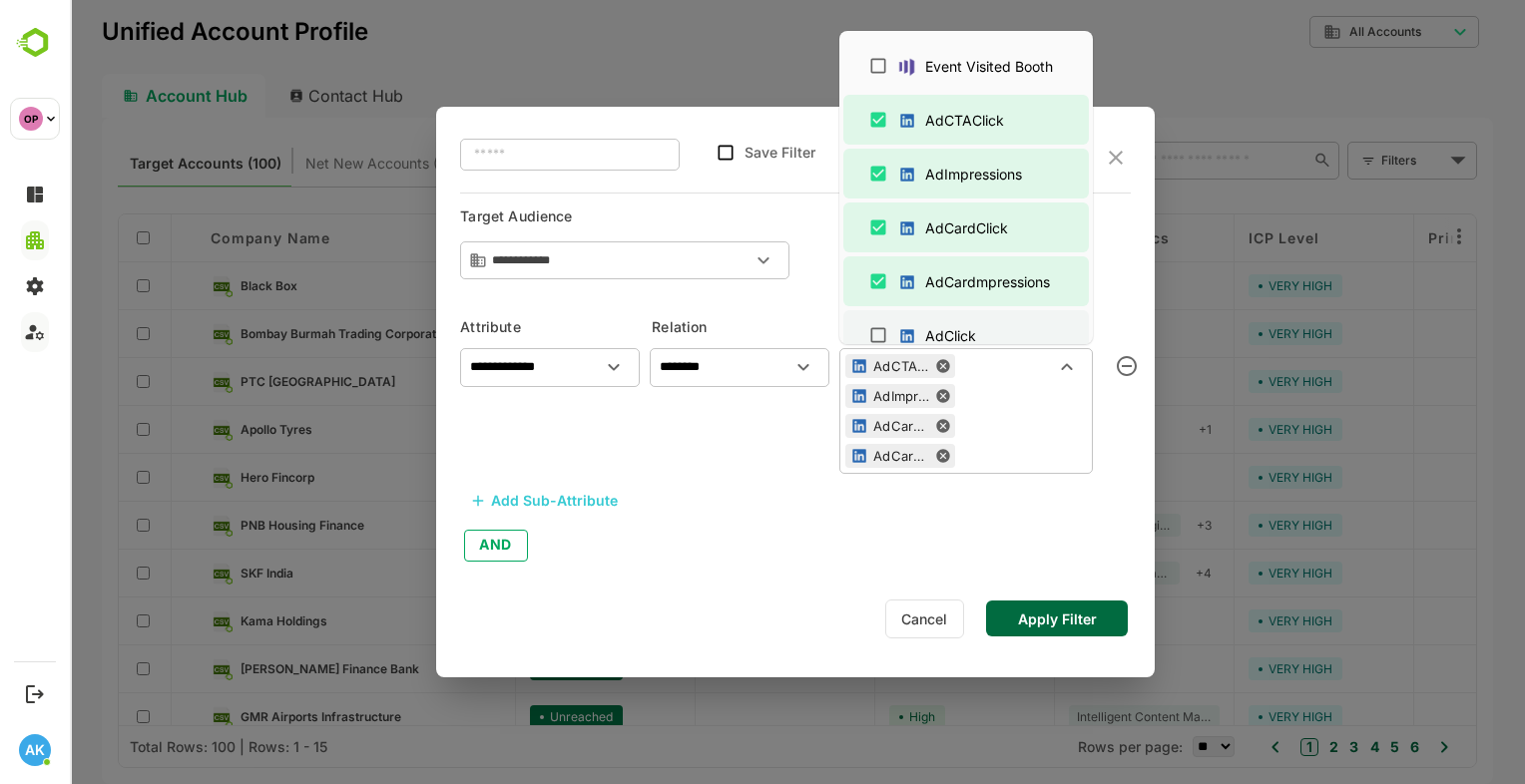 click on "AdClick" at bounding box center [966, 335] 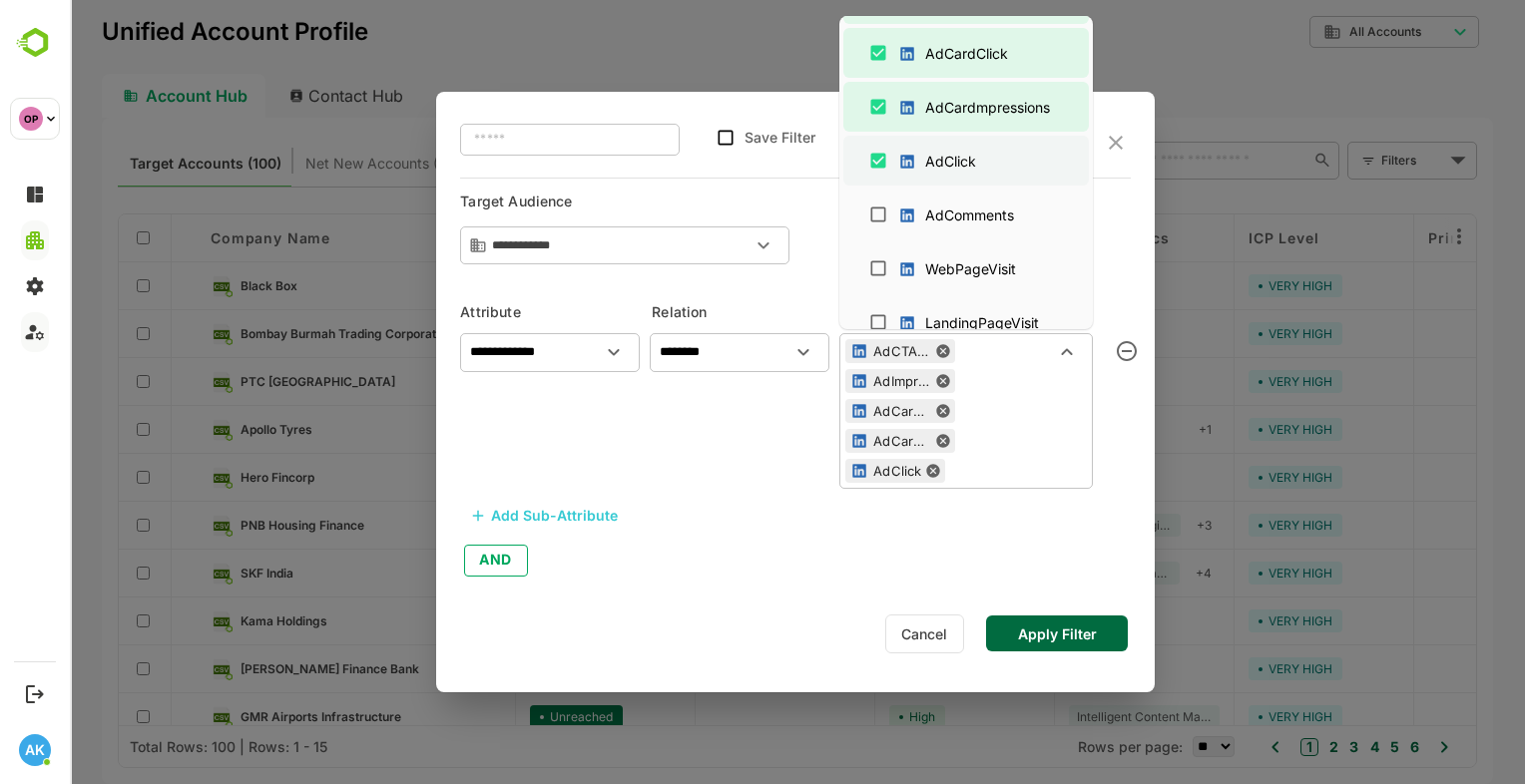 scroll, scrollTop: 2390, scrollLeft: 0, axis: vertical 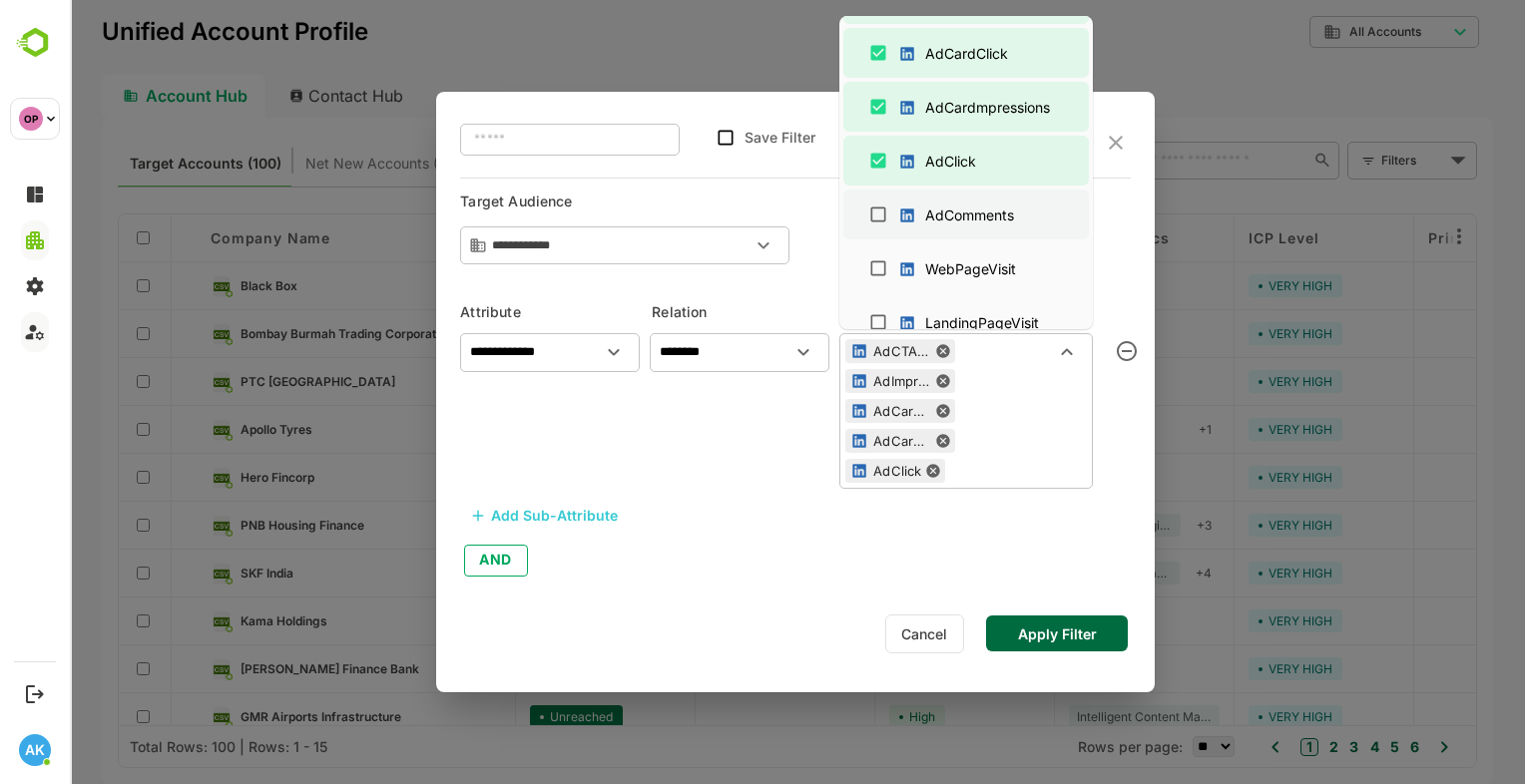 click on "AdComments" at bounding box center (969, 214) 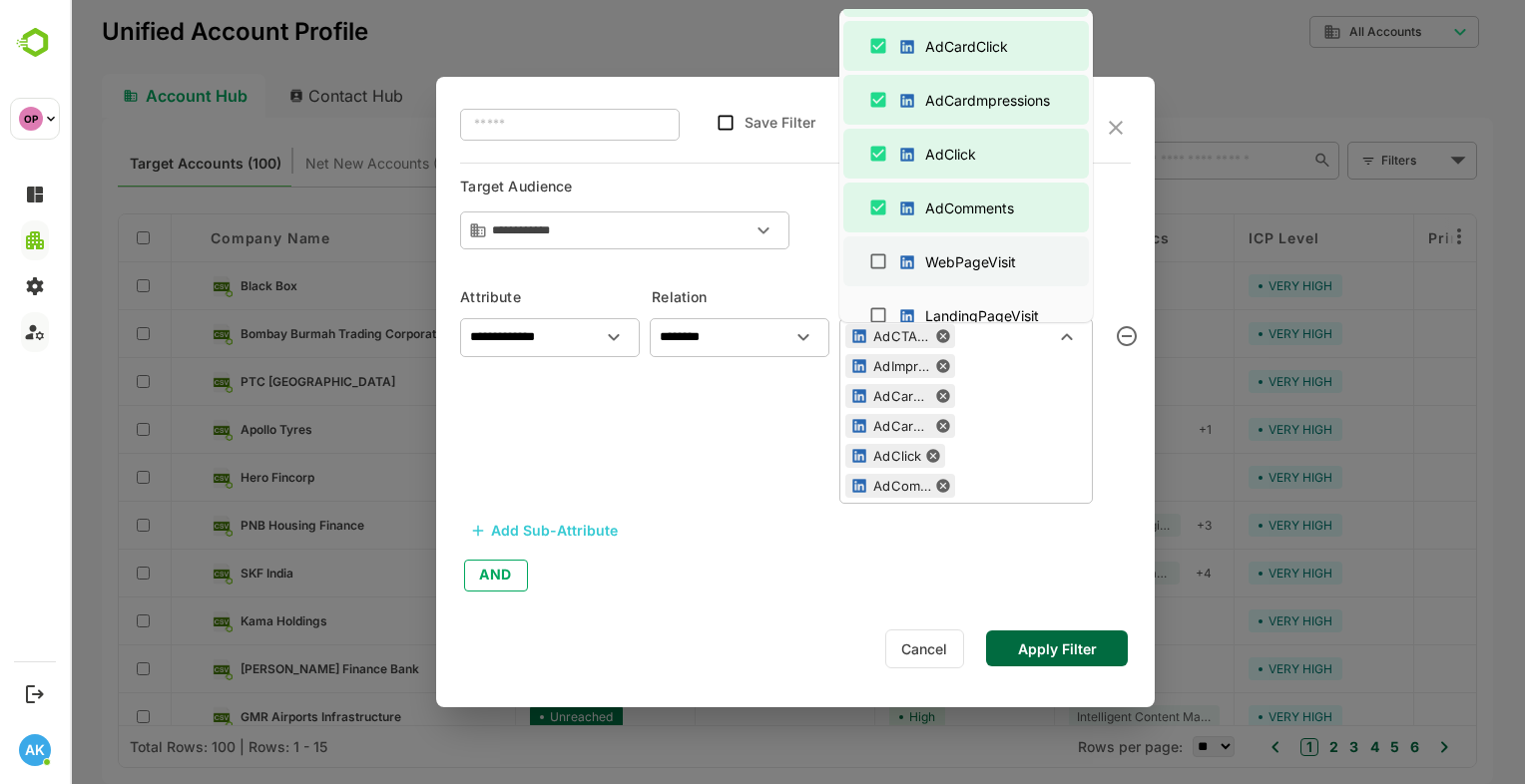 click on "WebPageVisit" at bounding box center (966, 261) 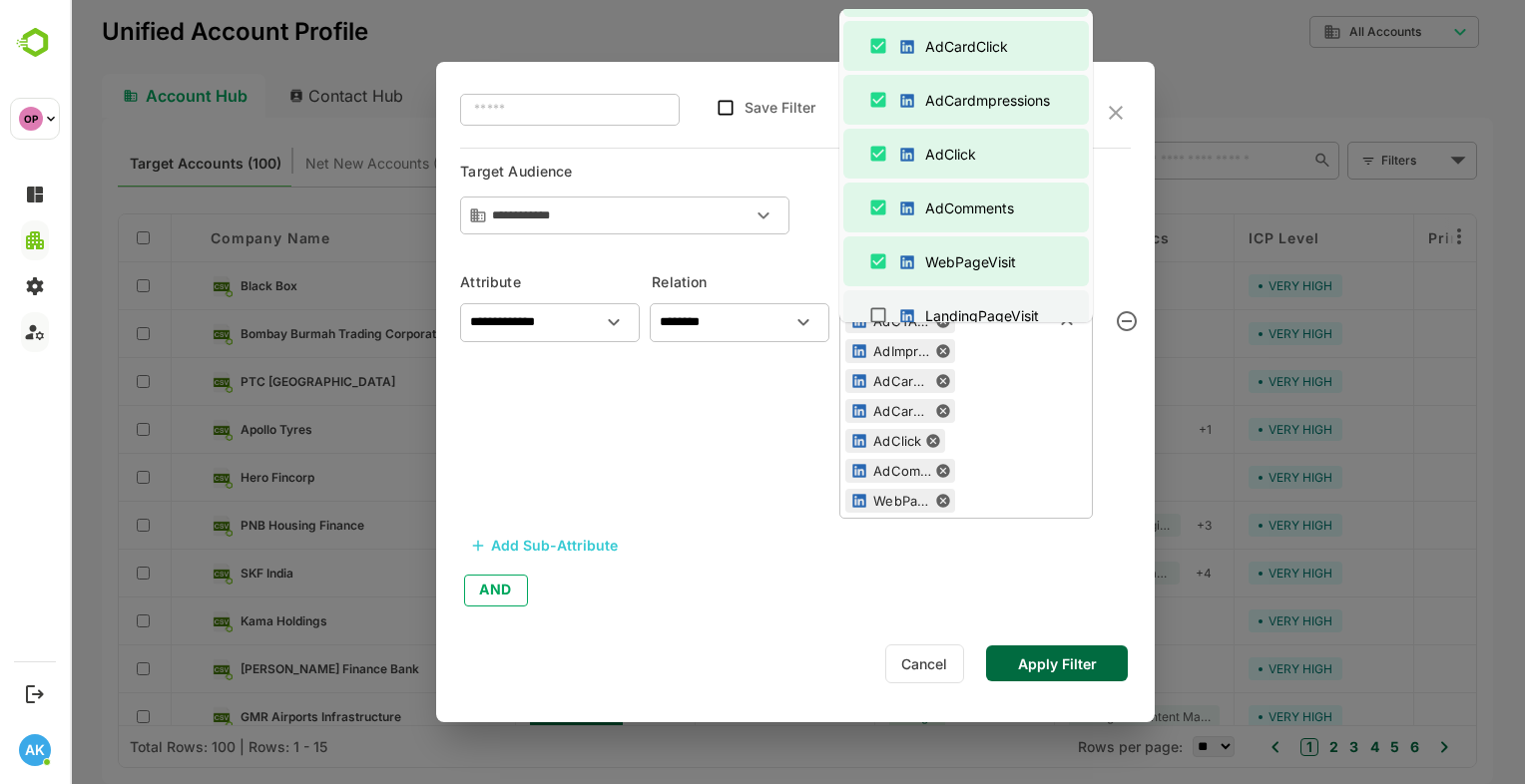 click on "LandingPageVisit" at bounding box center (966, 315) 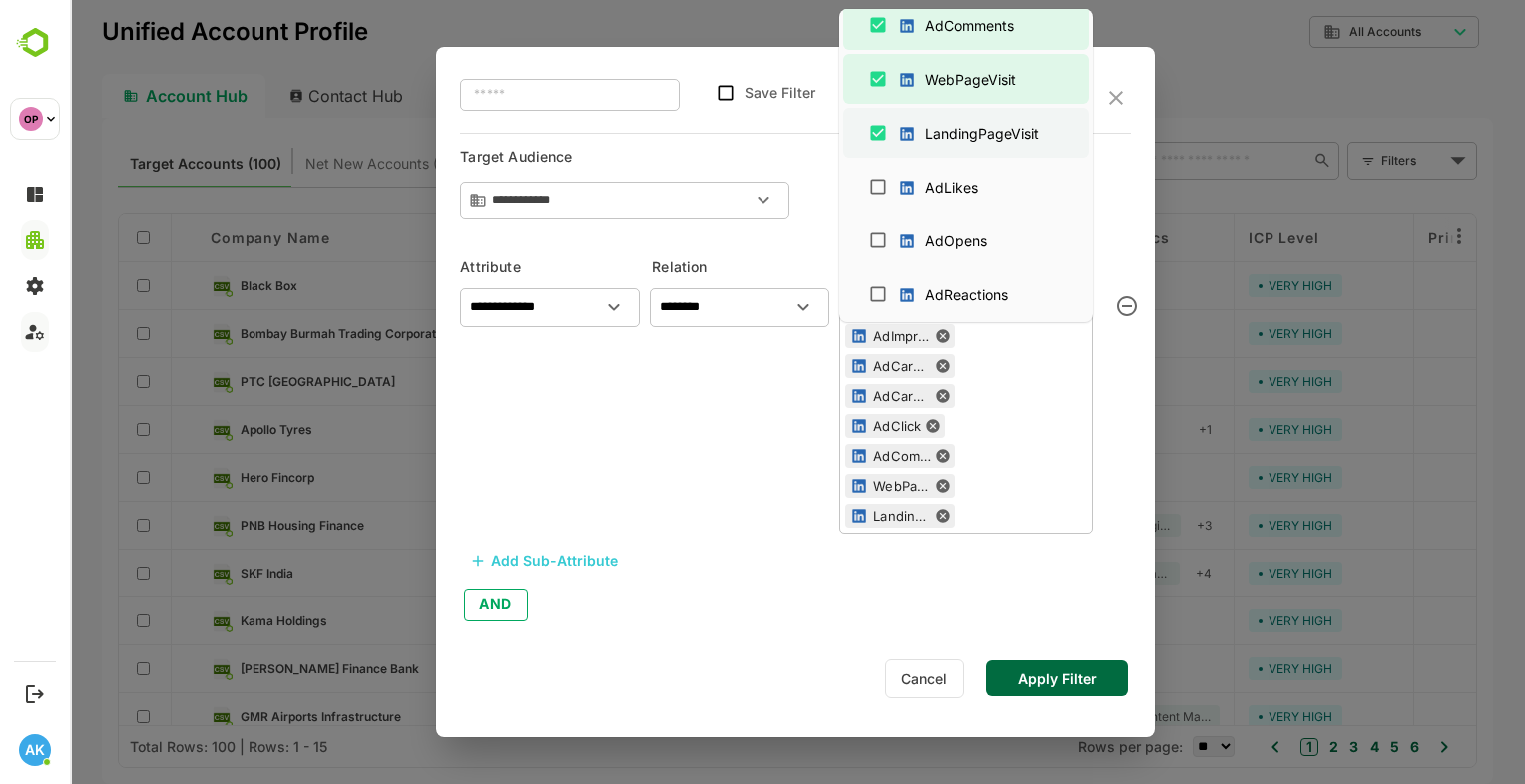scroll, scrollTop: 2577, scrollLeft: 0, axis: vertical 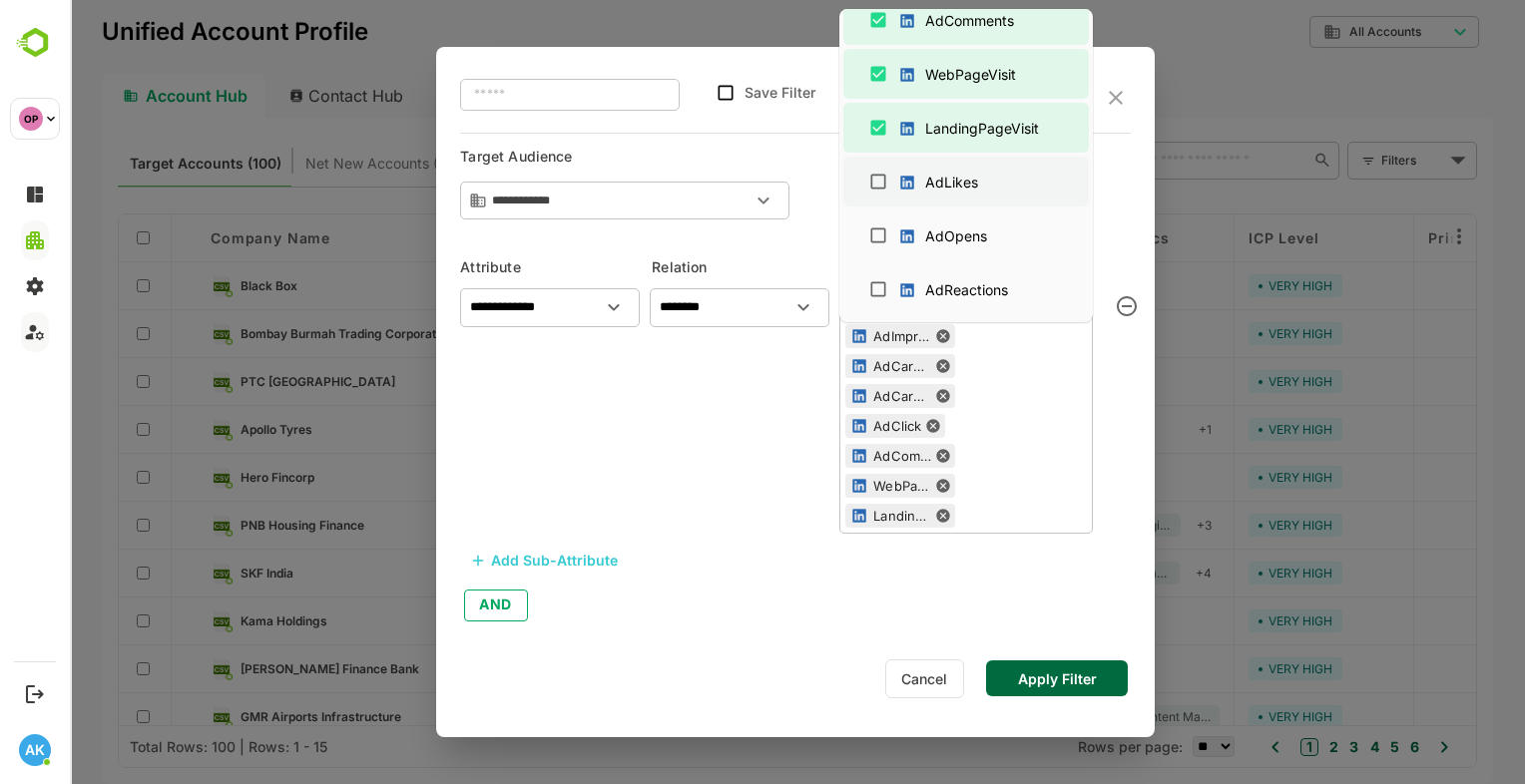 click on "AdLikes" at bounding box center [951, 182] 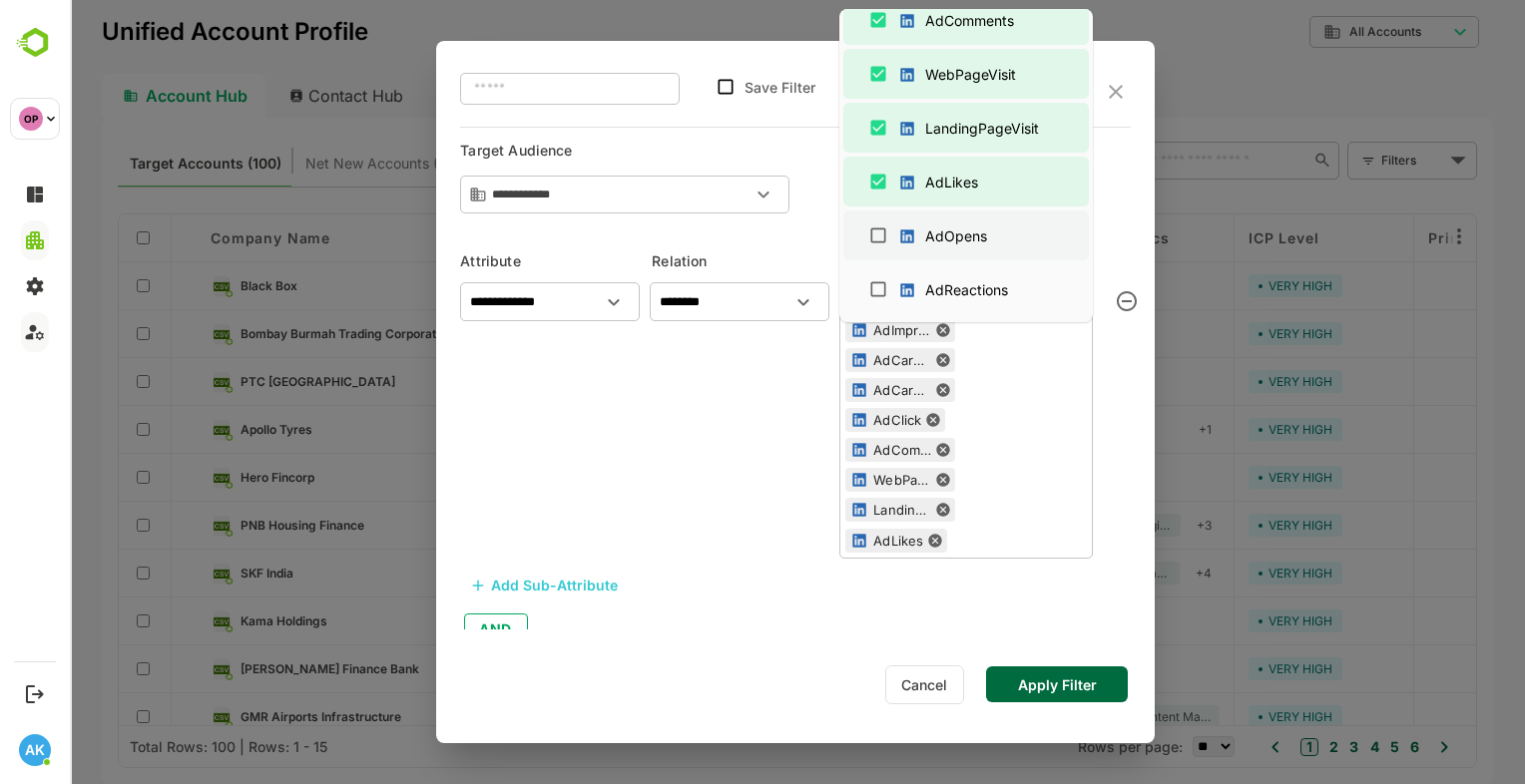 click on "AdOpens" at bounding box center [966, 235] 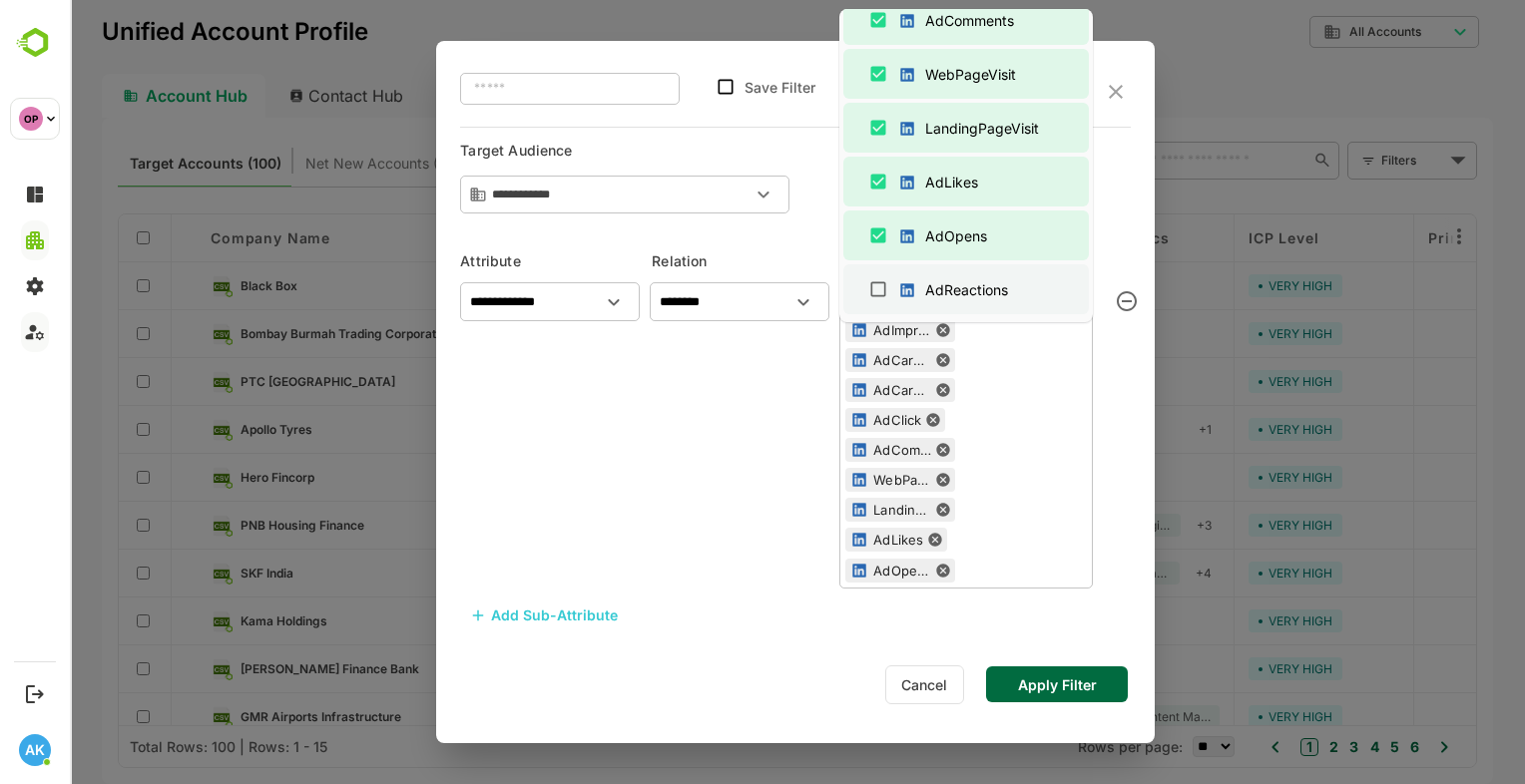 click on "AdReactions" at bounding box center (957, 289) 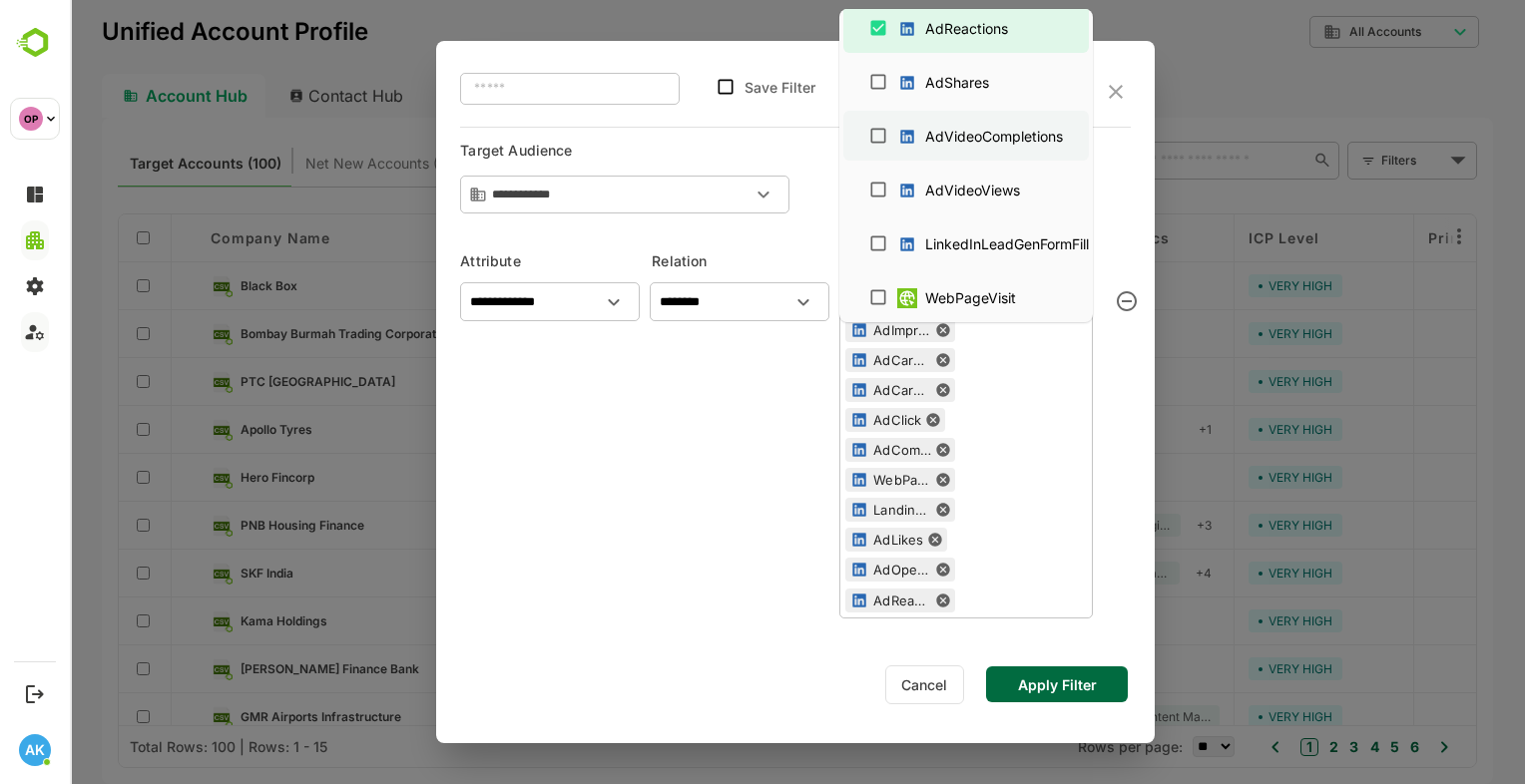 scroll, scrollTop: 2840, scrollLeft: 0, axis: vertical 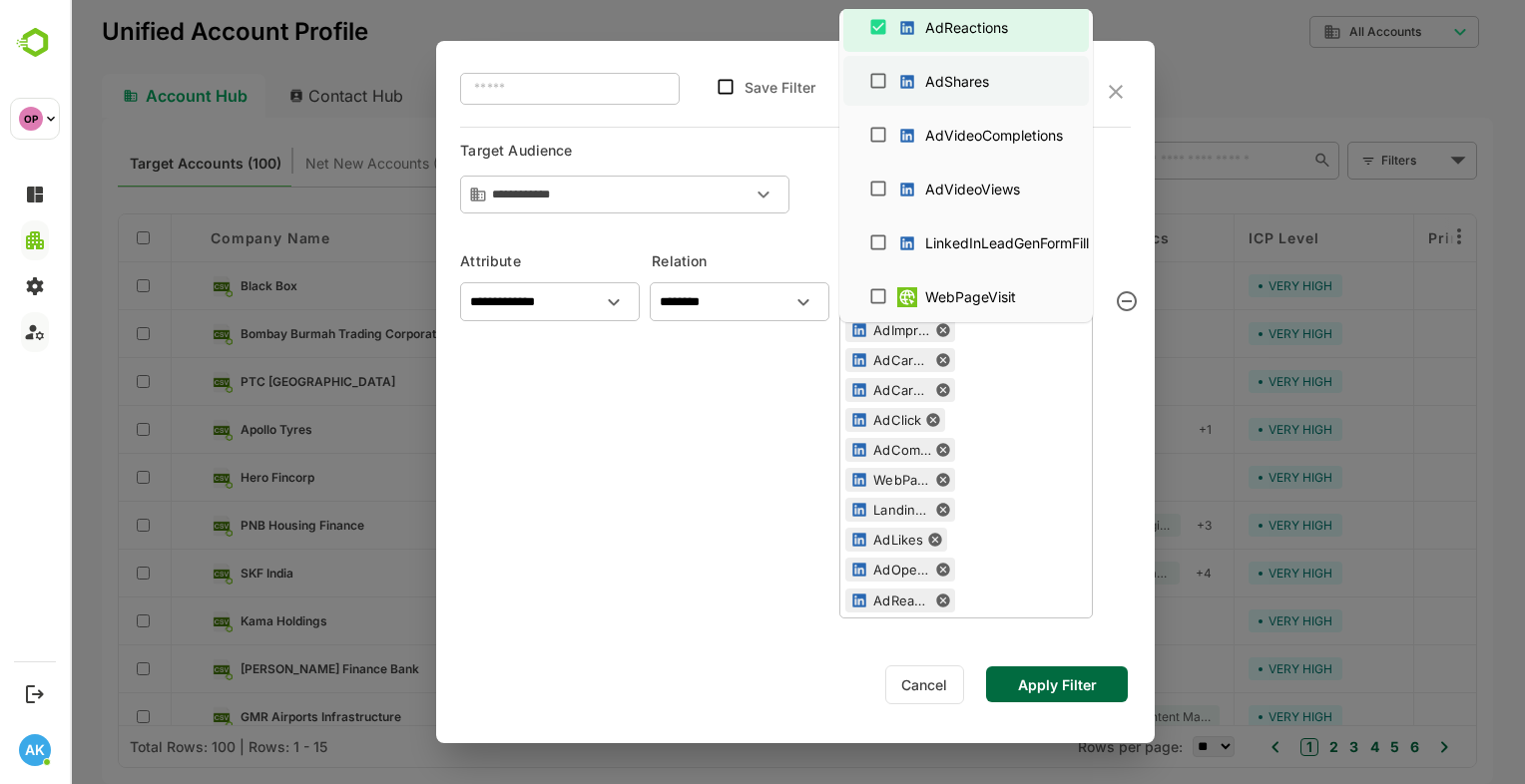 click on "AdShares" at bounding box center [957, 81] 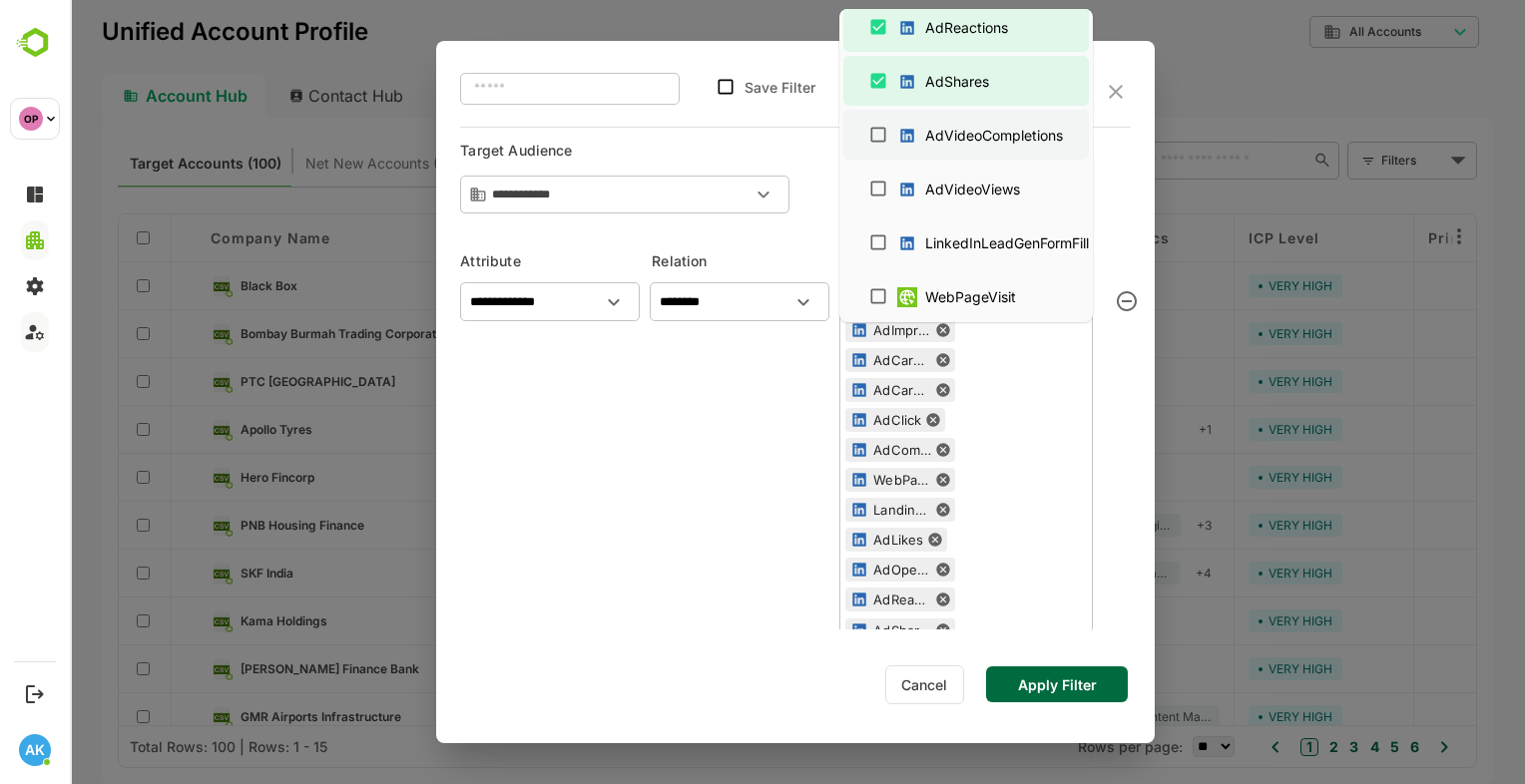 click on "AdVideoCompletions" at bounding box center (985, 135) 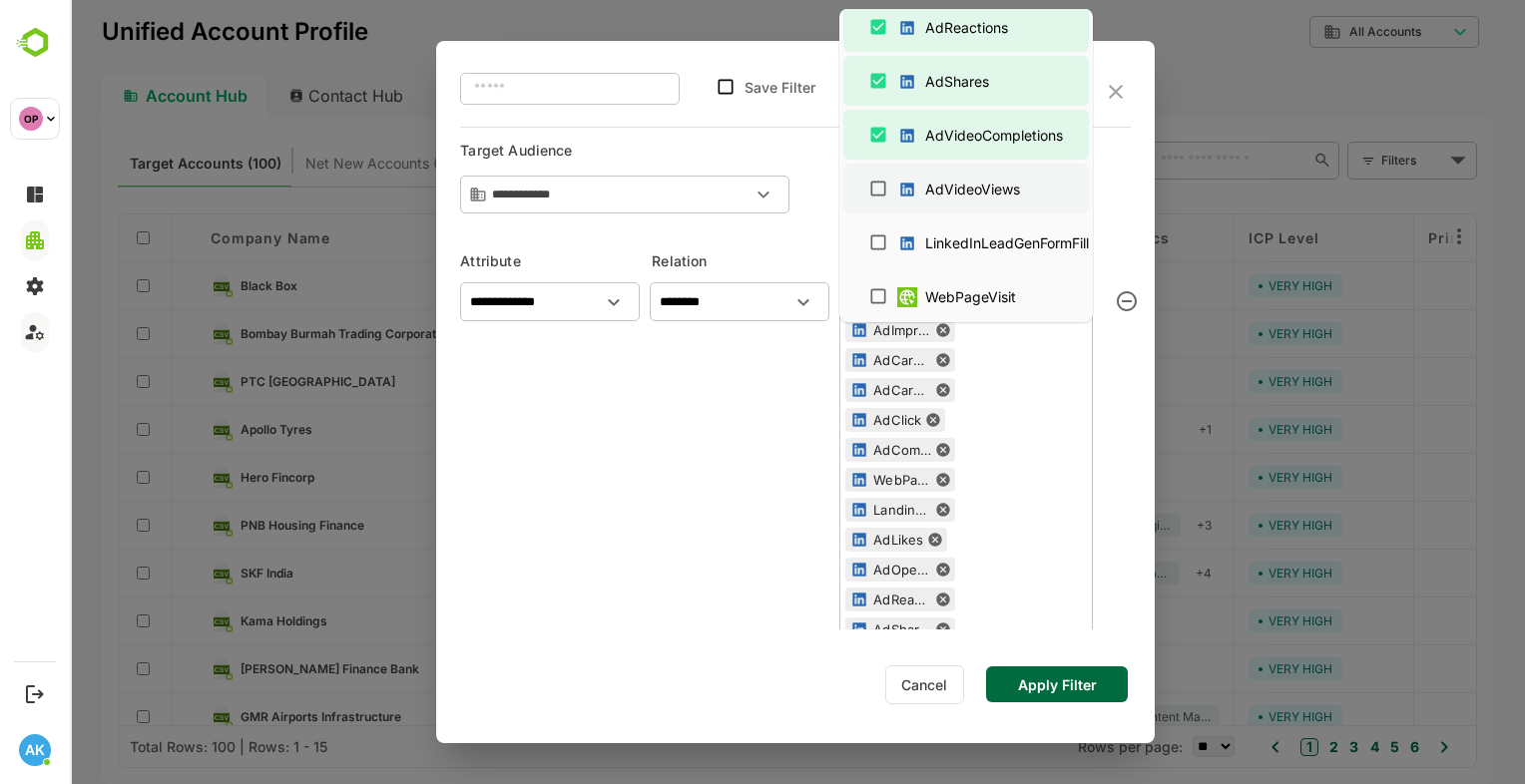 click on "AdVideoViews" at bounding box center (972, 189) 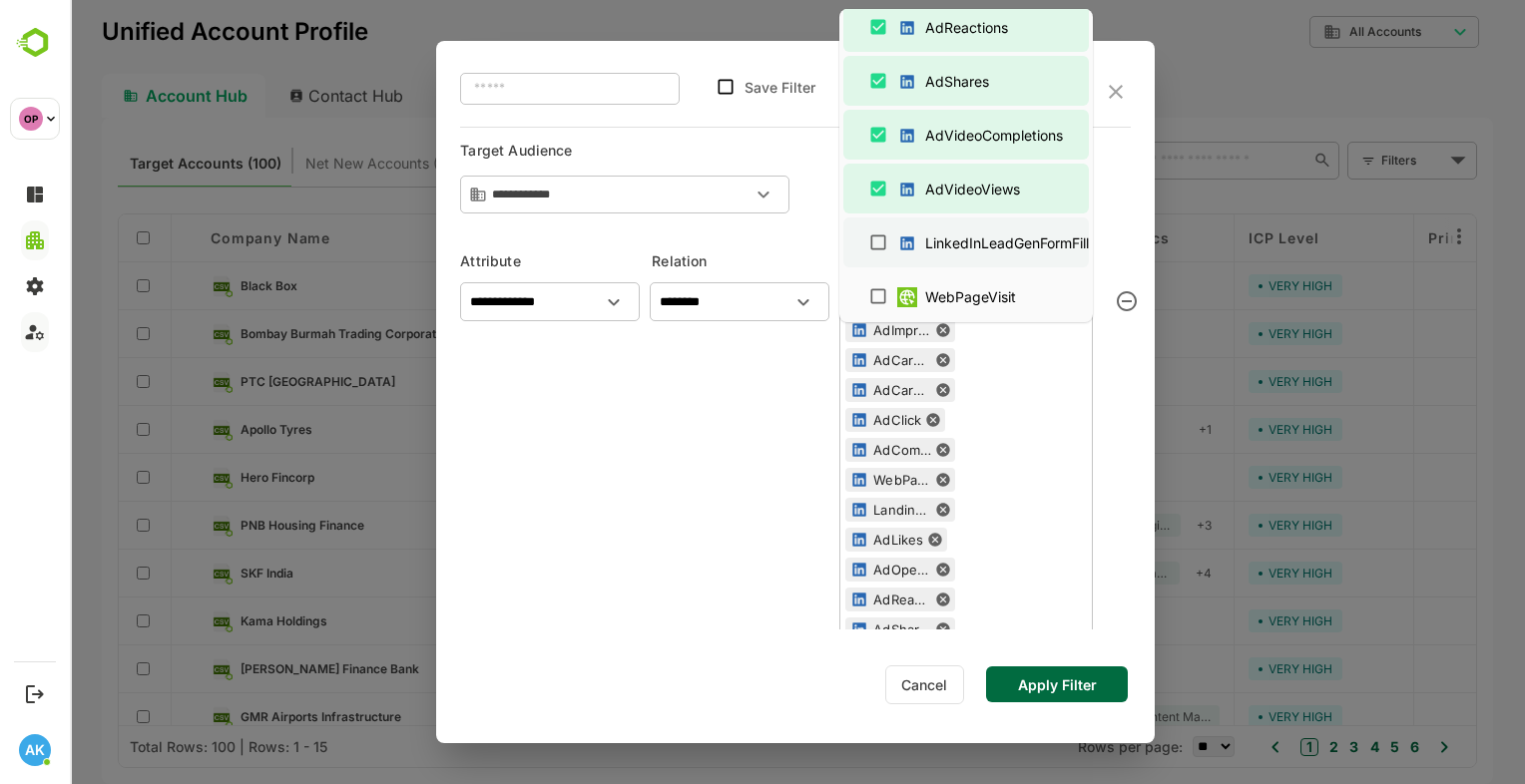click on "LinkedInLeadGenFormFill" at bounding box center (1007, 242) 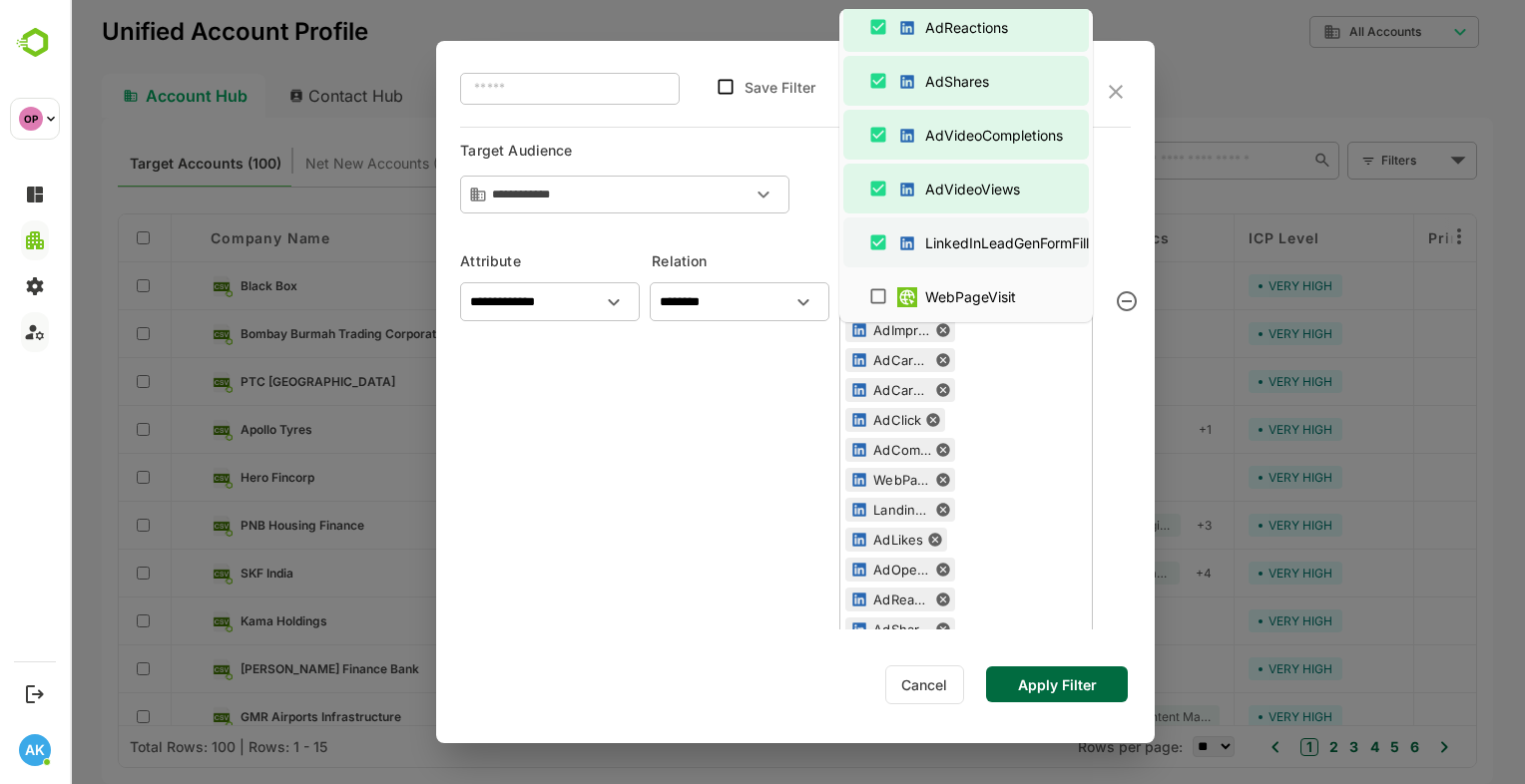 scroll, scrollTop: 2849, scrollLeft: 0, axis: vertical 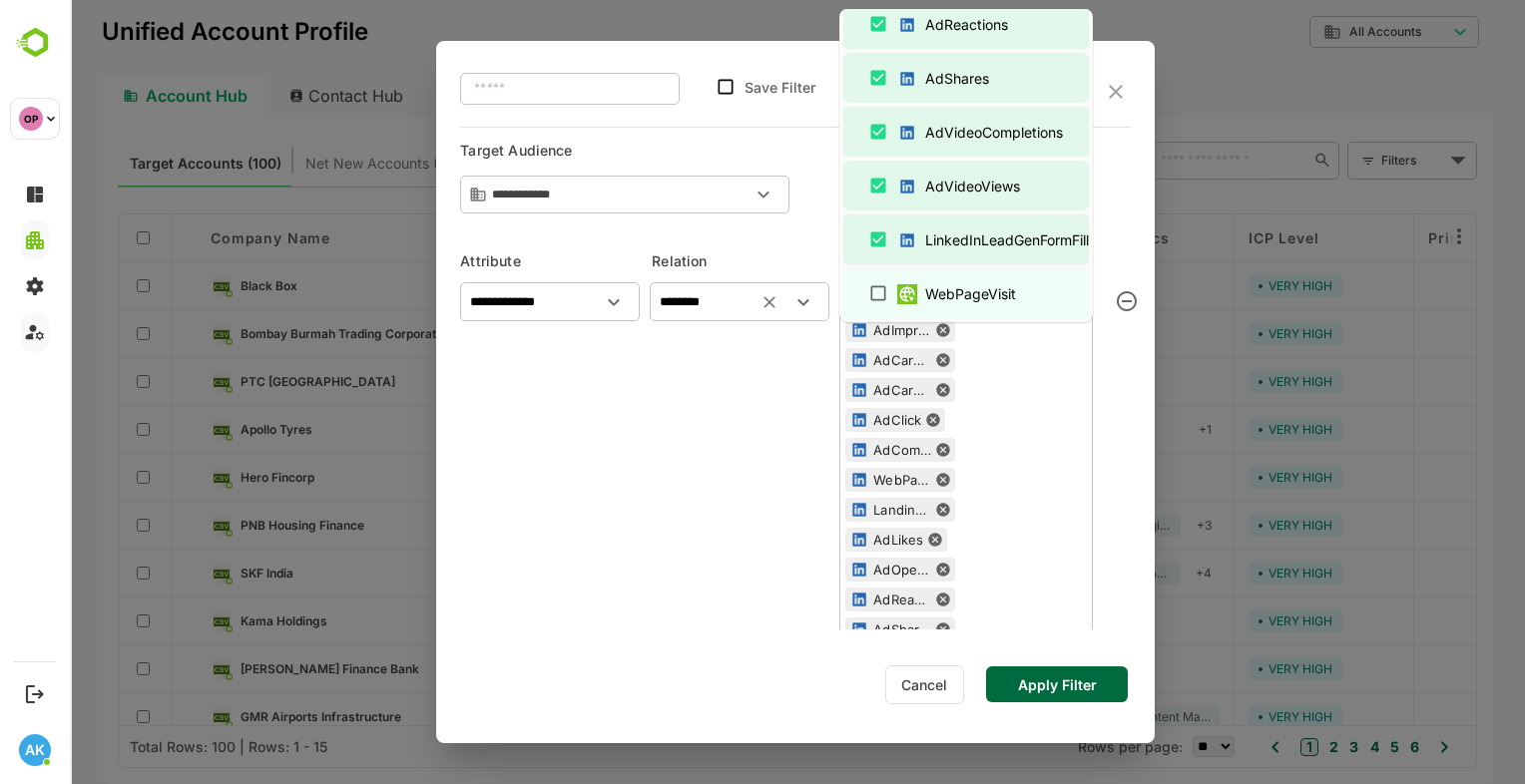 click on "******** ​" at bounding box center [740, 507] 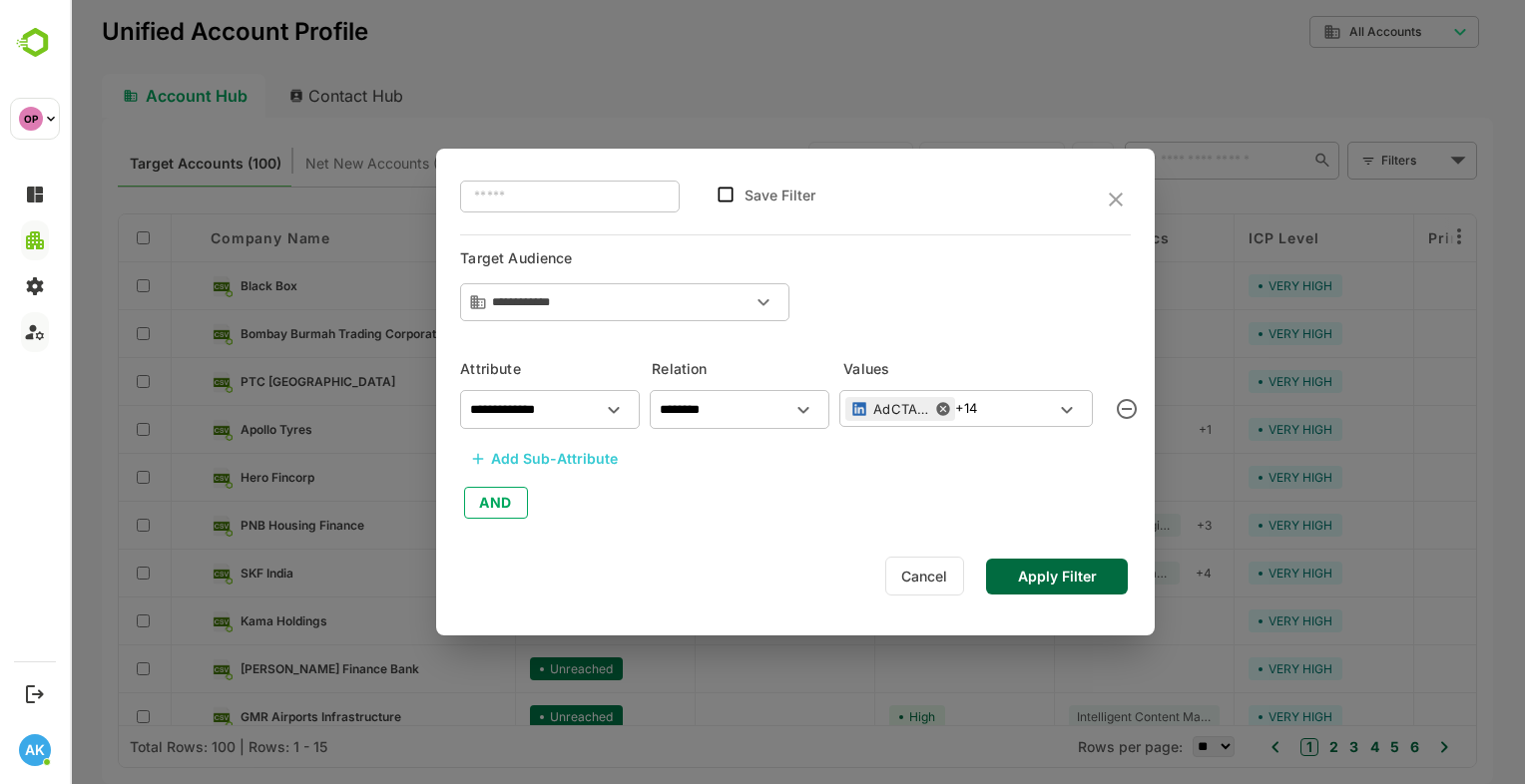 click on "Add Sub-Attribute" at bounding box center [554, 459] 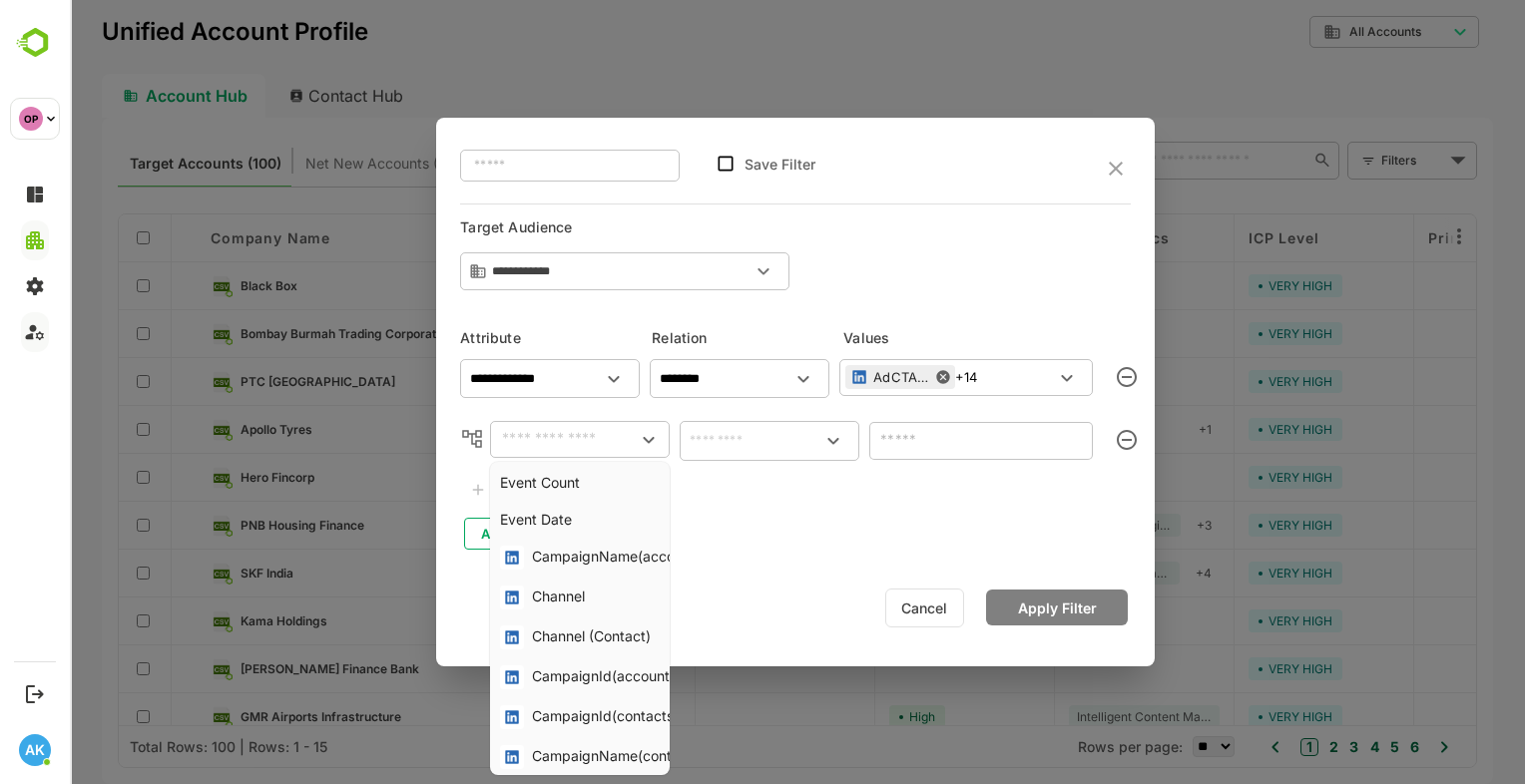 click at bounding box center (563, 439) 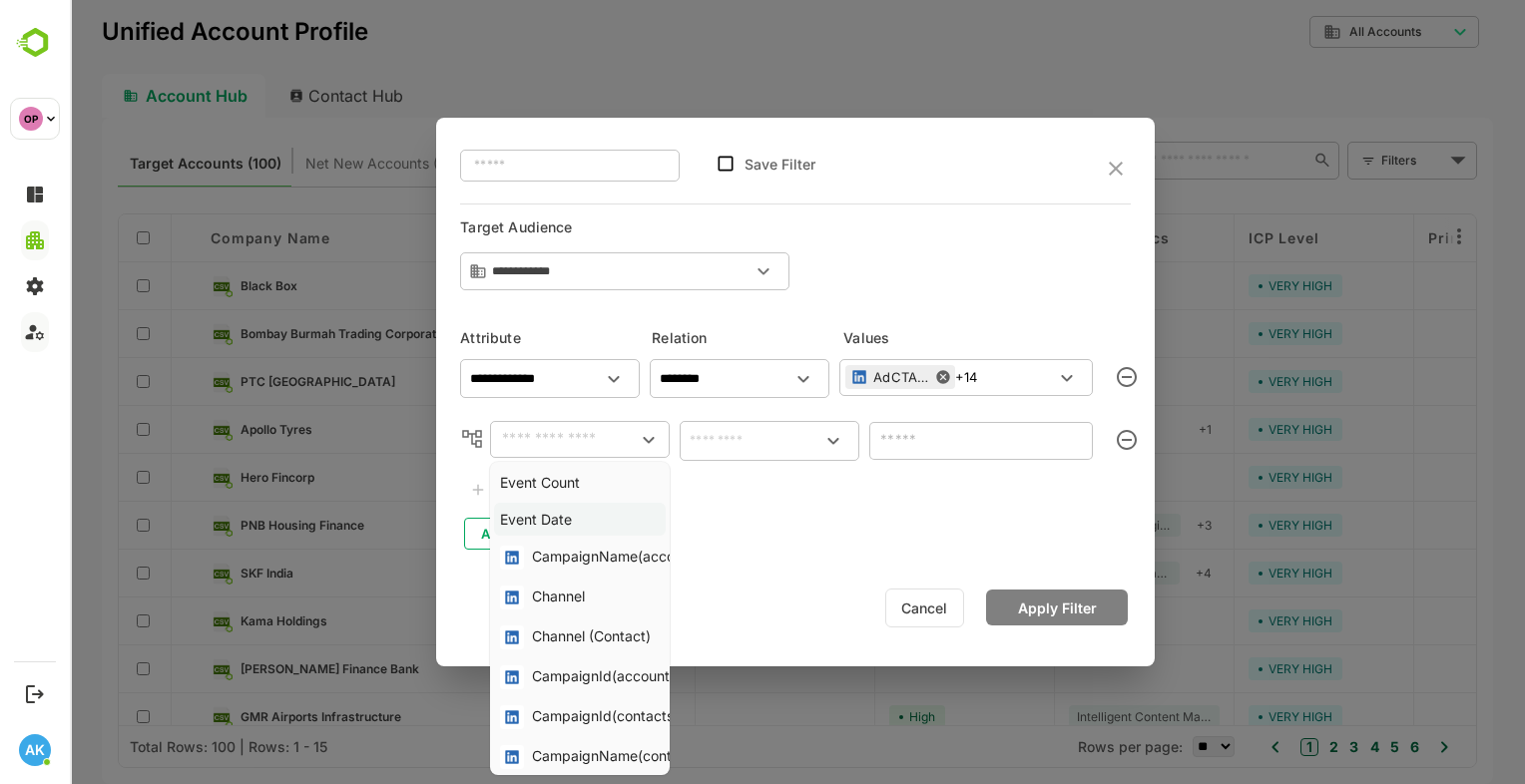 click on "Event Date" at bounding box center [536, 519] 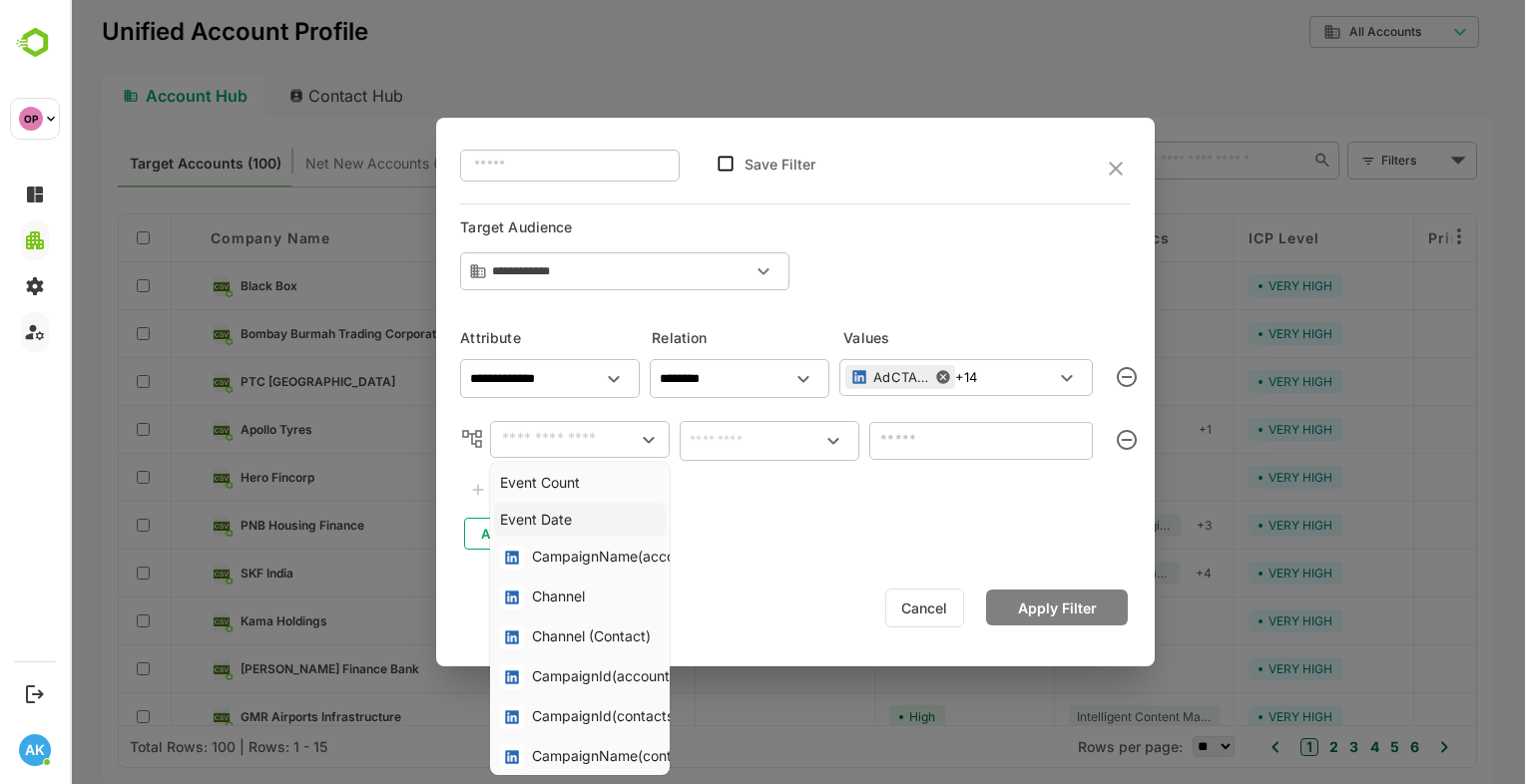 type on "**********" 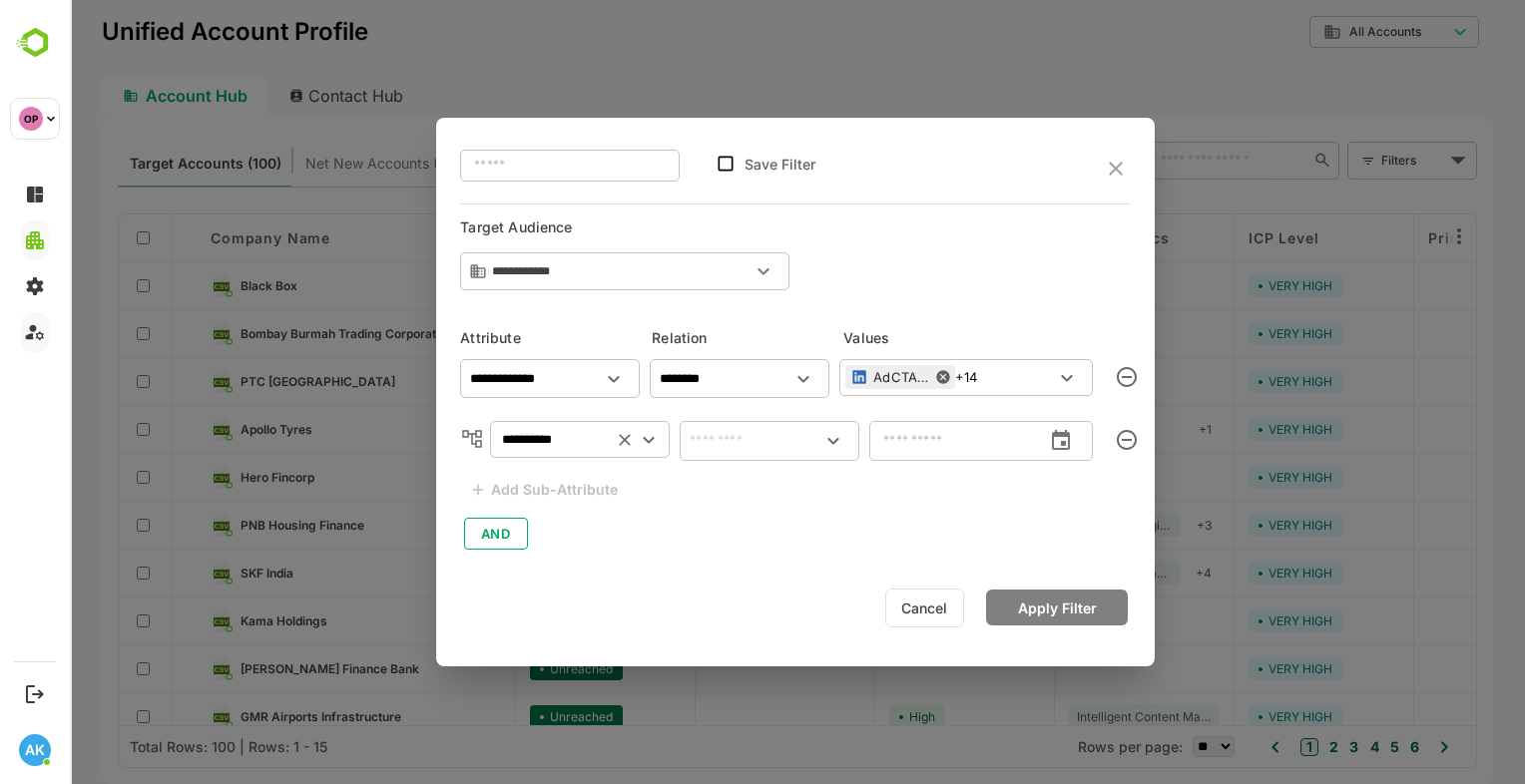 click at bounding box center (769, 441) 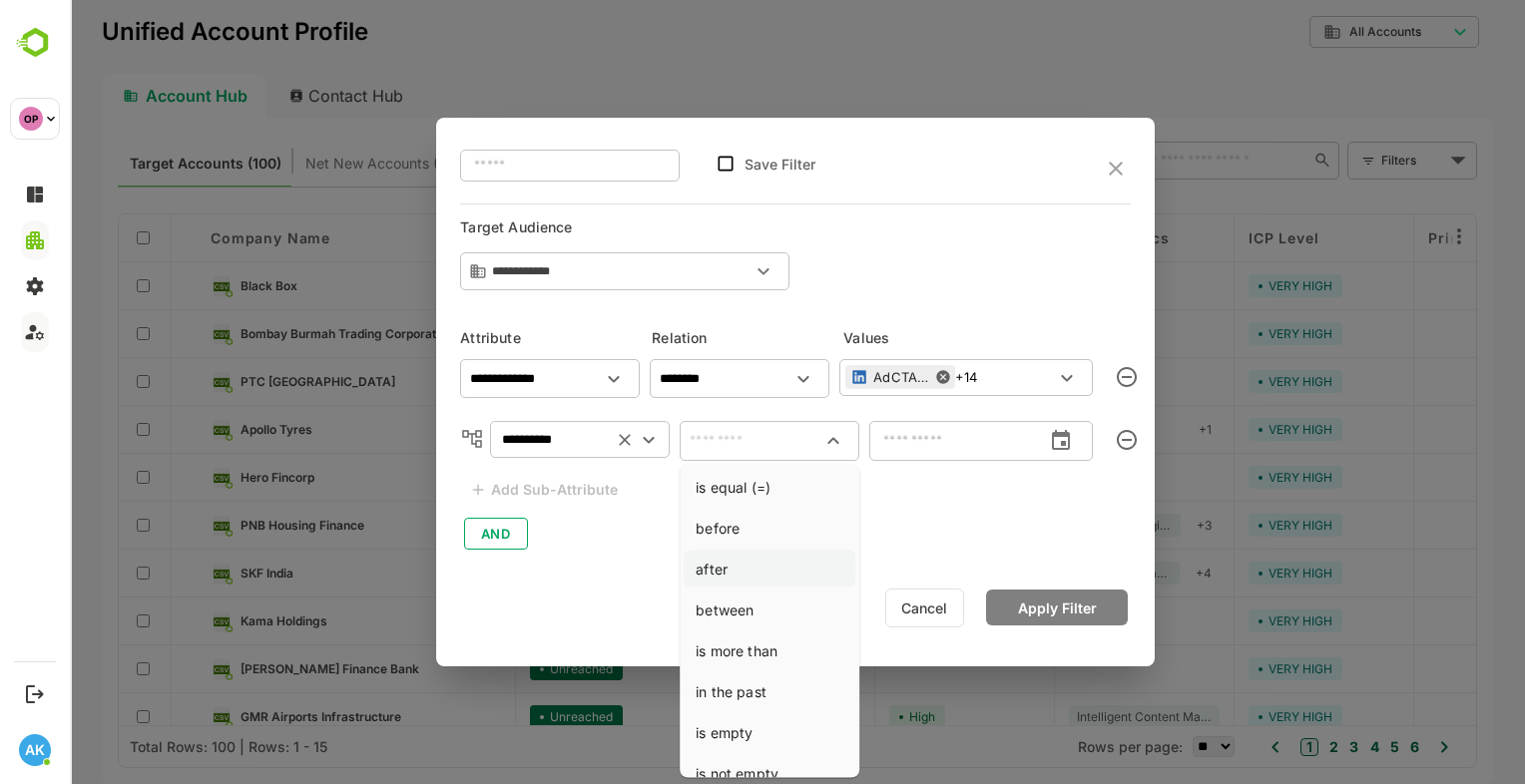 scroll, scrollTop: 17, scrollLeft: 0, axis: vertical 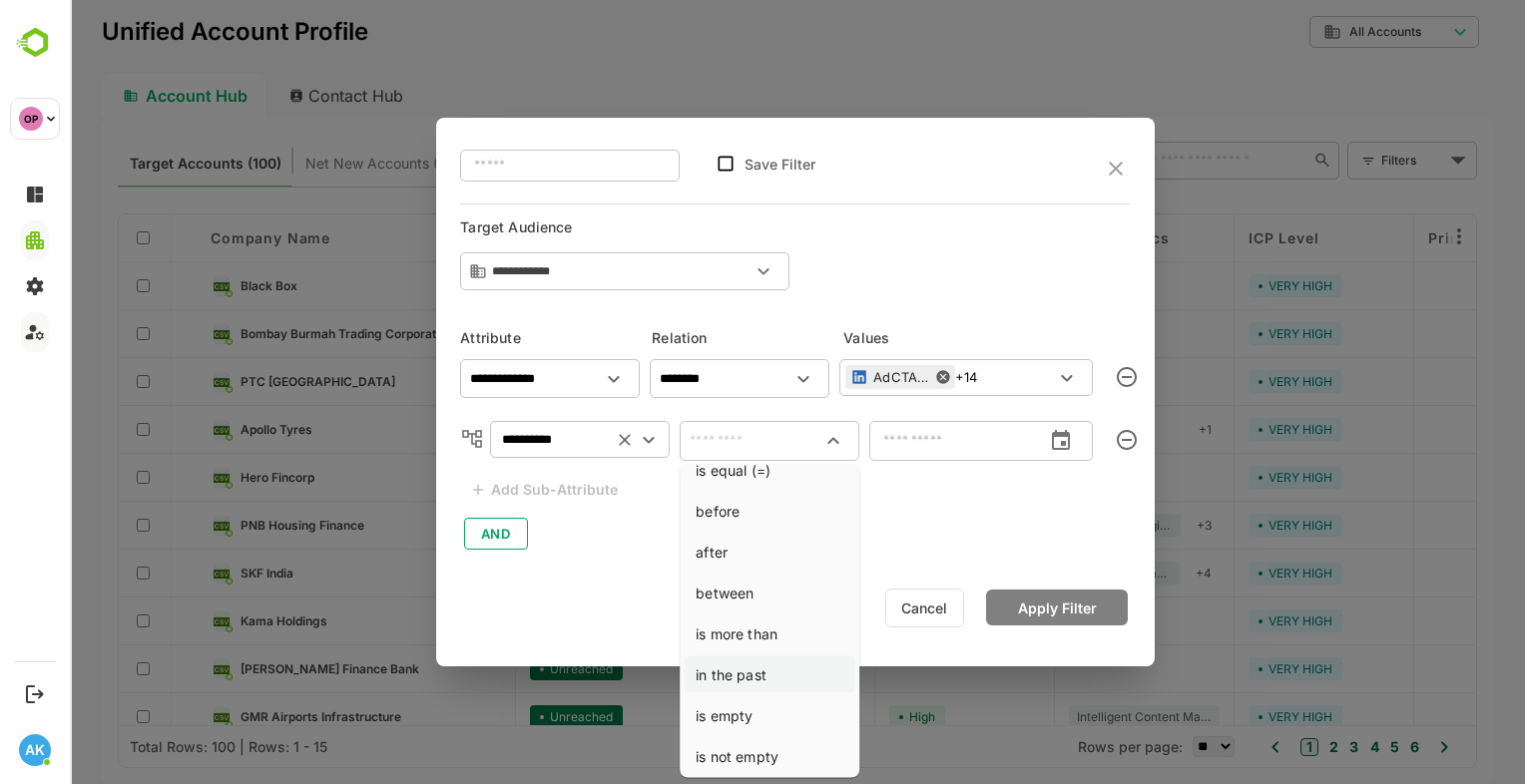 click on "in the past" at bounding box center [769, 674] 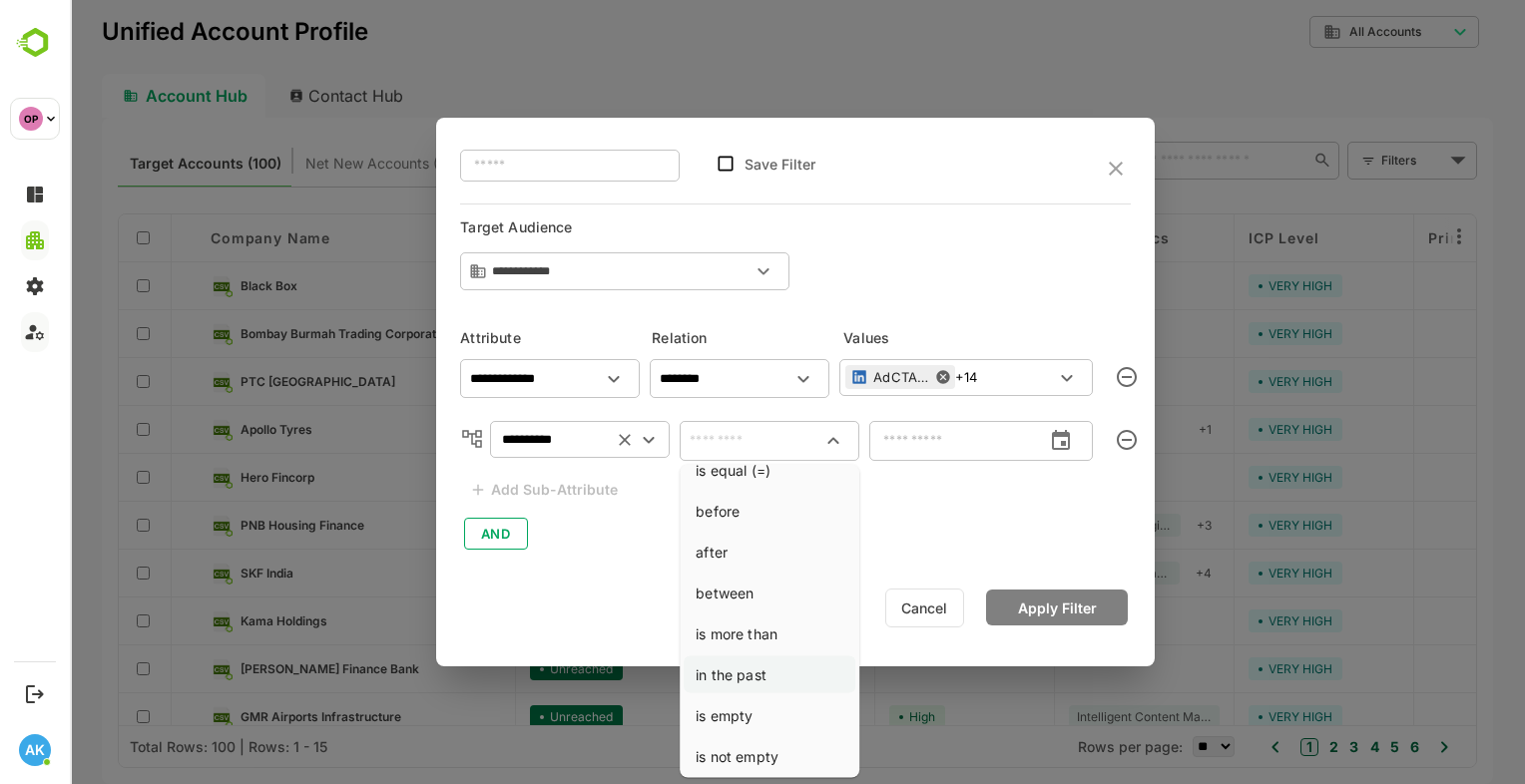 type on "**********" 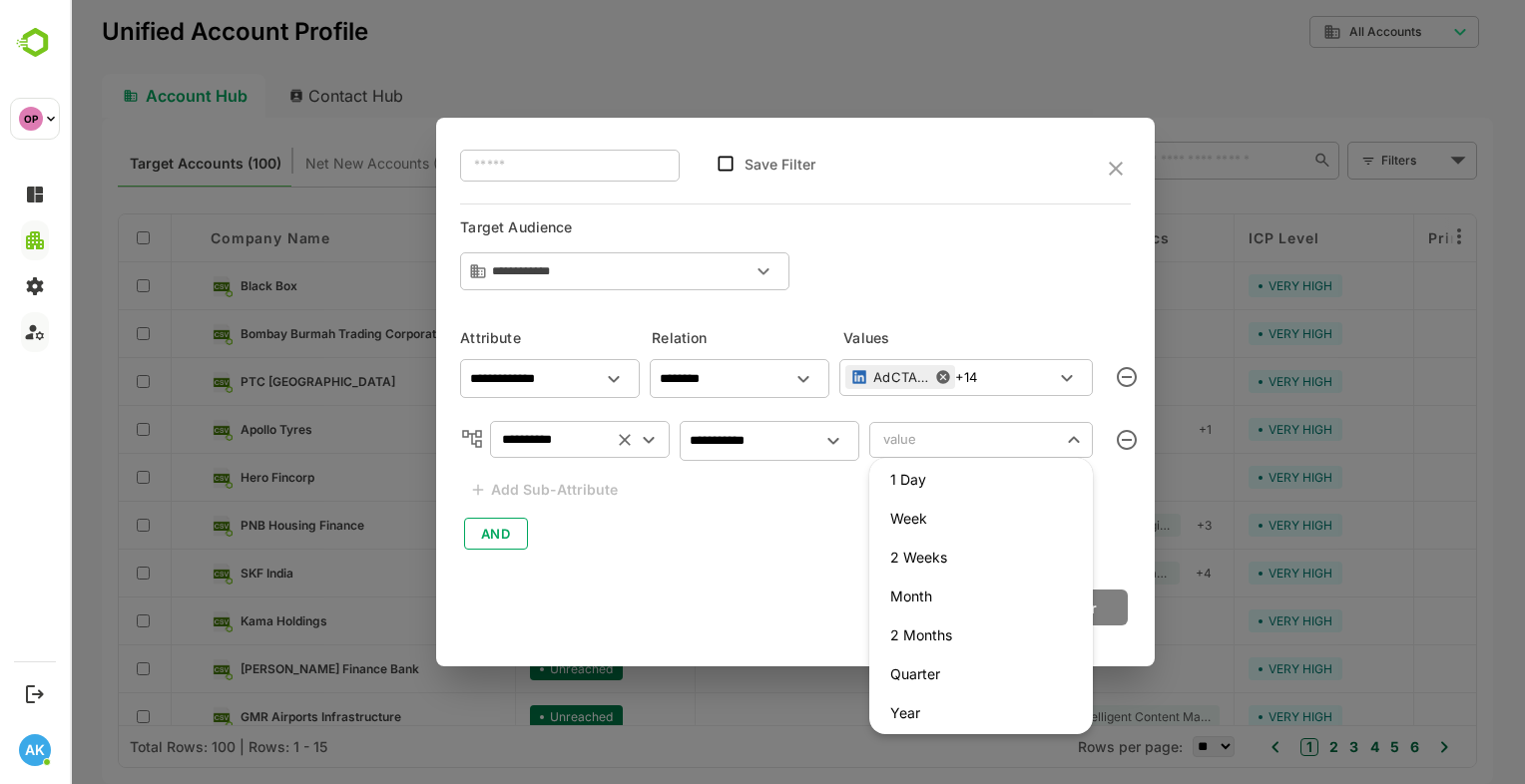click on "**********" at bounding box center (797, 392) 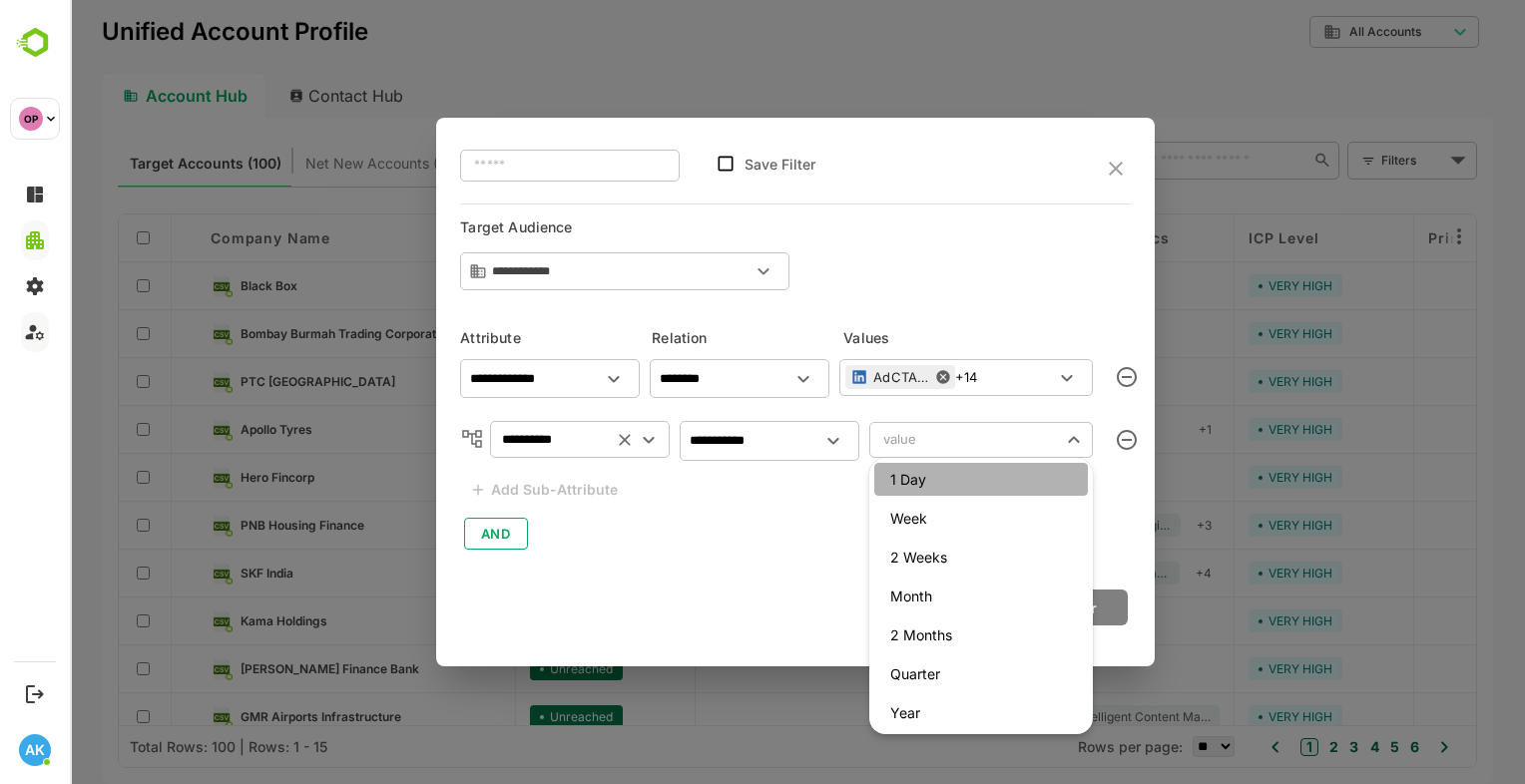 click on "1 Day" at bounding box center [981, 479] 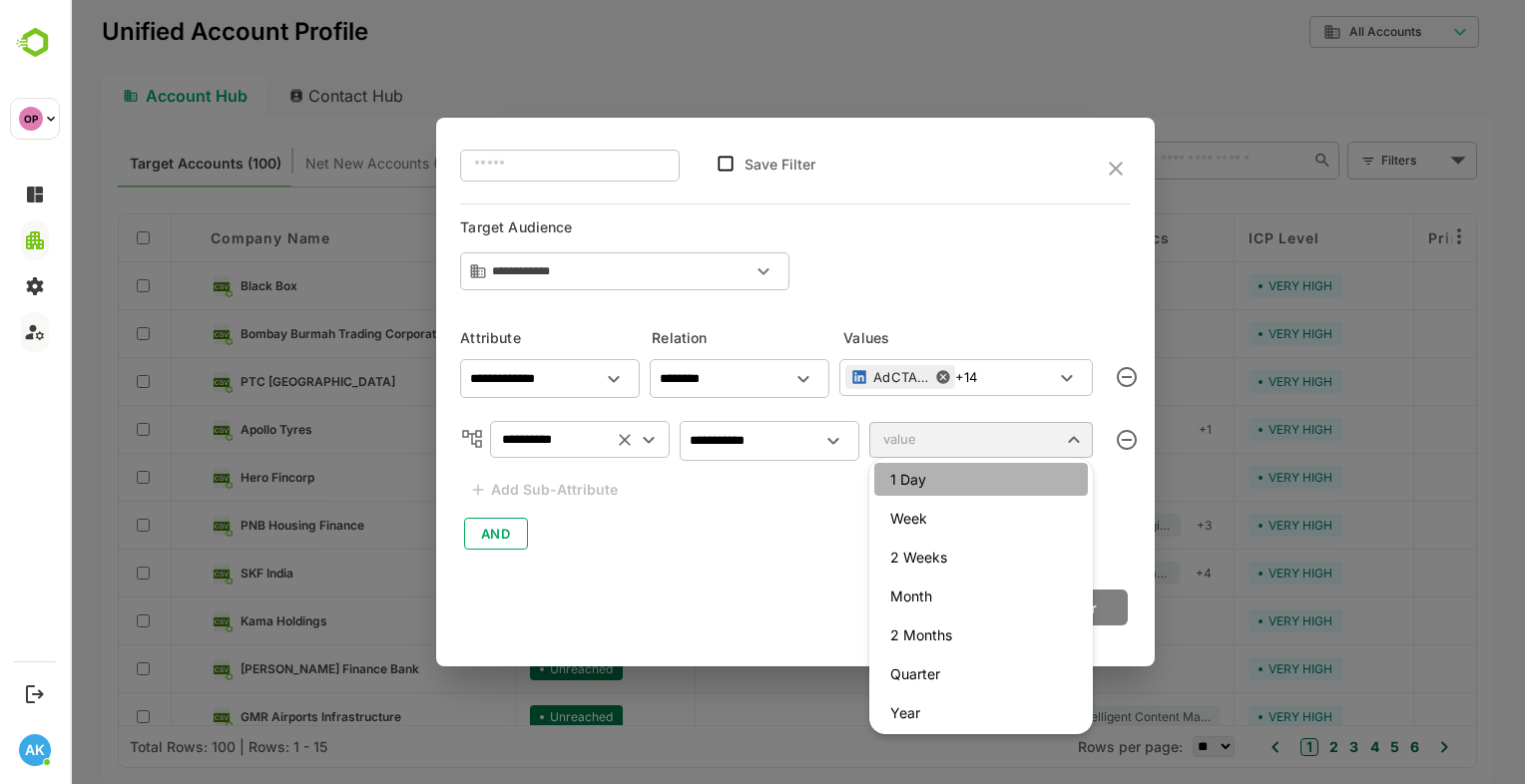 type on "*****" 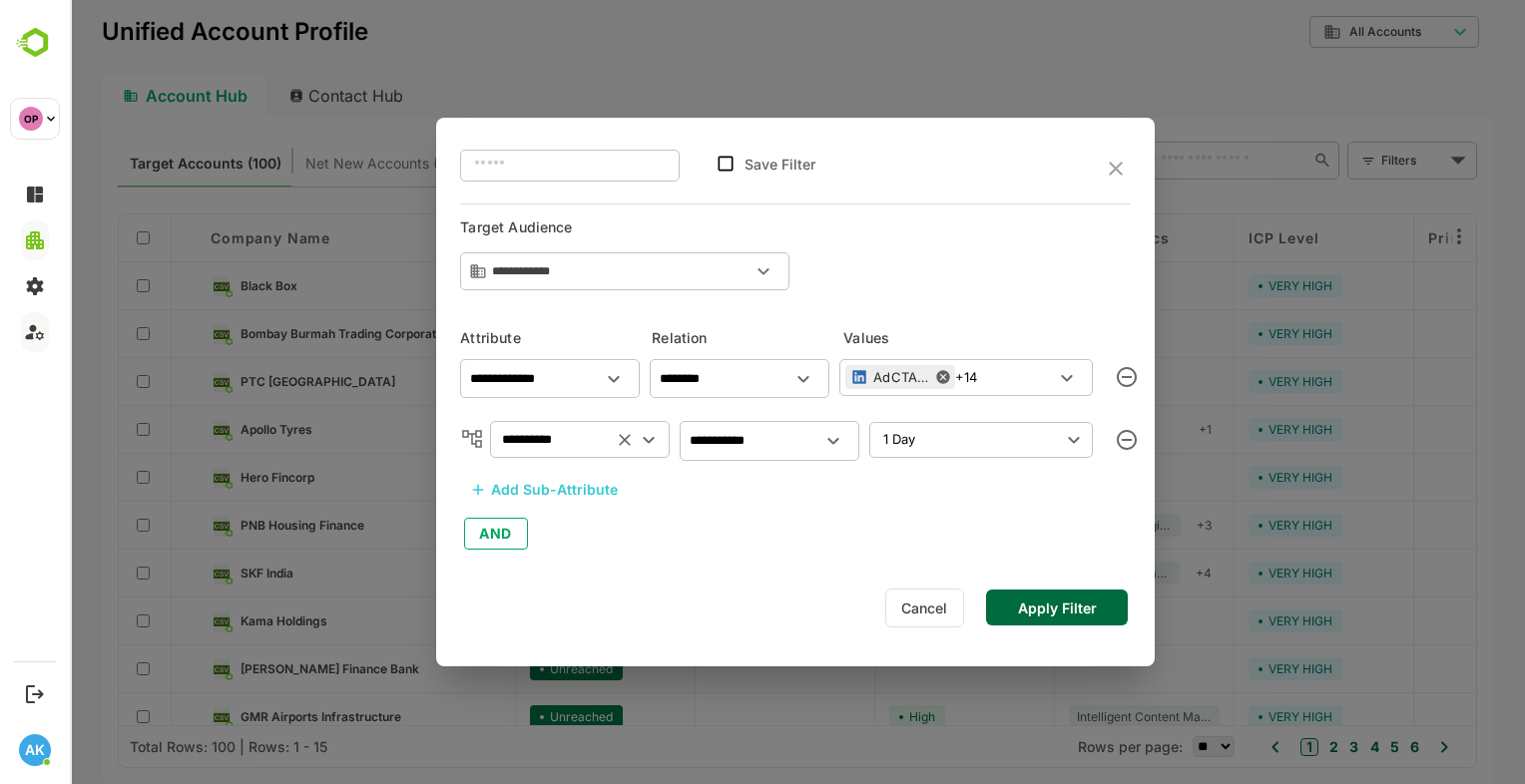 click on "Apply Filter" at bounding box center [1057, 607] 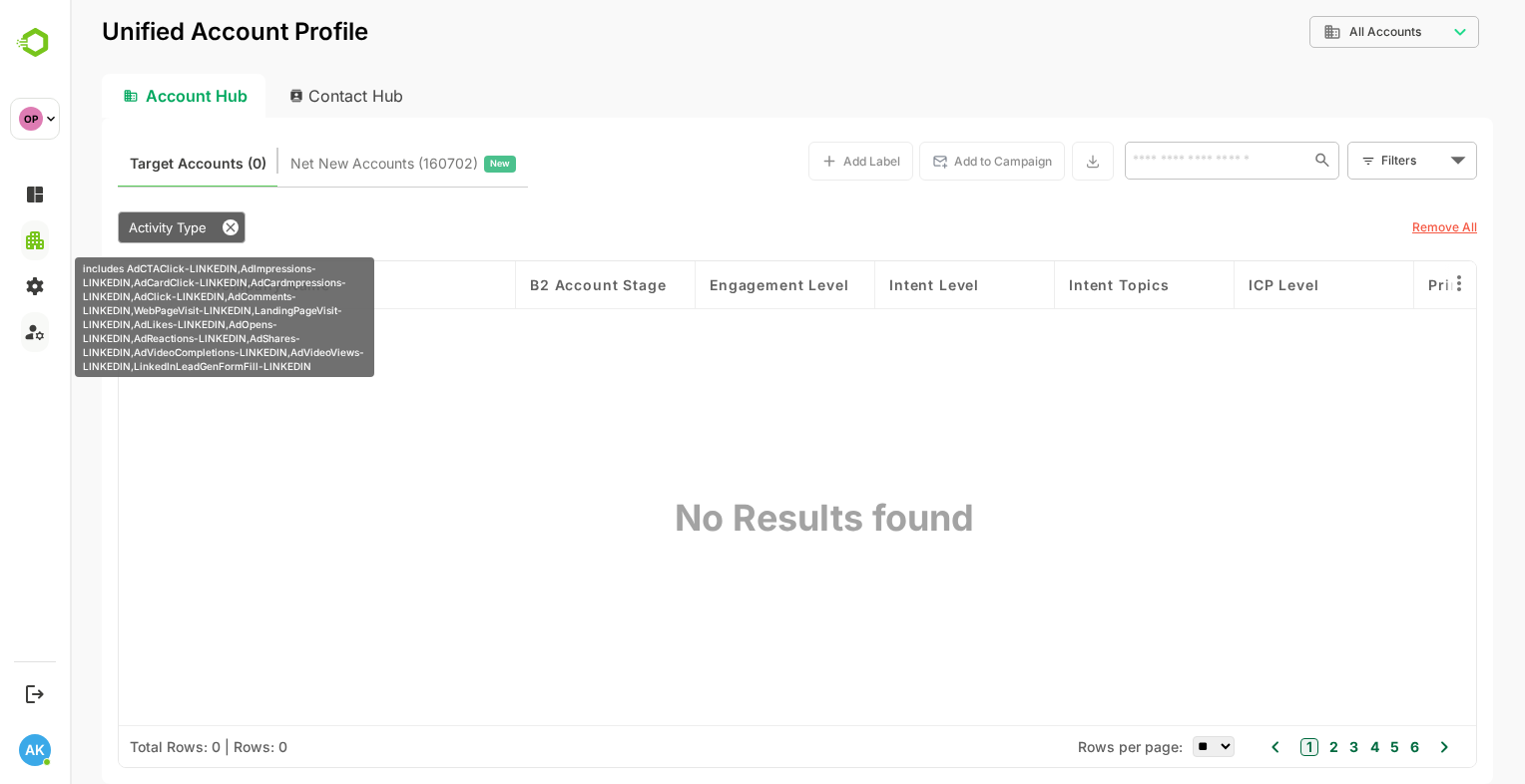 click on "Activity Type" at bounding box center [168, 227] 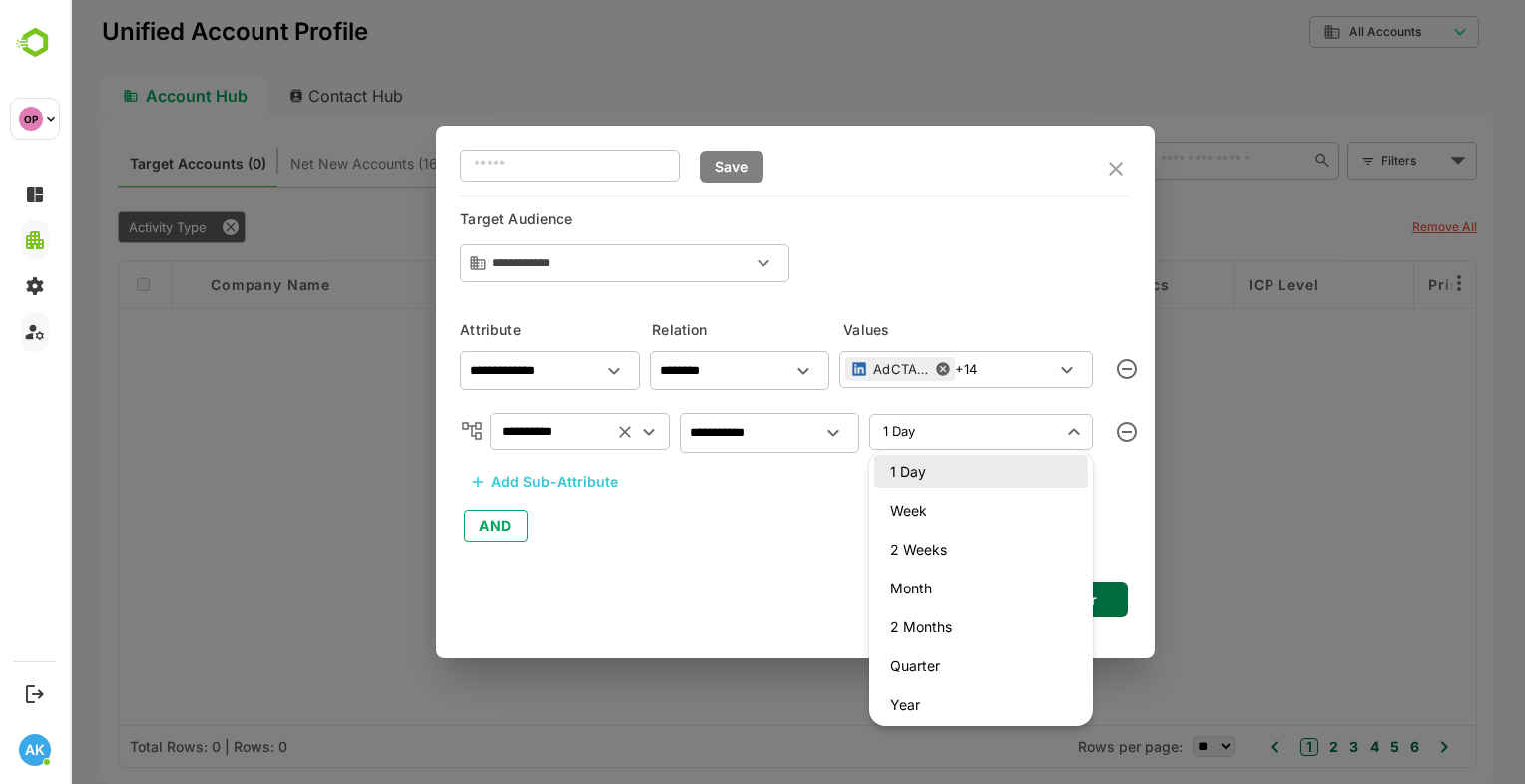 click on "**********" at bounding box center [797, 392] 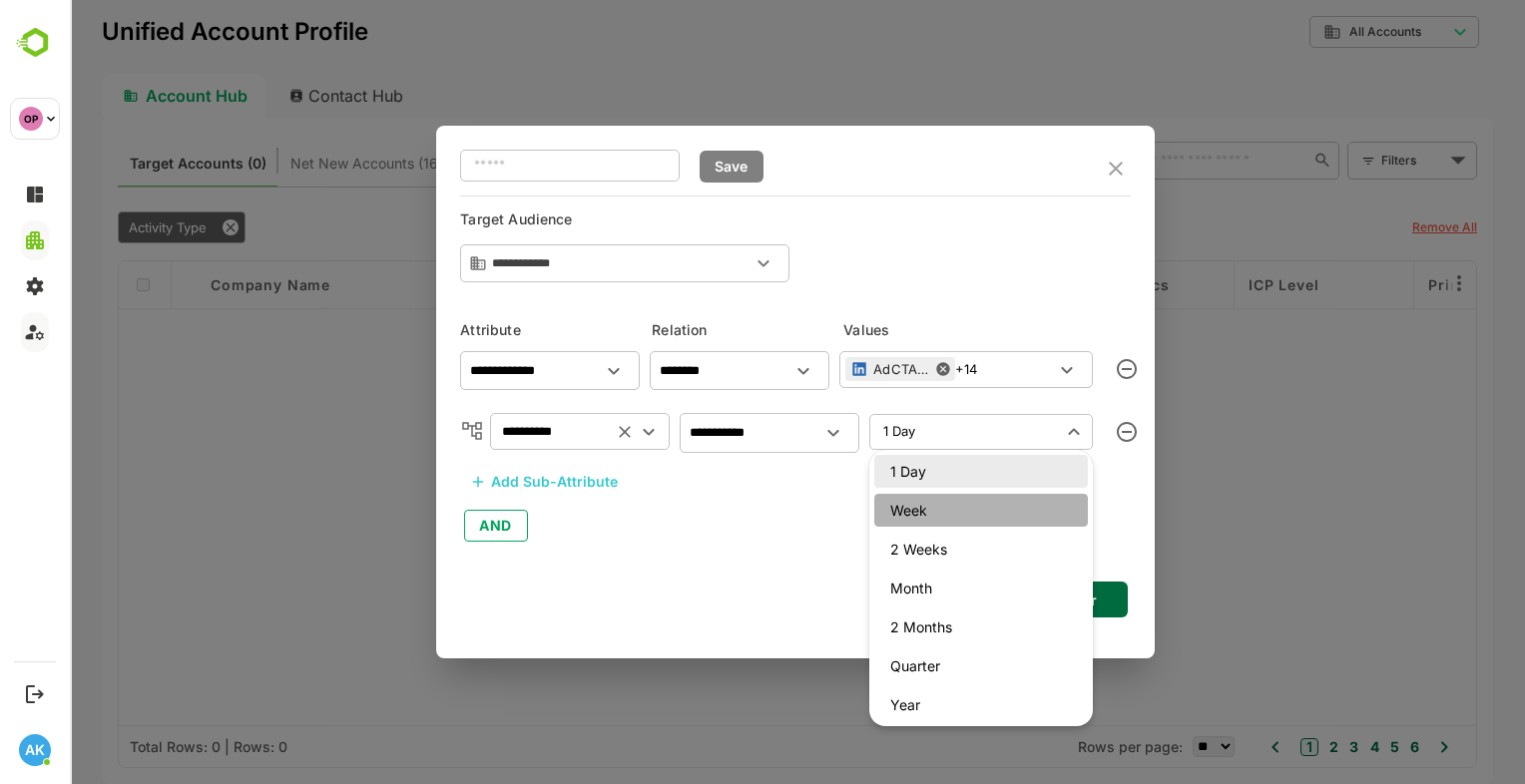 click on "Week" at bounding box center [981, 510] 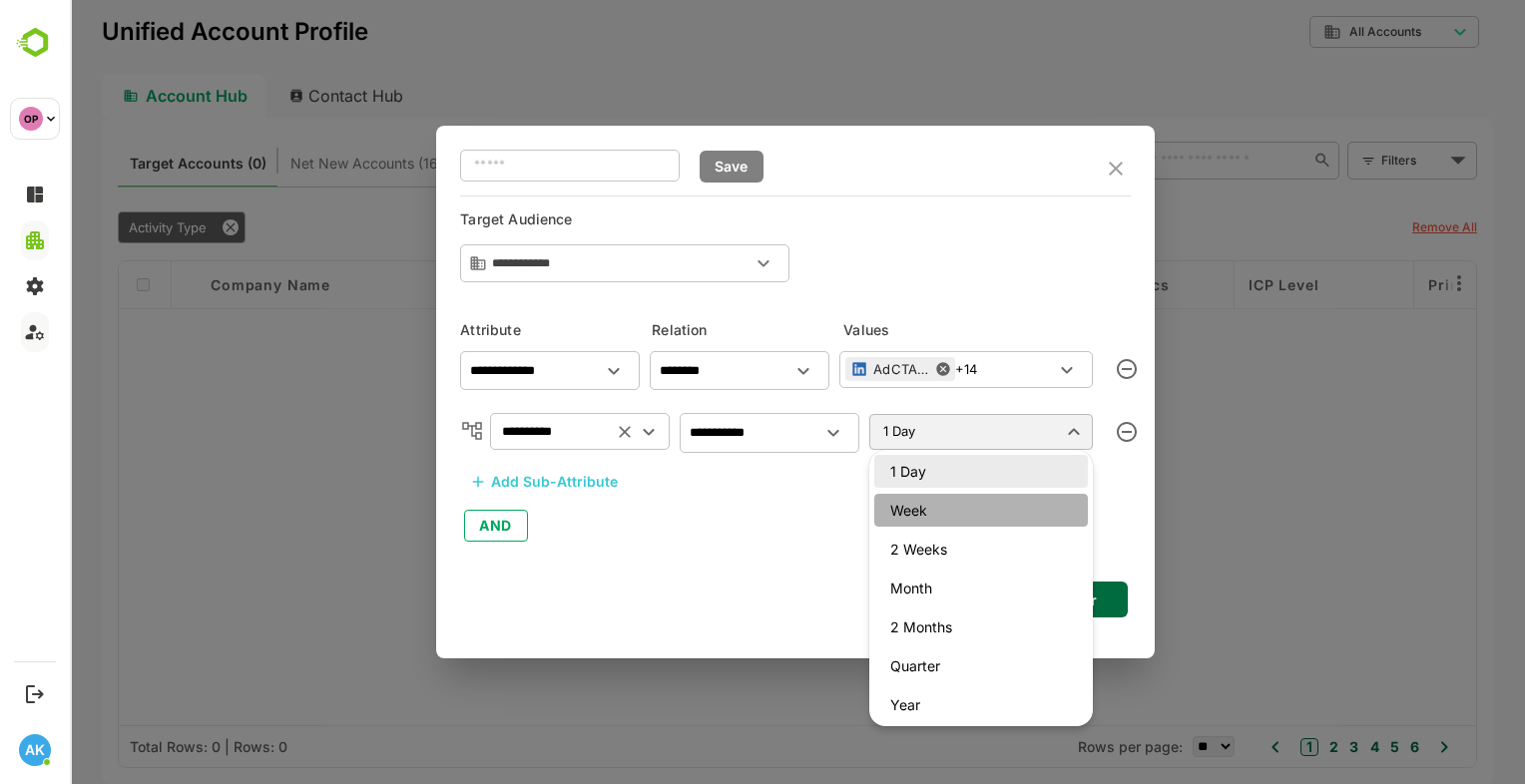 type on "****" 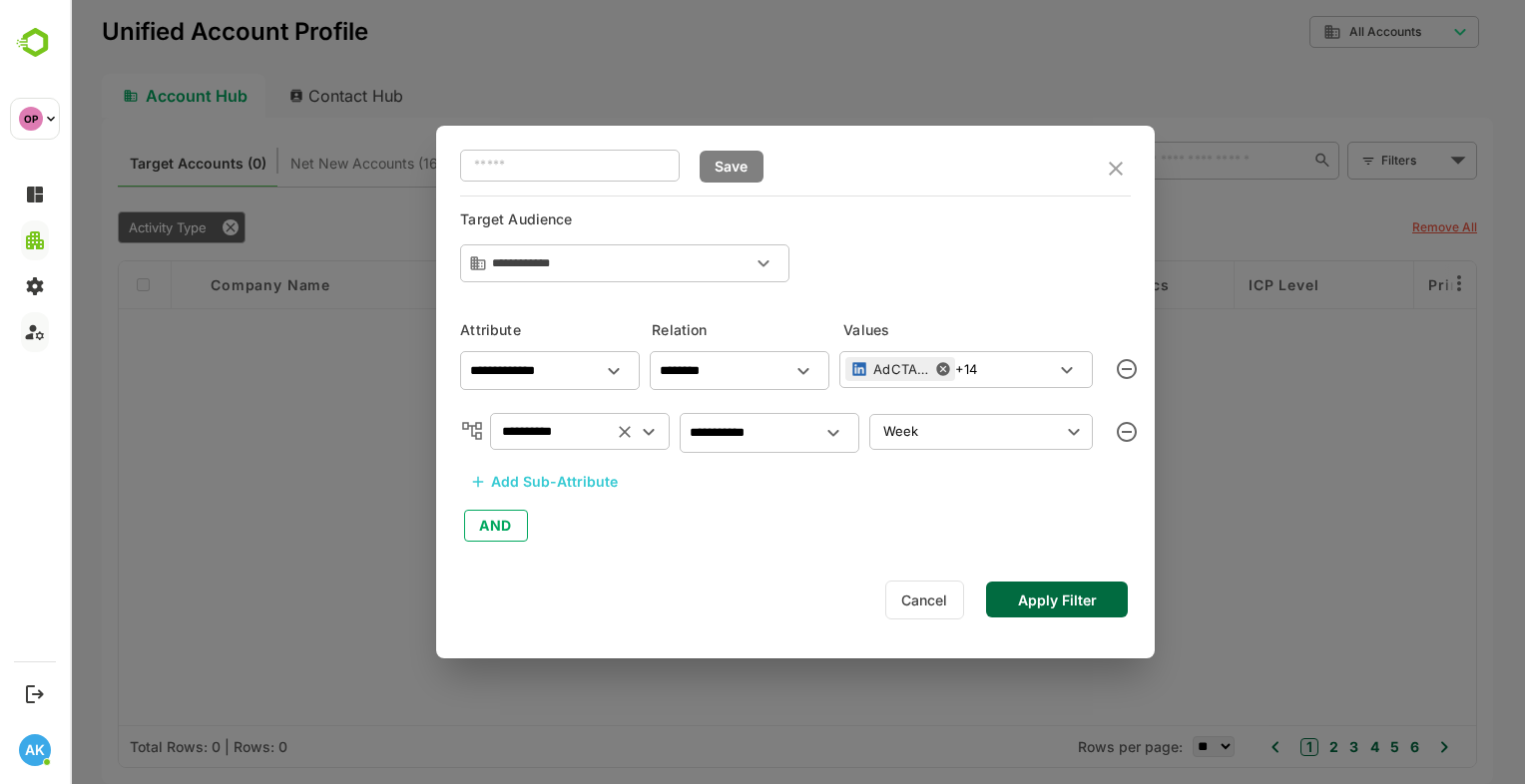 click on "Apply Filter" at bounding box center [1057, 599] 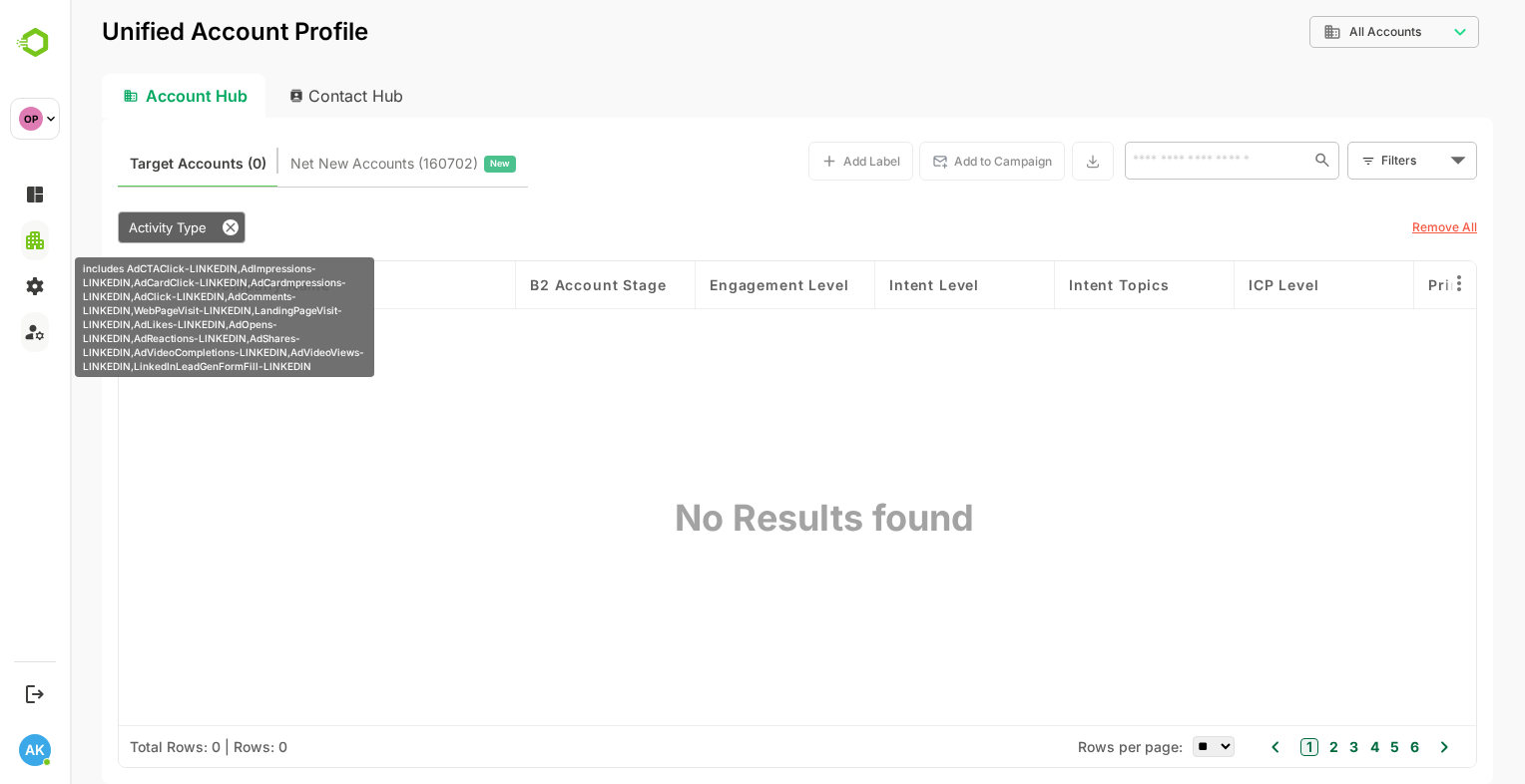 click on "Activity Type" at bounding box center [182, 227] 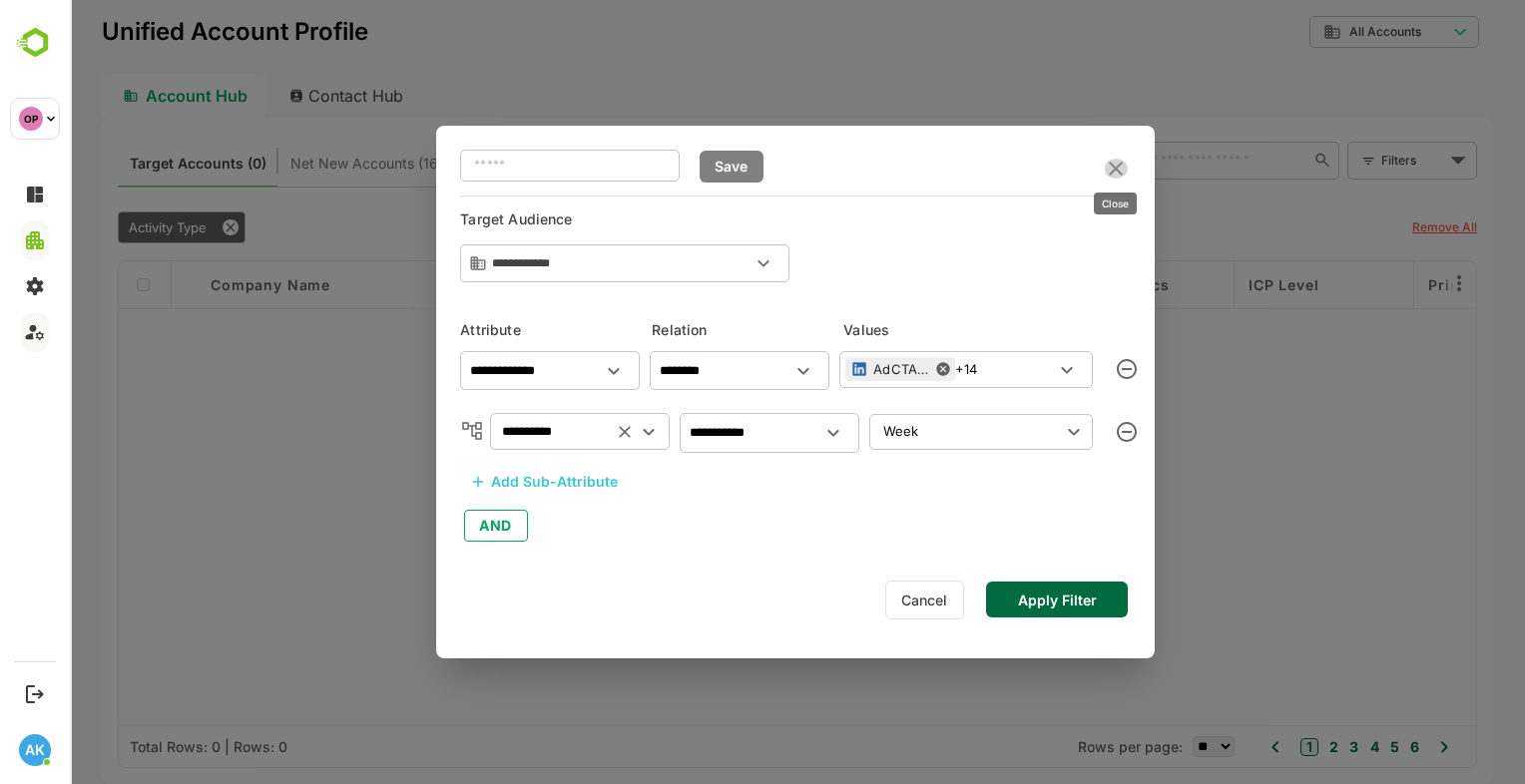 click 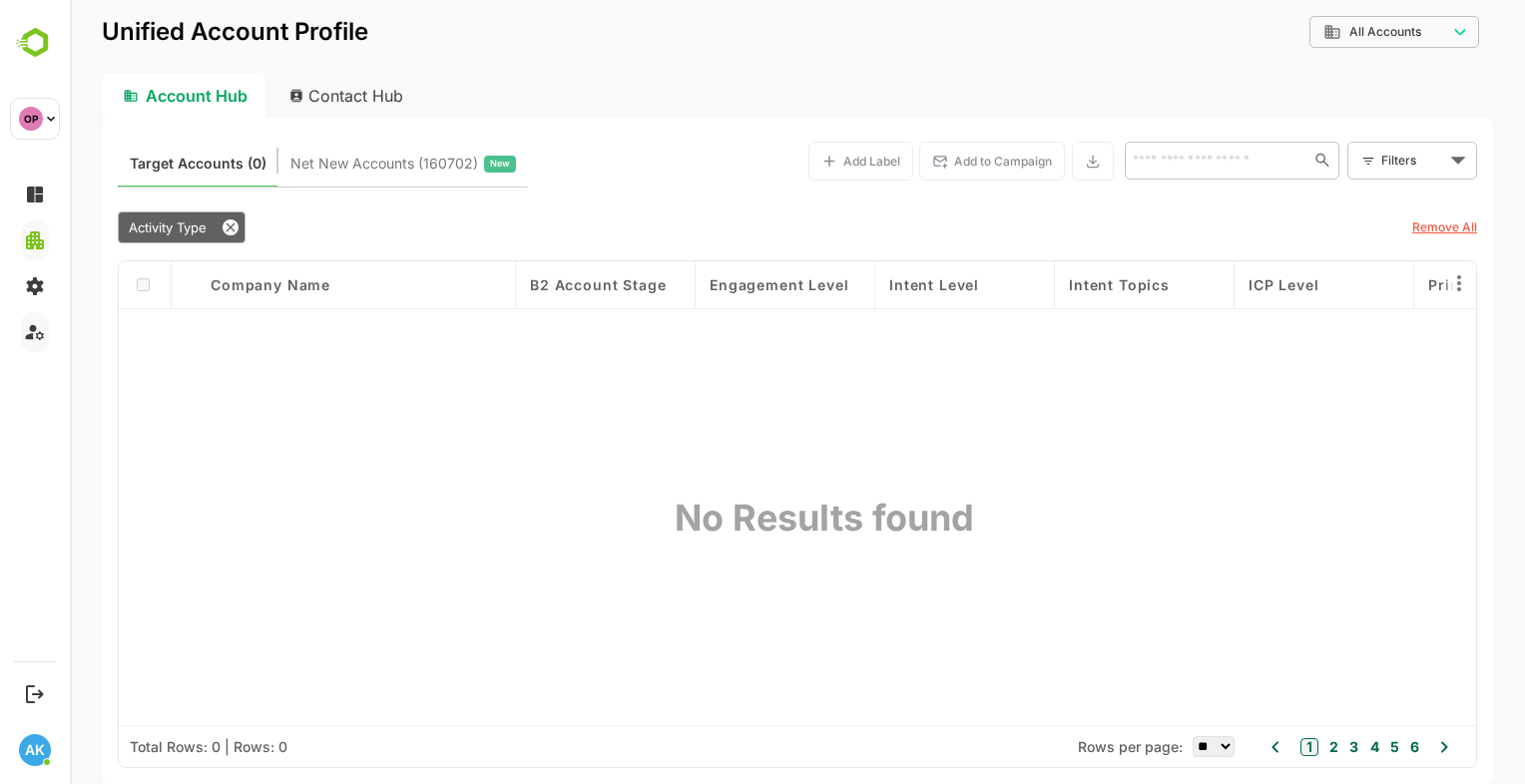 click on "Account Hub Contact Hub" at bounding box center [797, 96] 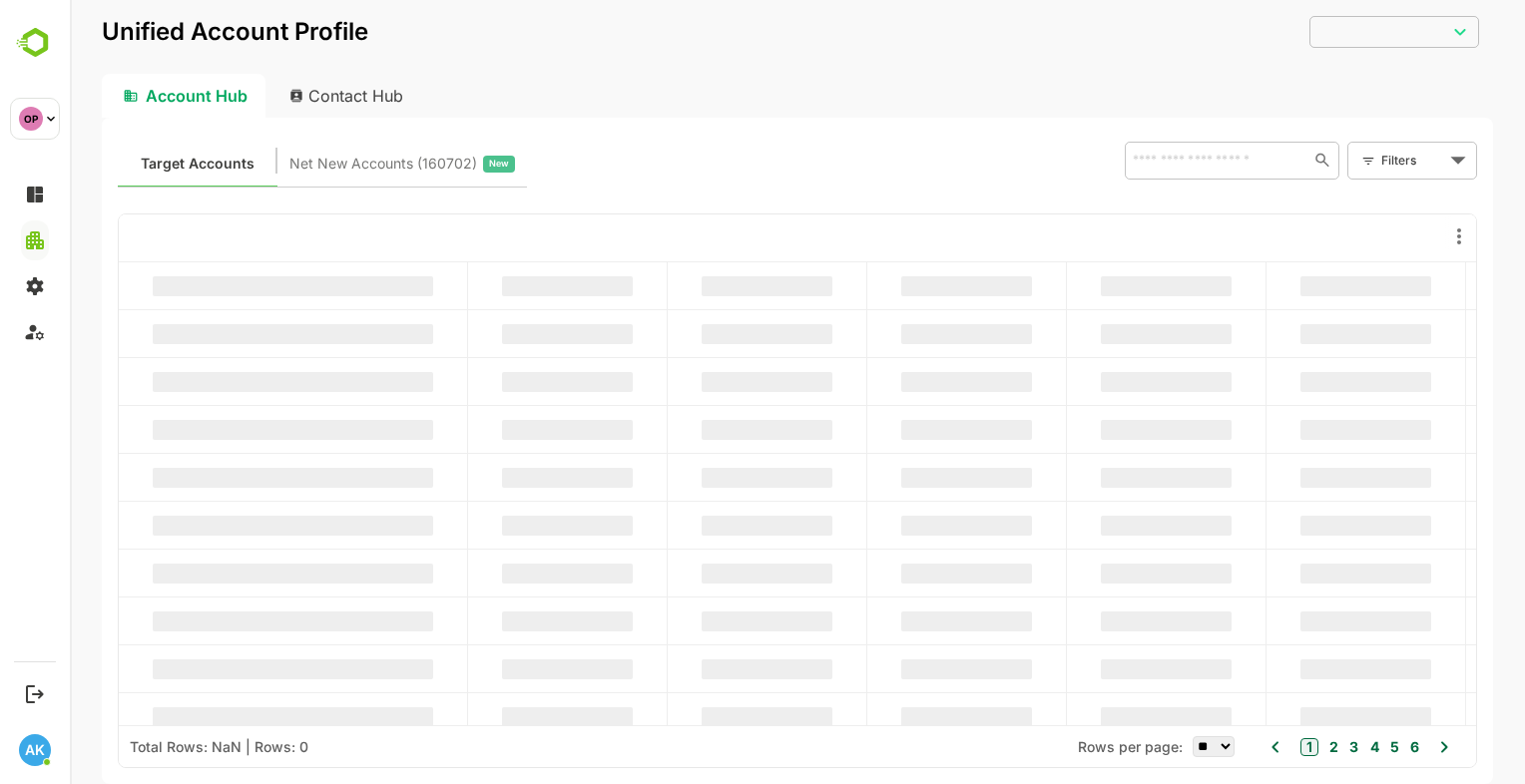 scroll, scrollTop: 0, scrollLeft: 0, axis: both 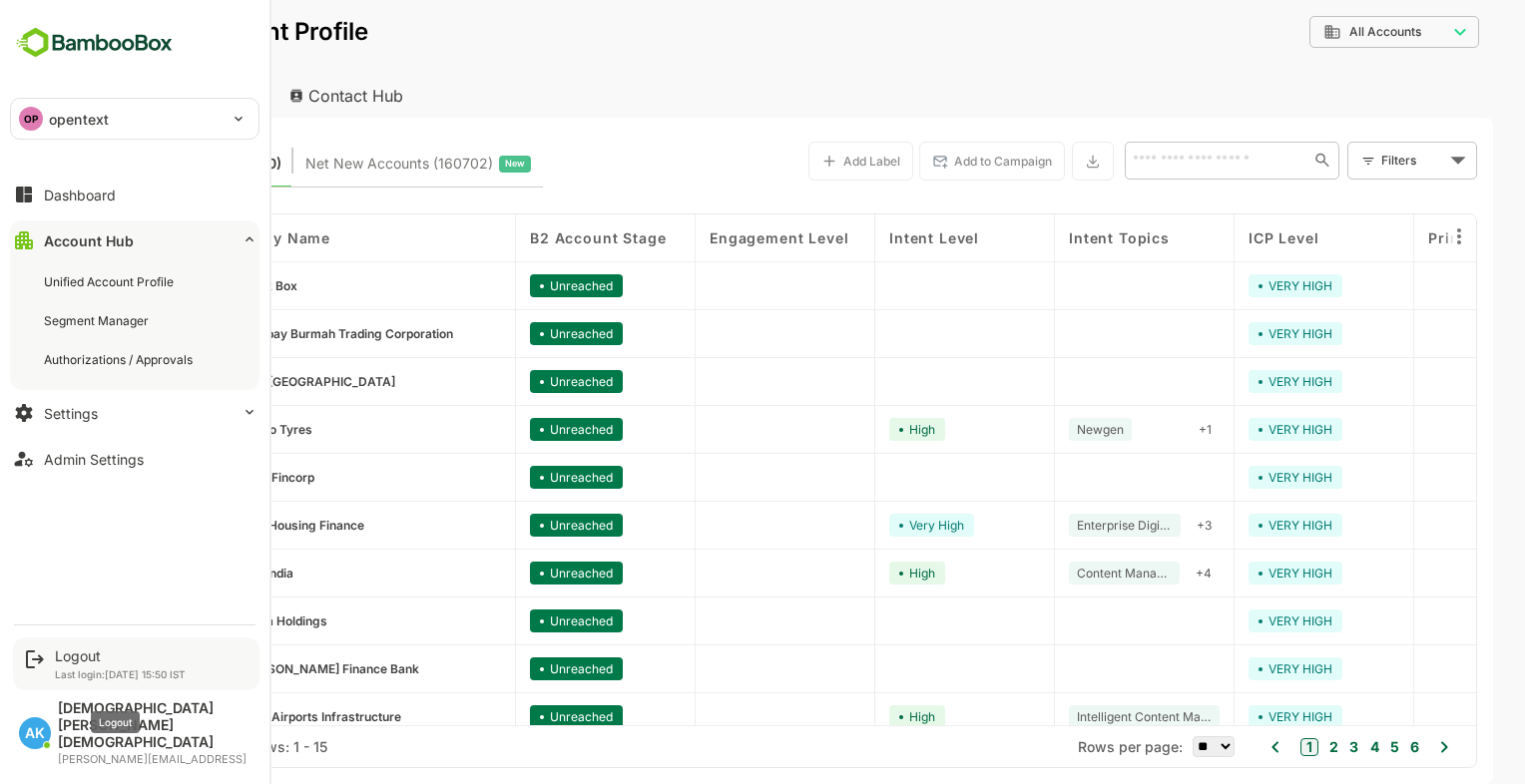 click on "Logout" at bounding box center [120, 655] 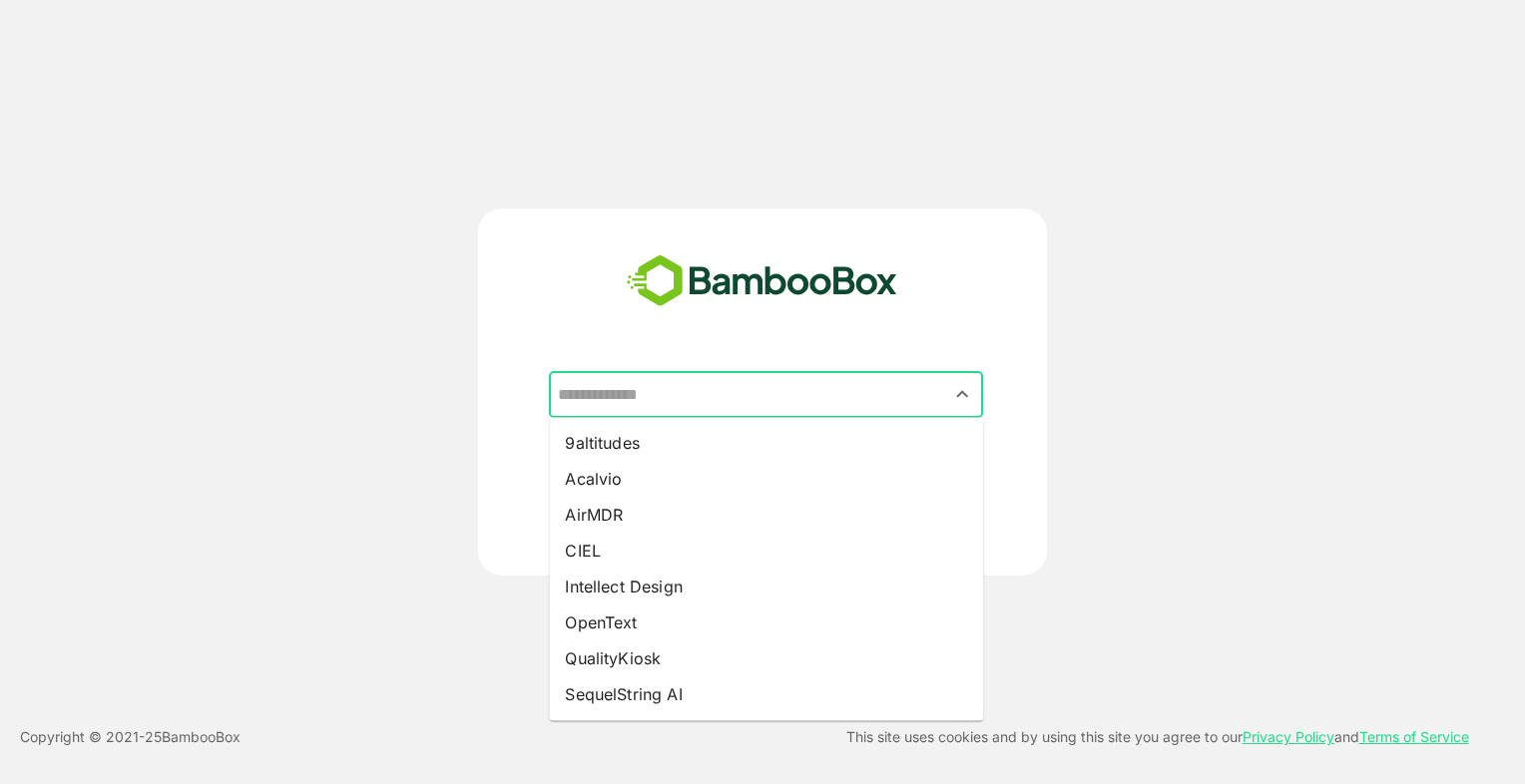 click at bounding box center [765, 395] 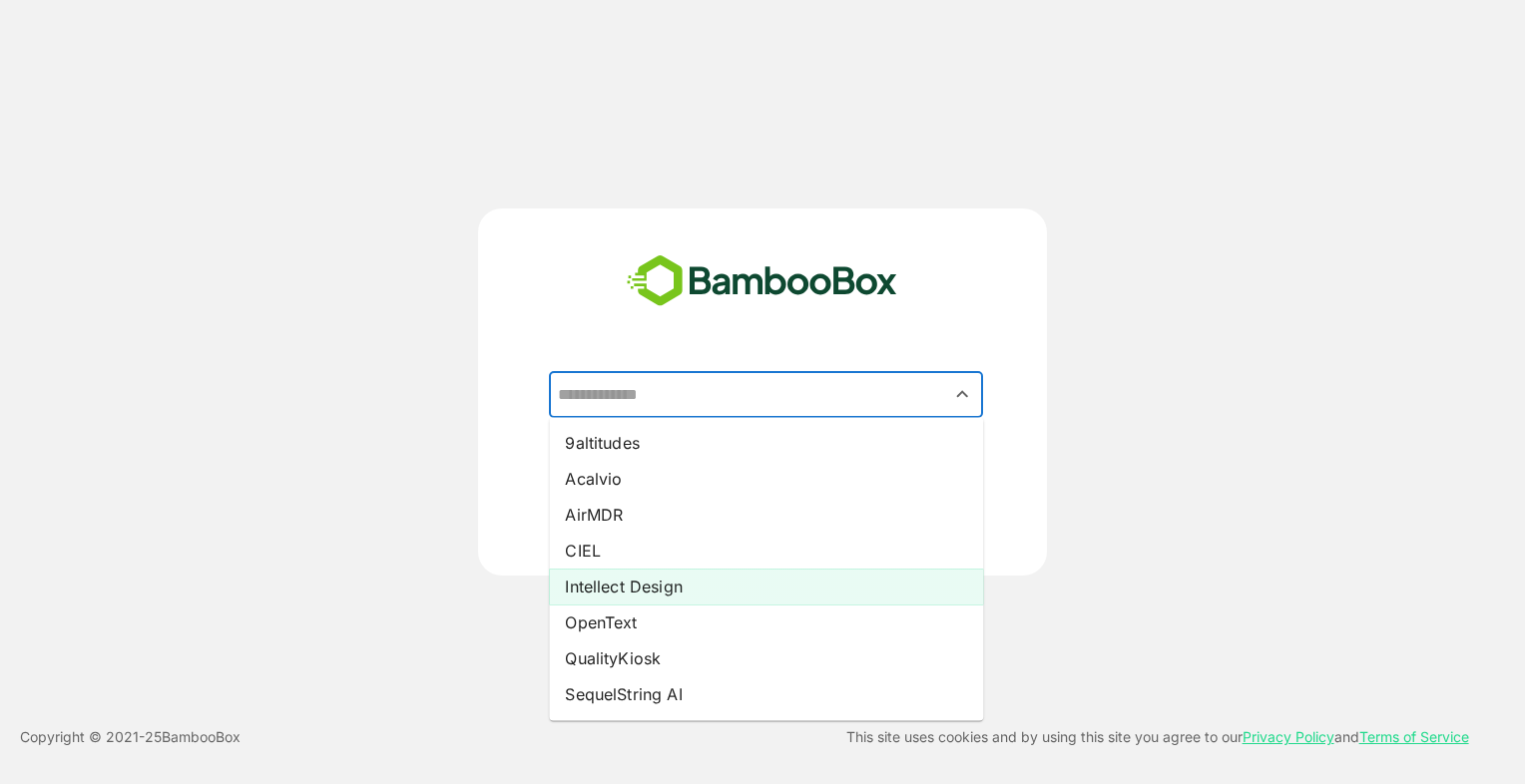 click on "Intellect Design" at bounding box center (765, 587) 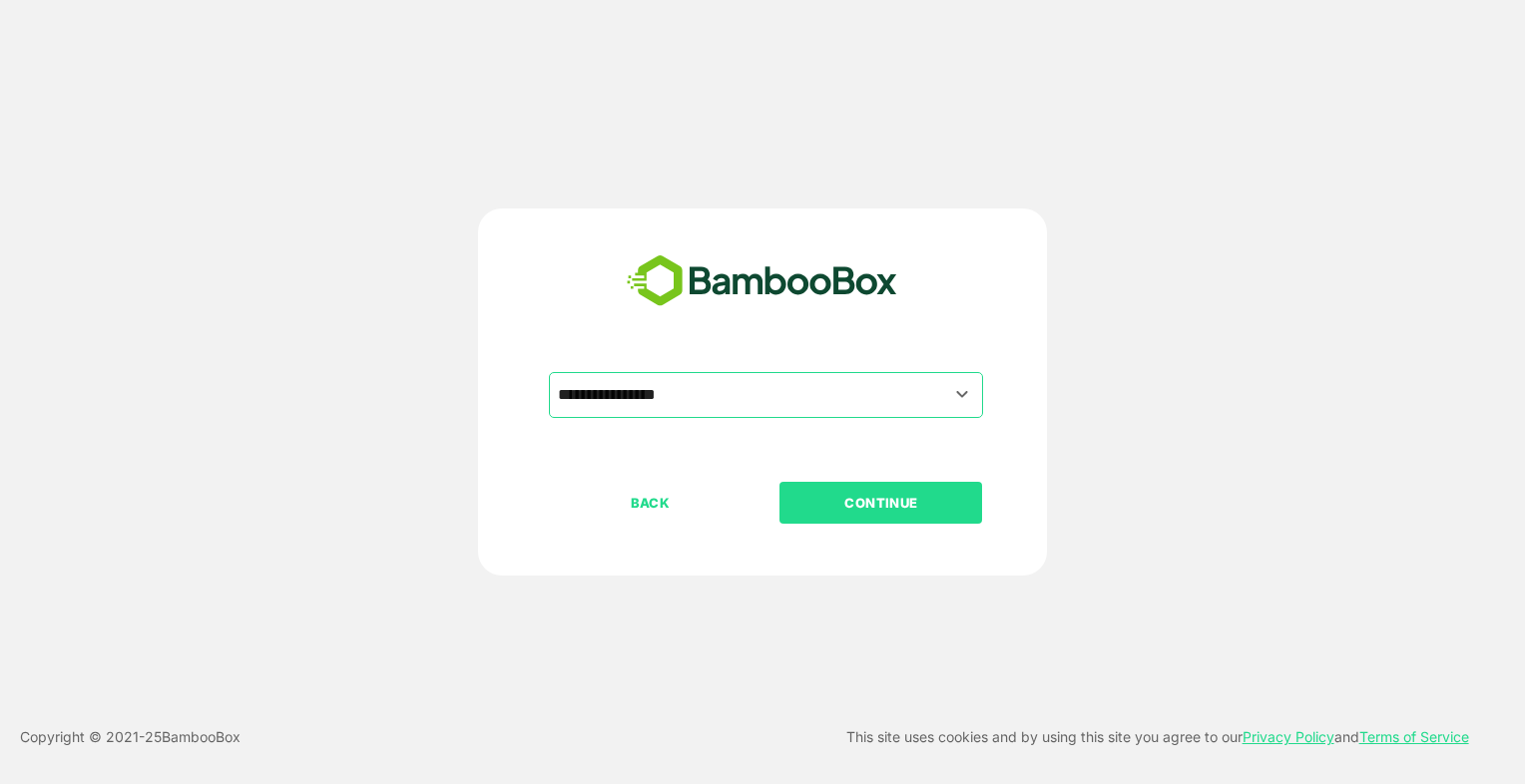 click on "CONTINUE" at bounding box center (881, 503) 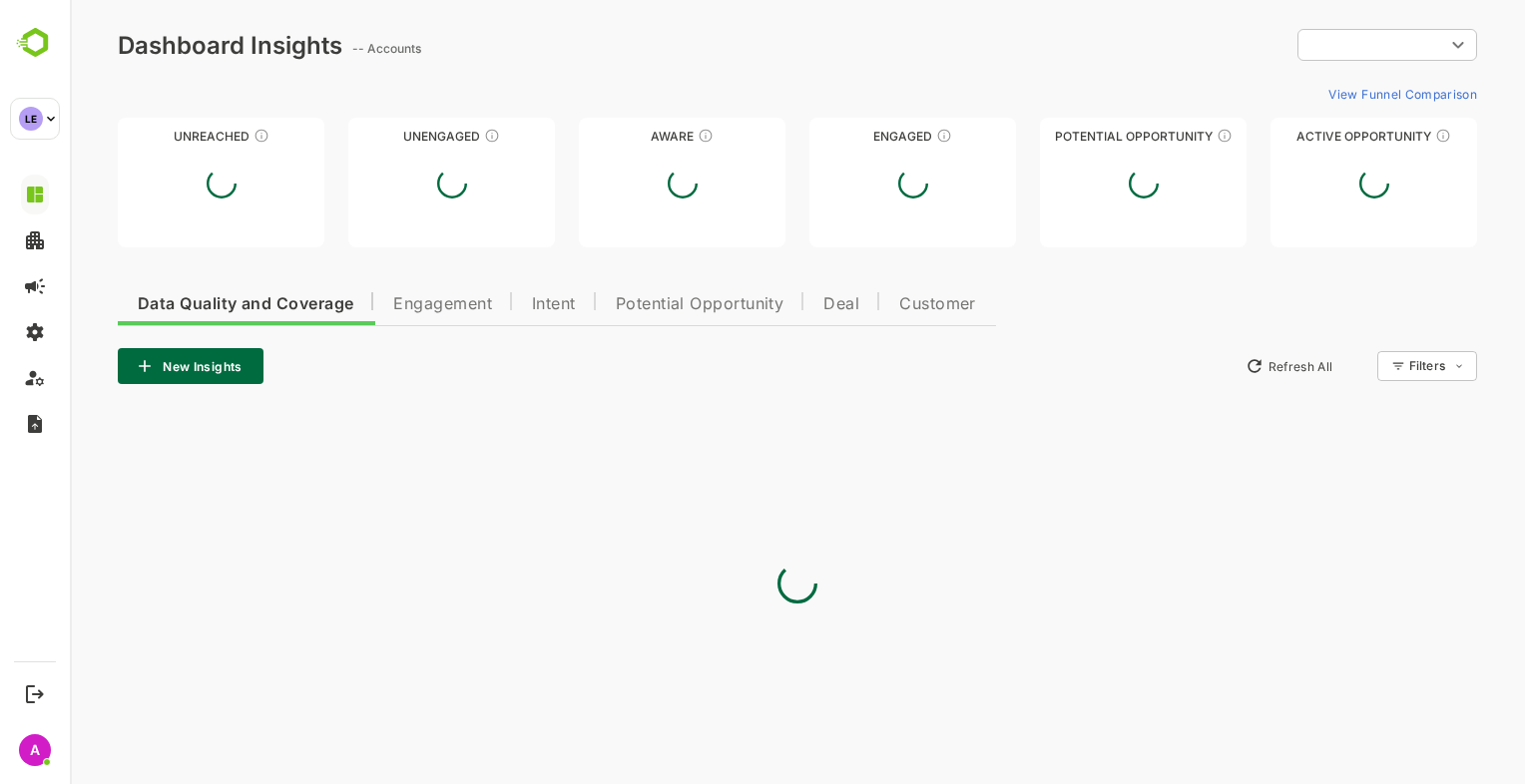 scroll, scrollTop: 0, scrollLeft: 0, axis: both 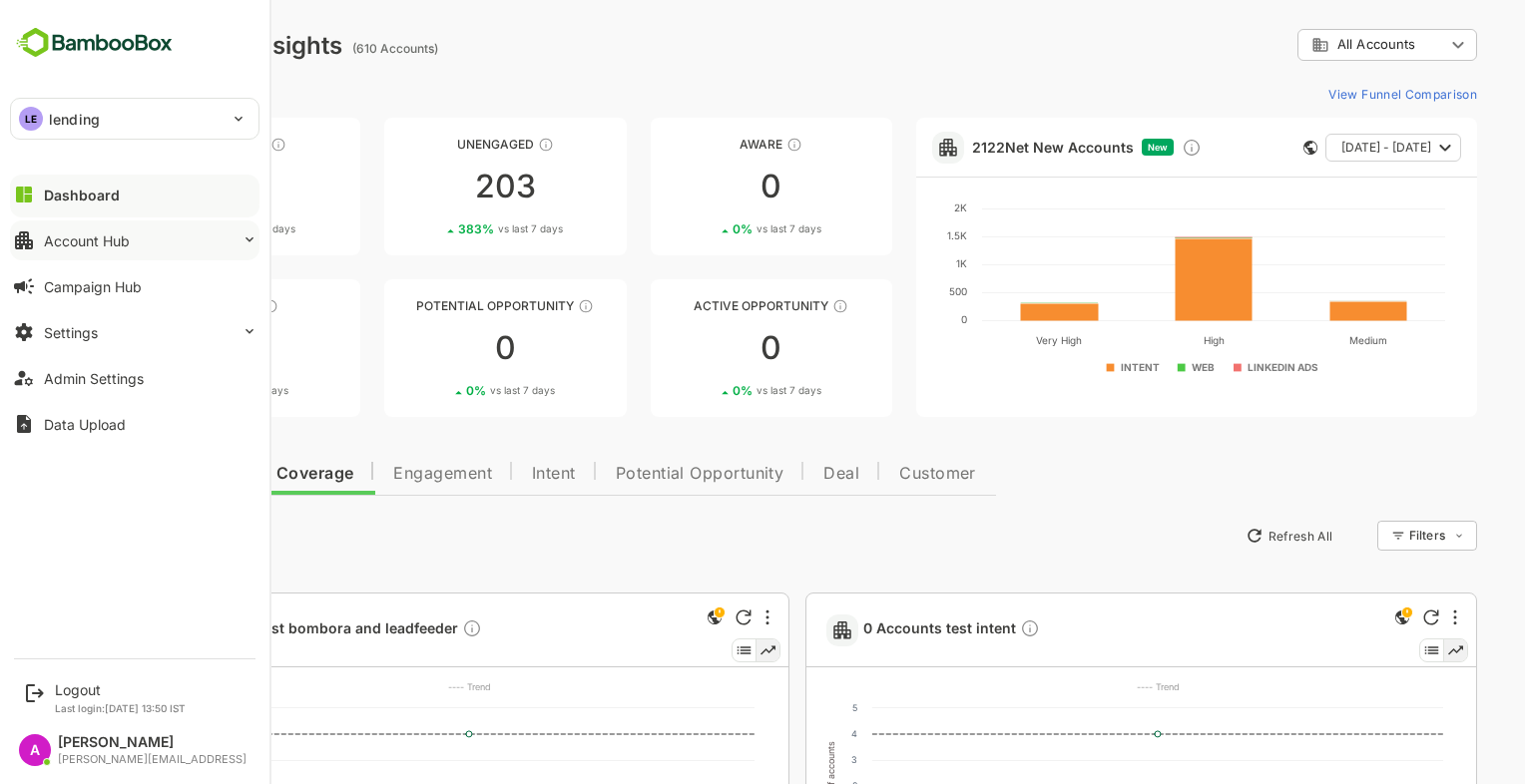 click on "Account Hub" at bounding box center [87, 240] 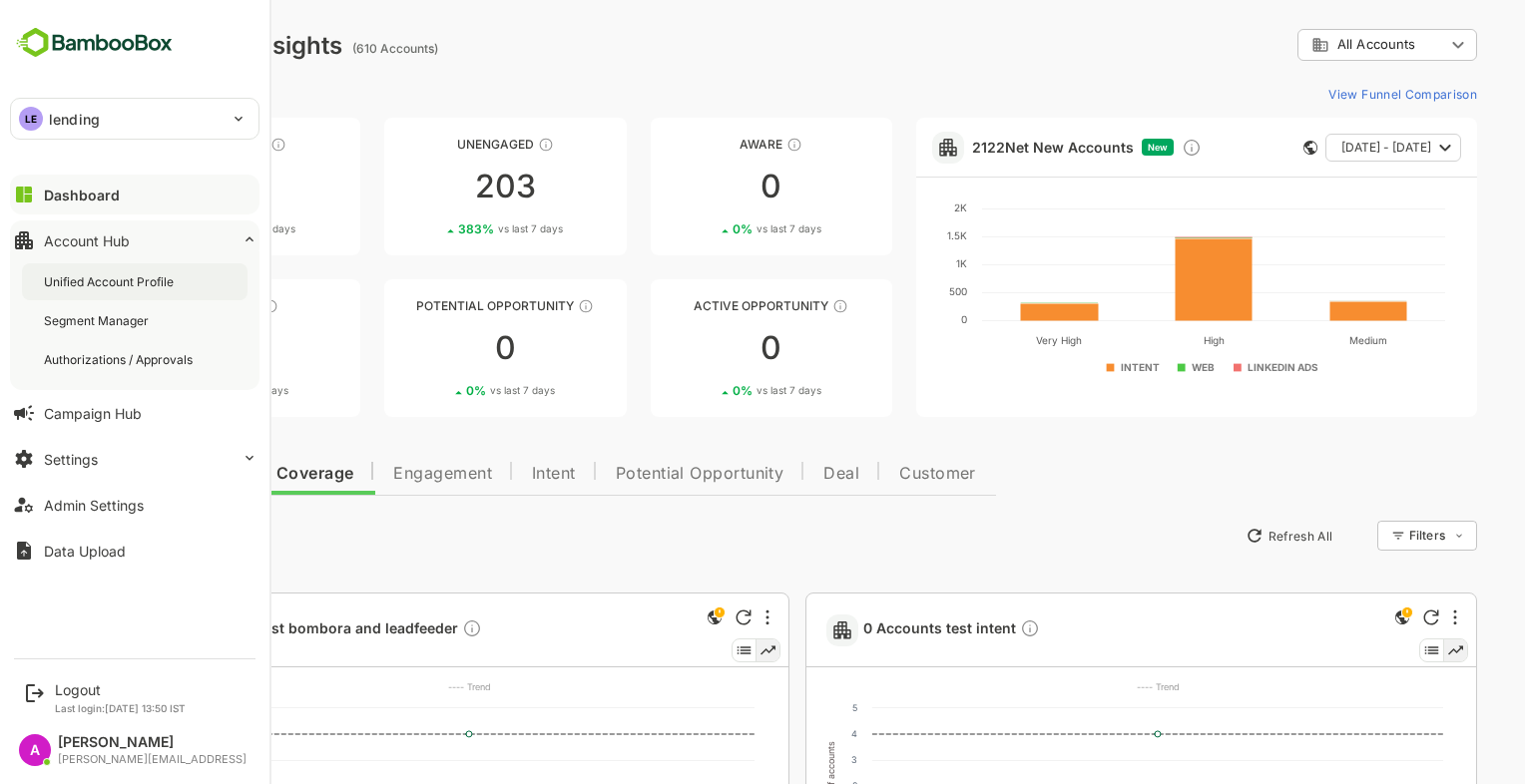 click on "Unified Account Profile" at bounding box center (111, 281) 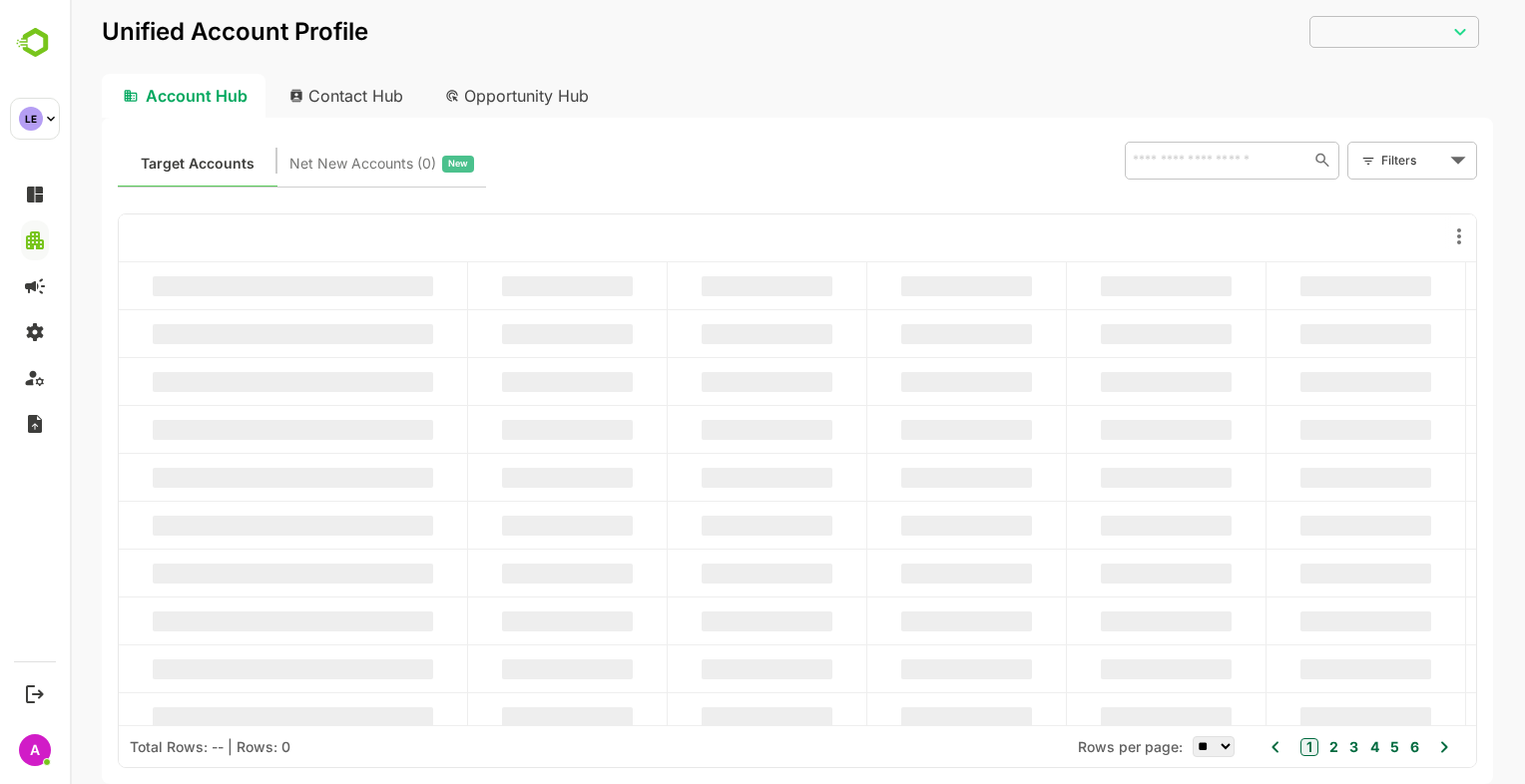 scroll, scrollTop: 0, scrollLeft: 0, axis: both 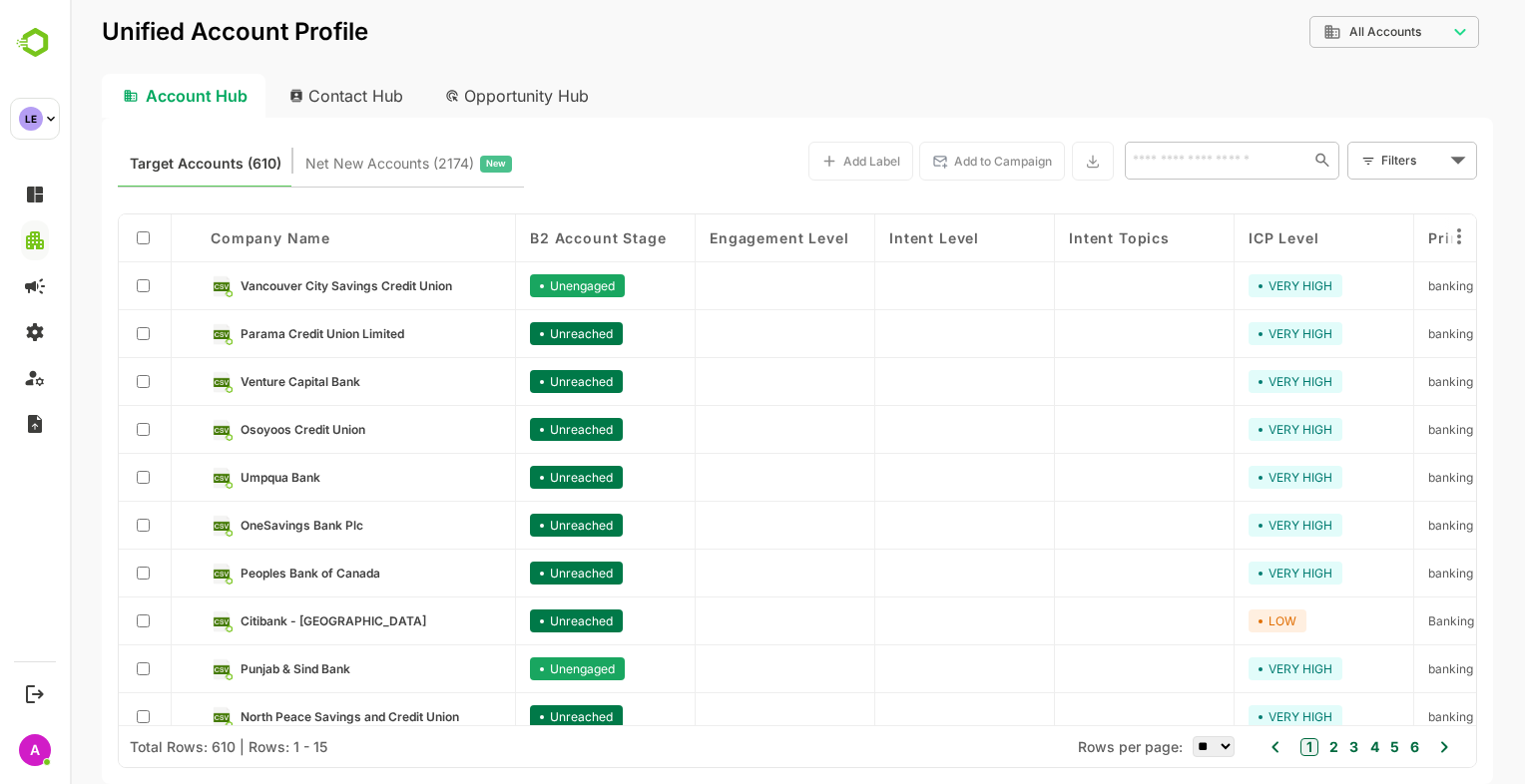 click on "Contact Hub" at bounding box center [347, 96] 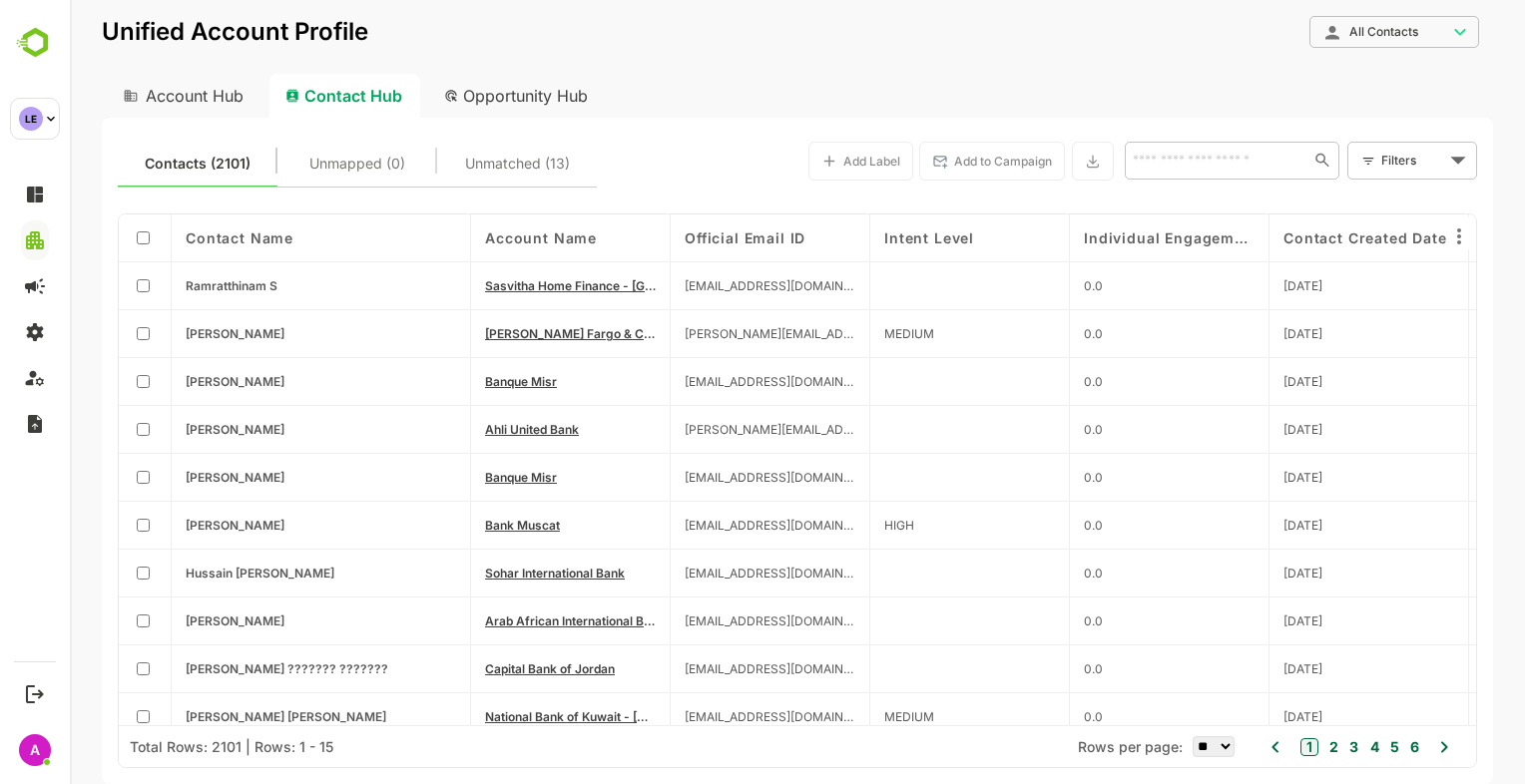 click on "Account Hub" at bounding box center [182, 96] 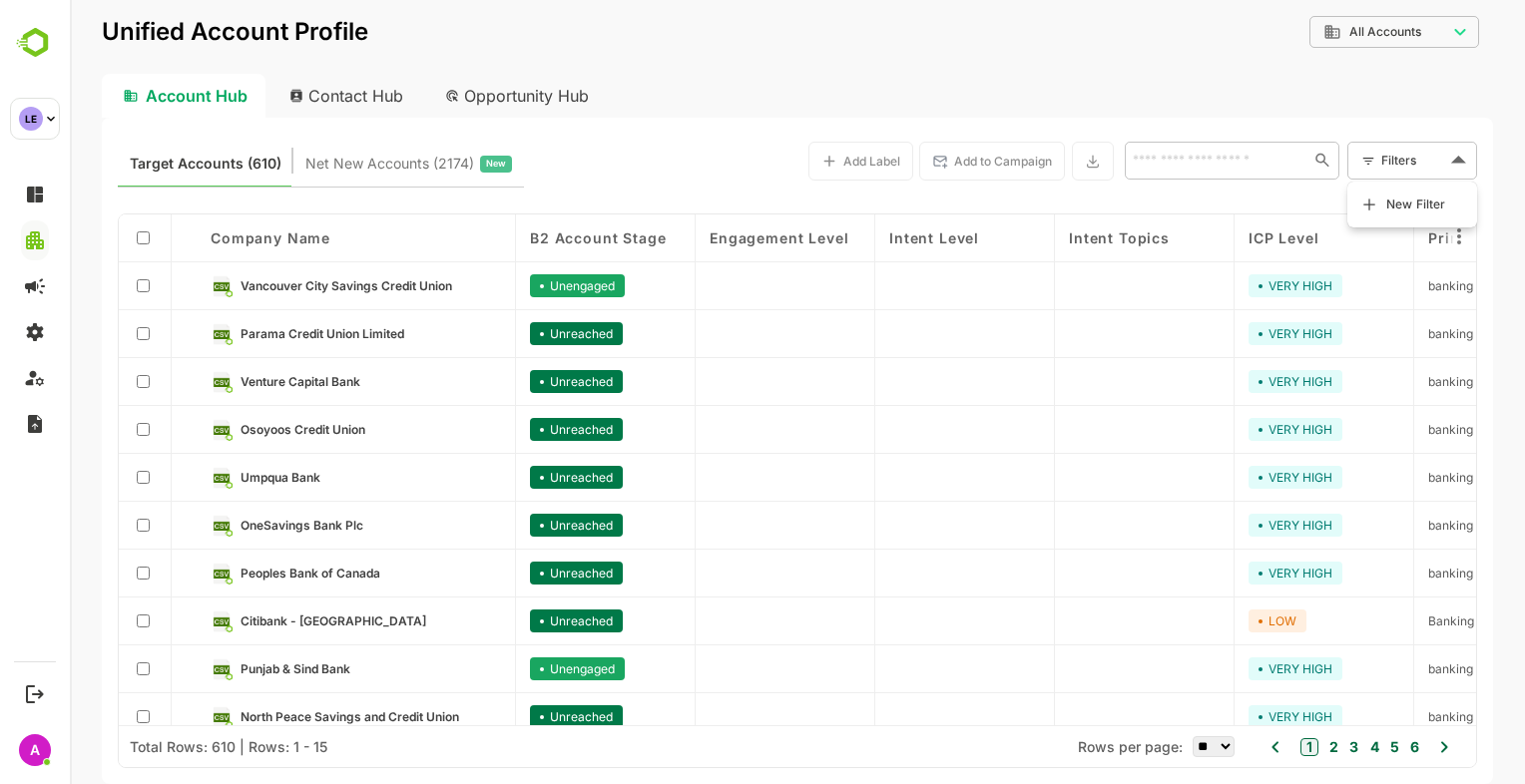 click on "**********" at bounding box center [797, 392] 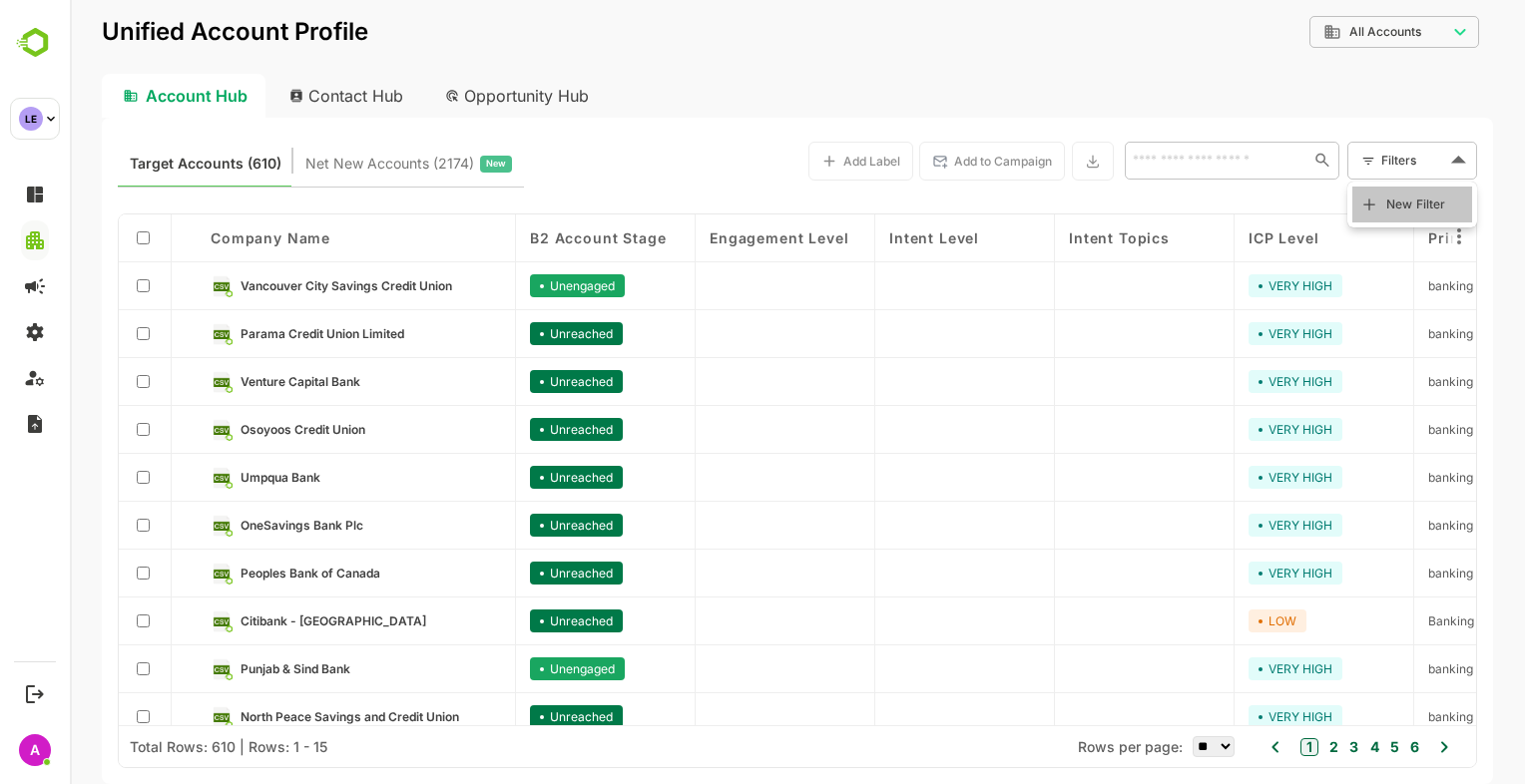 click on "New Filter" at bounding box center [1416, 204] 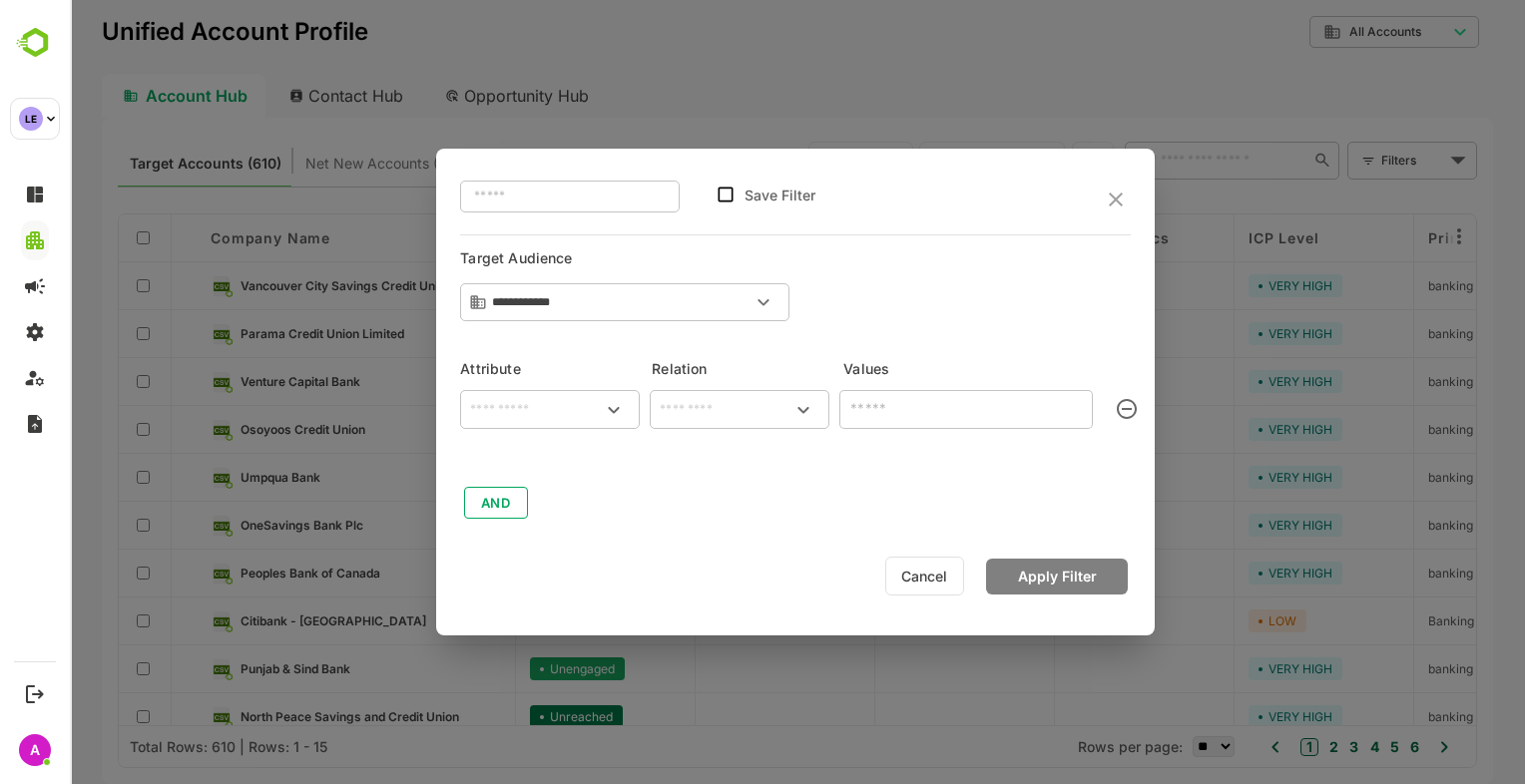 click on "​" at bounding box center [550, 399] 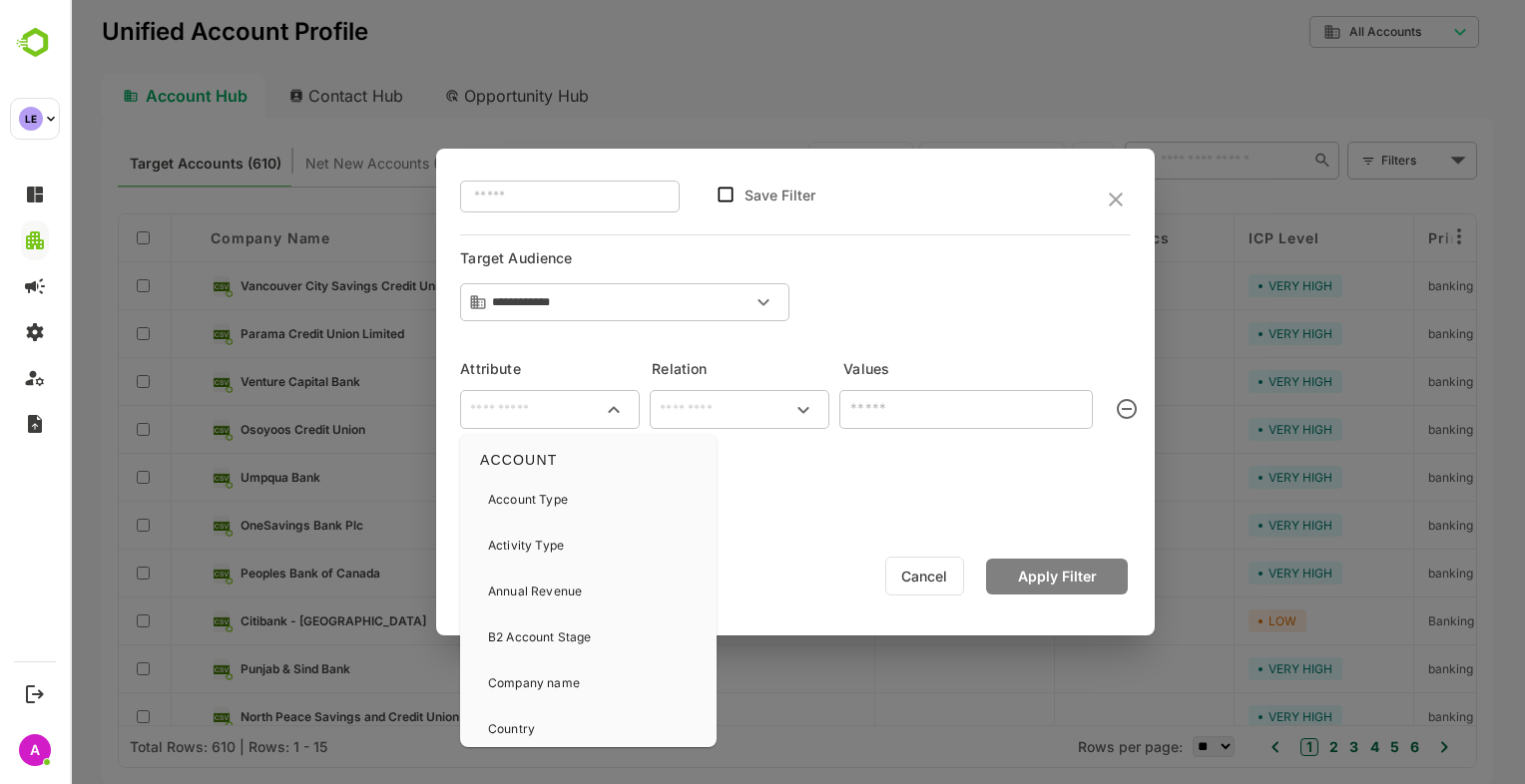 click at bounding box center [550, 410] 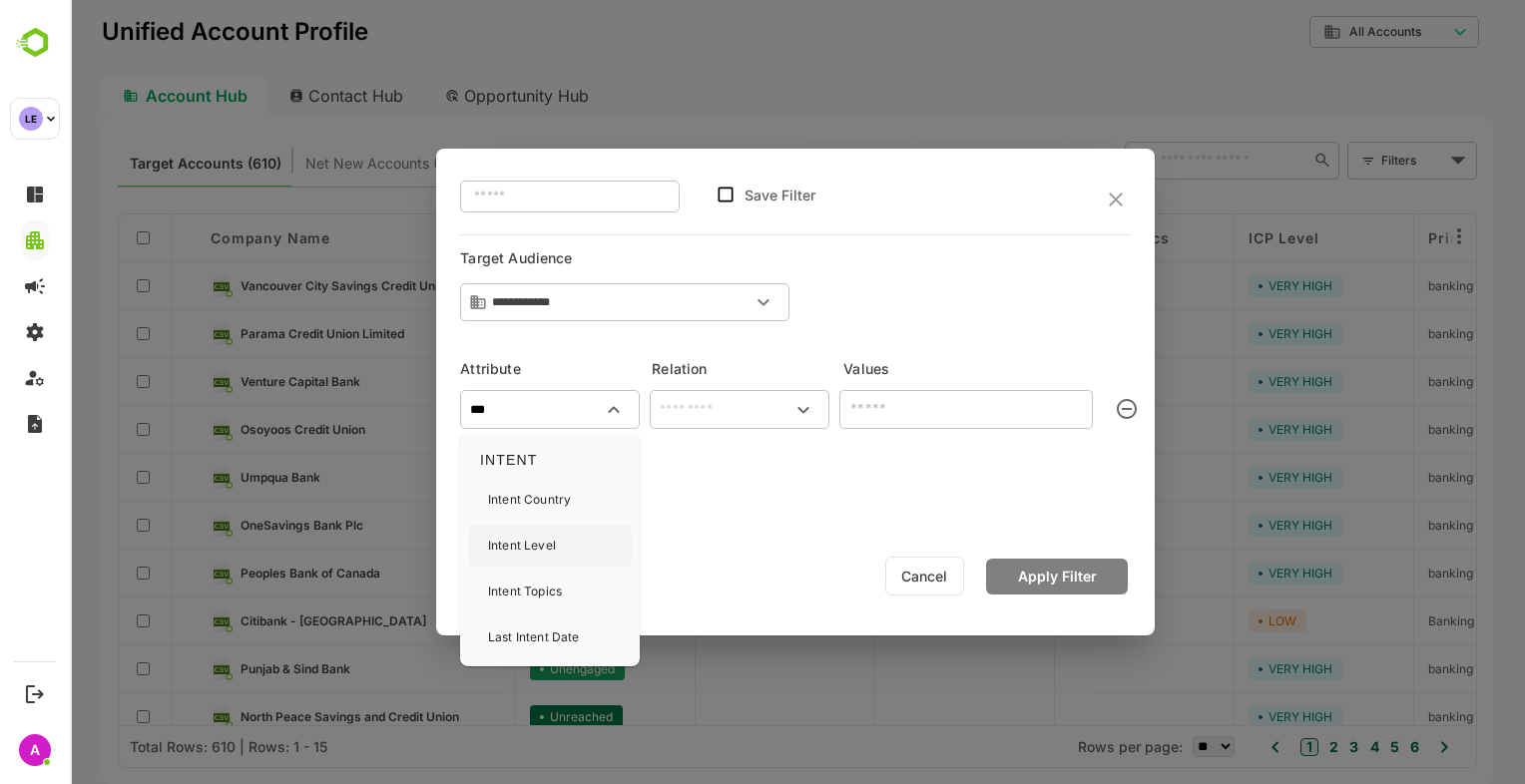 click on "Intent Level" at bounding box center [550, 546] 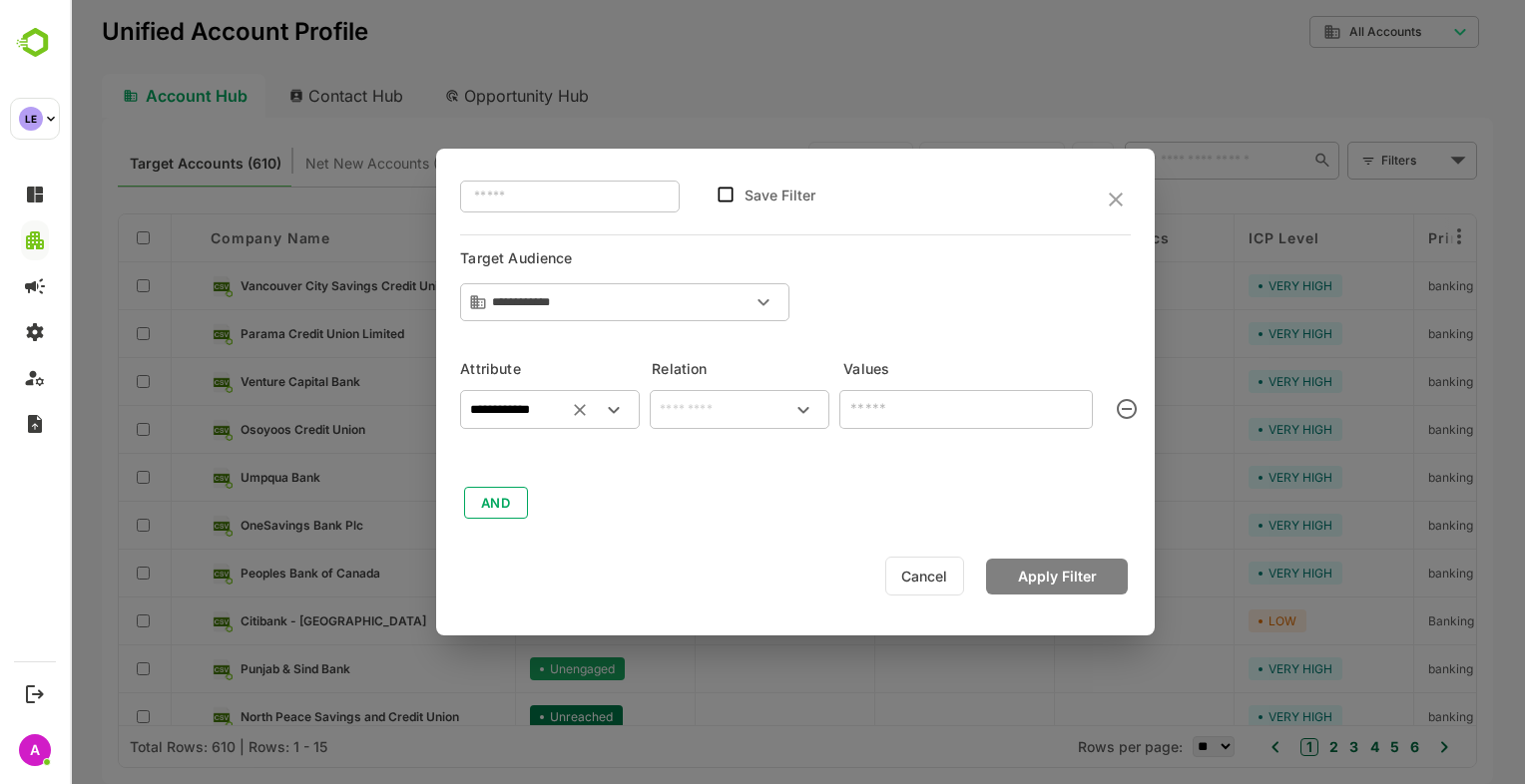 type on "**********" 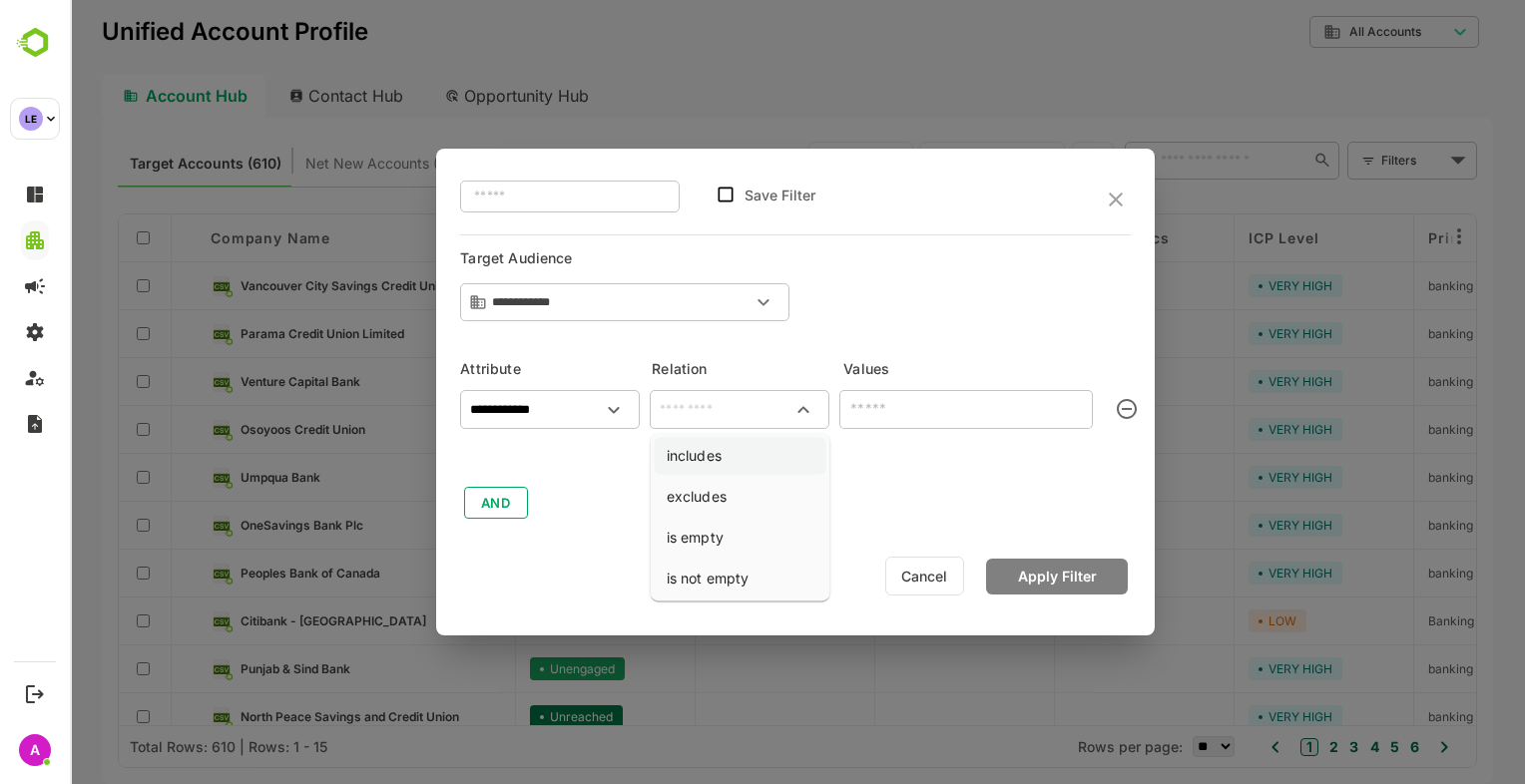 click on "includes" at bounding box center [741, 455] 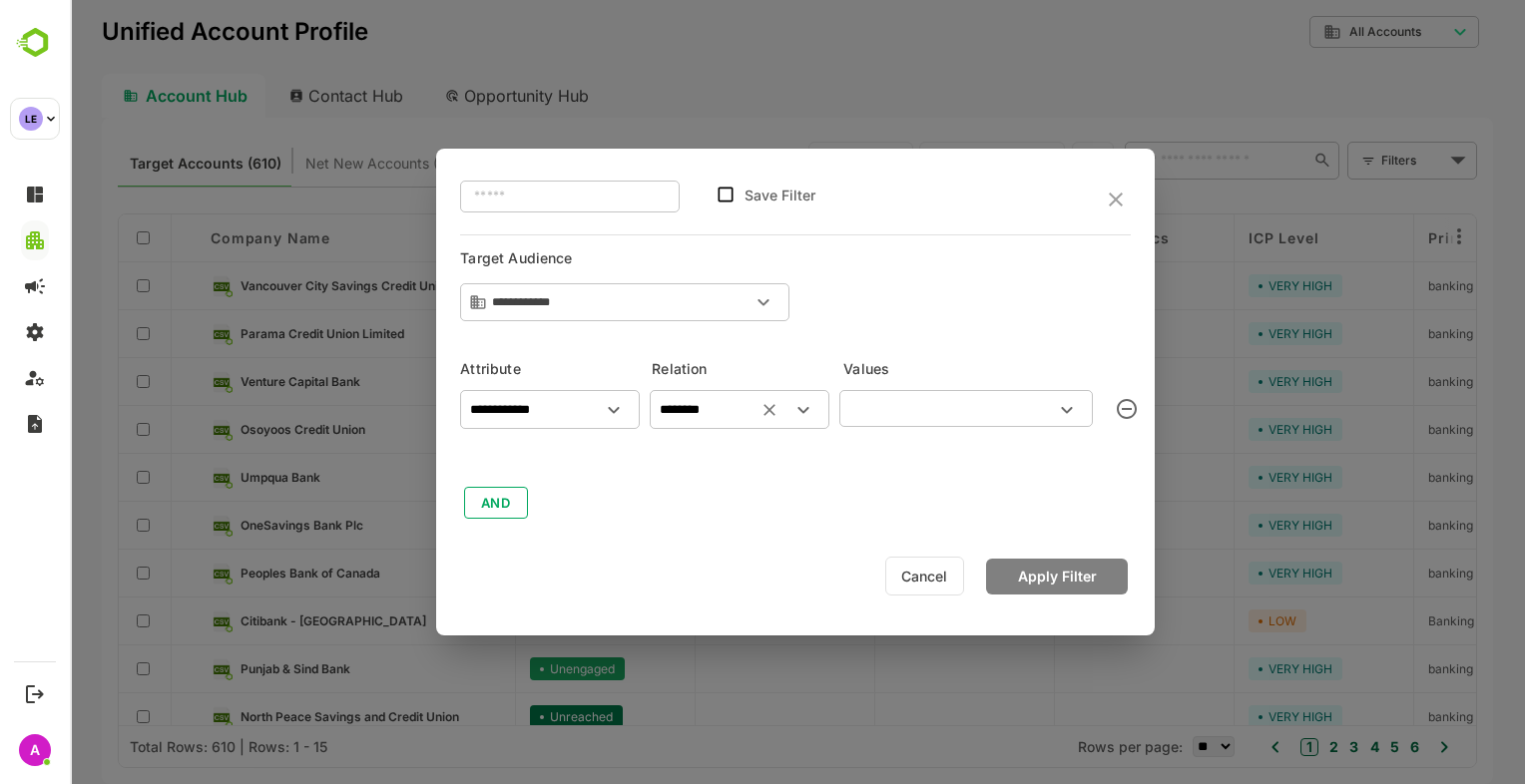 click on "​" at bounding box center [966, 408] 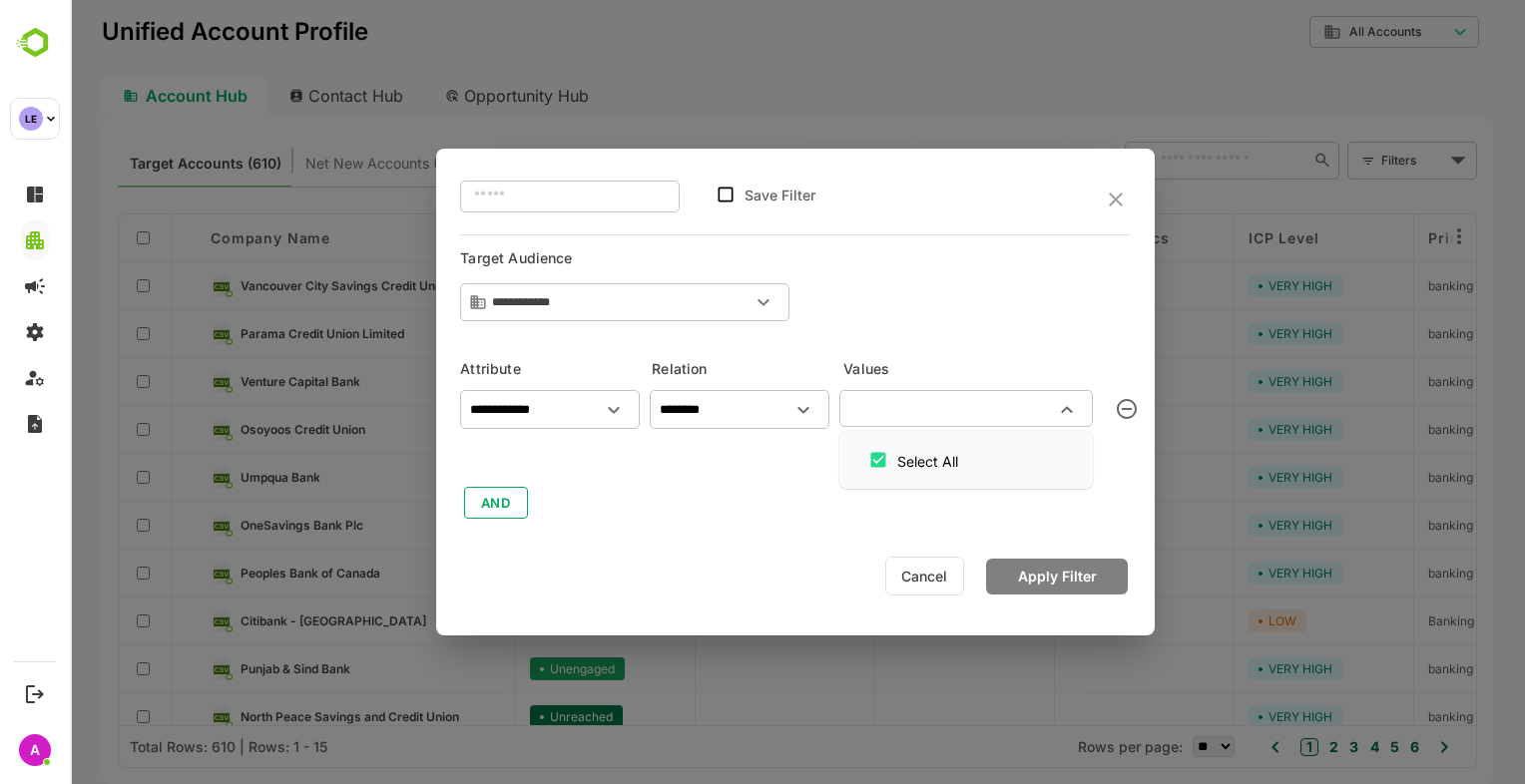 click at bounding box center (949, 408) 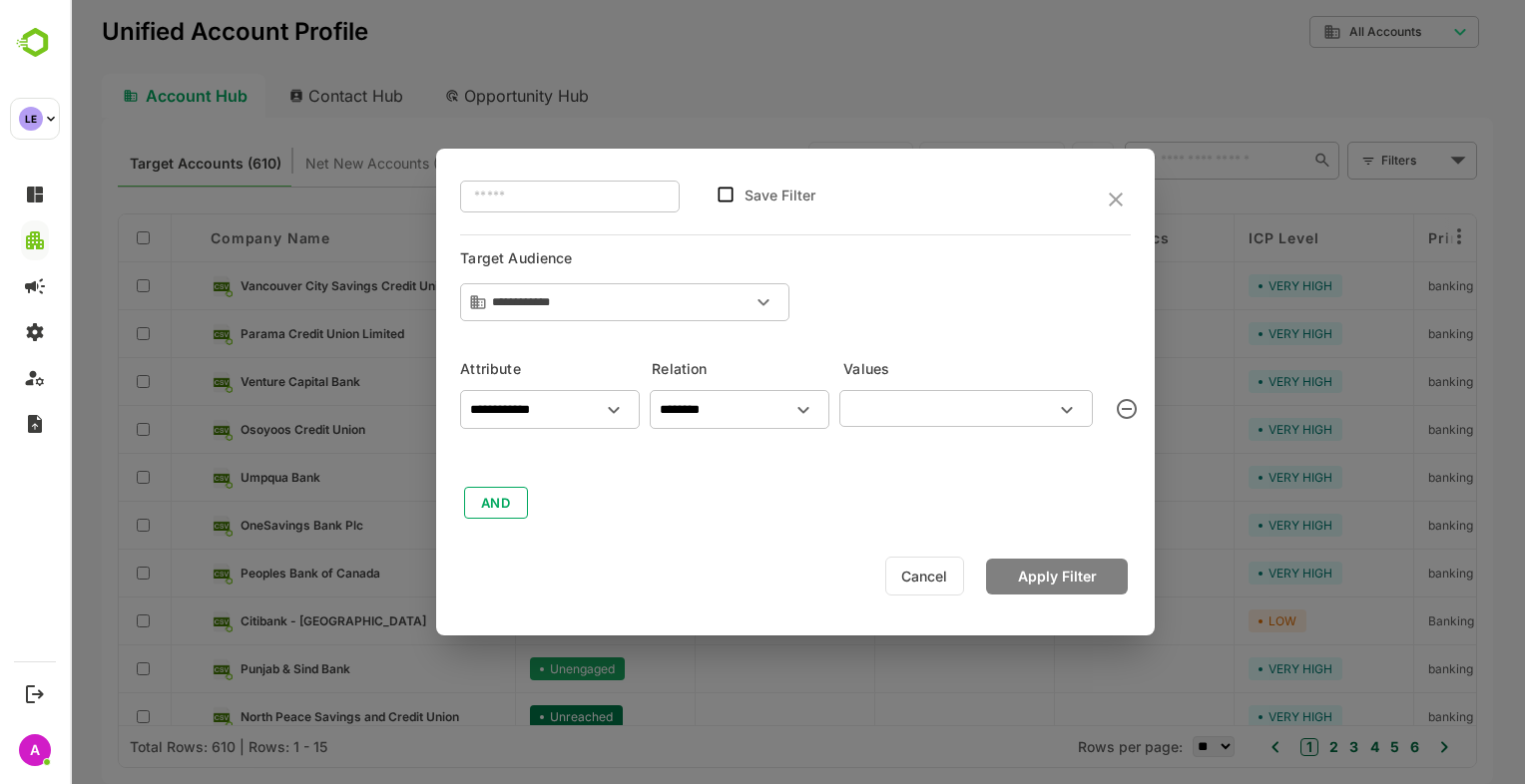 click at bounding box center (949, 408) 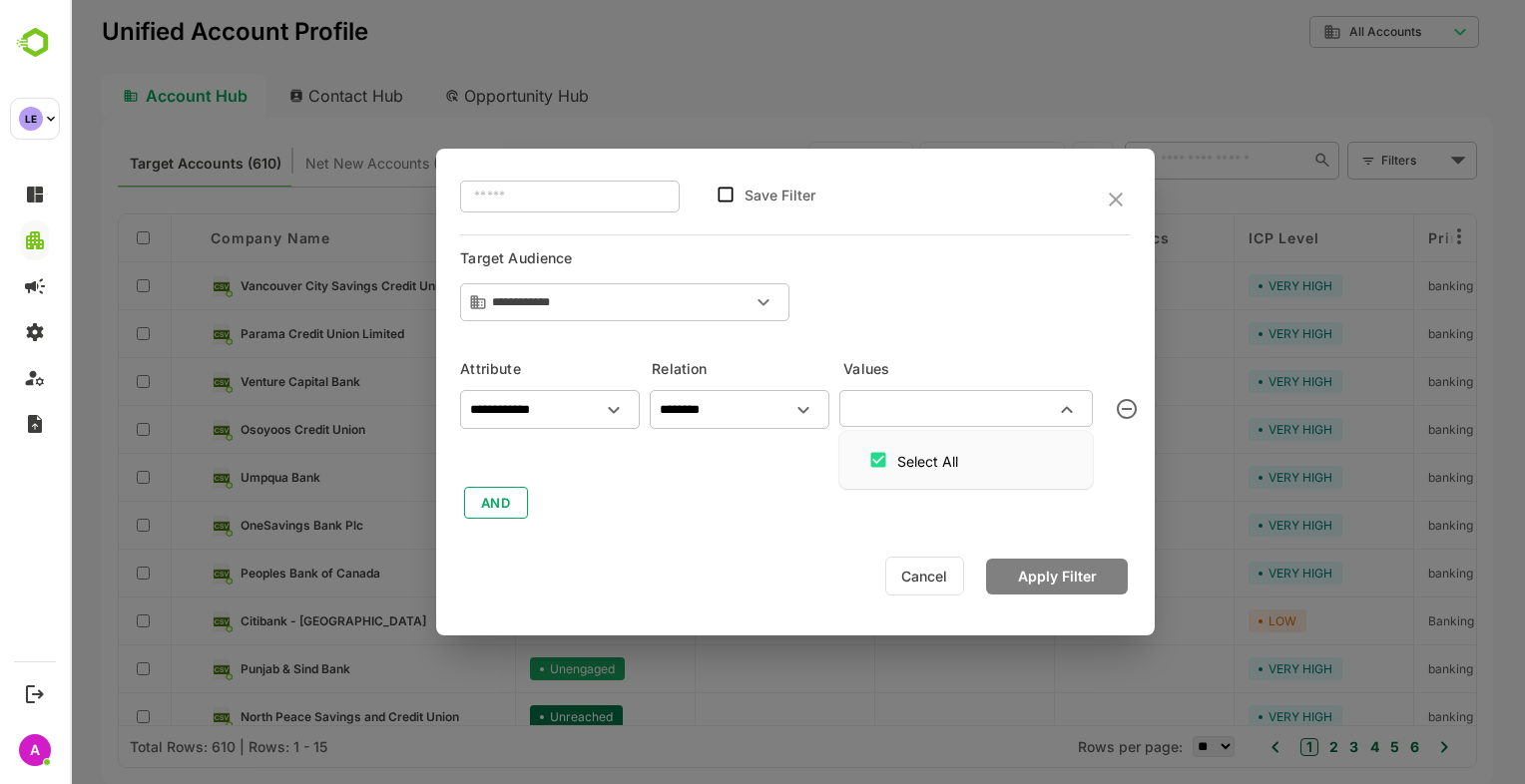 click at bounding box center (949, 408) 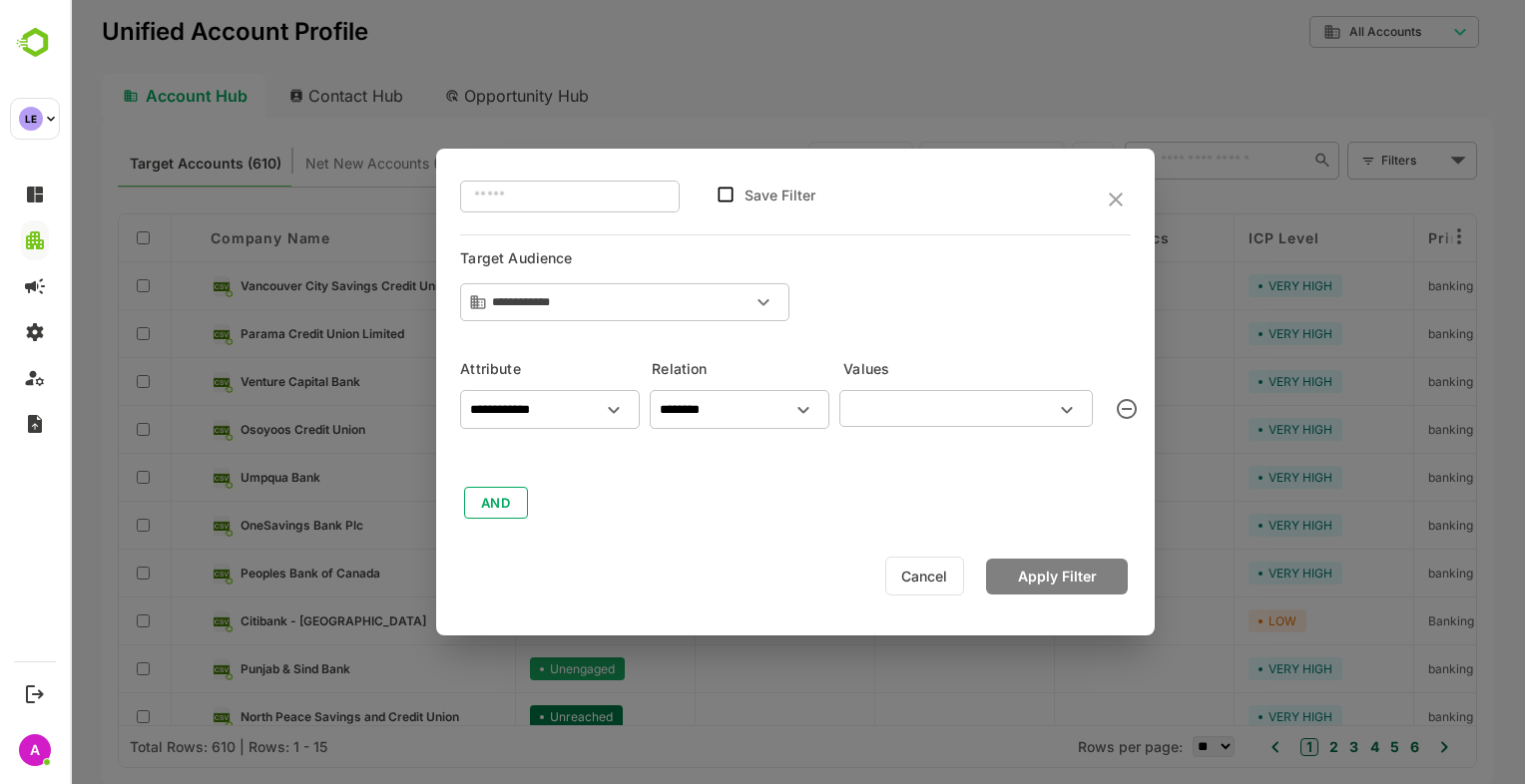 click at bounding box center [949, 408] 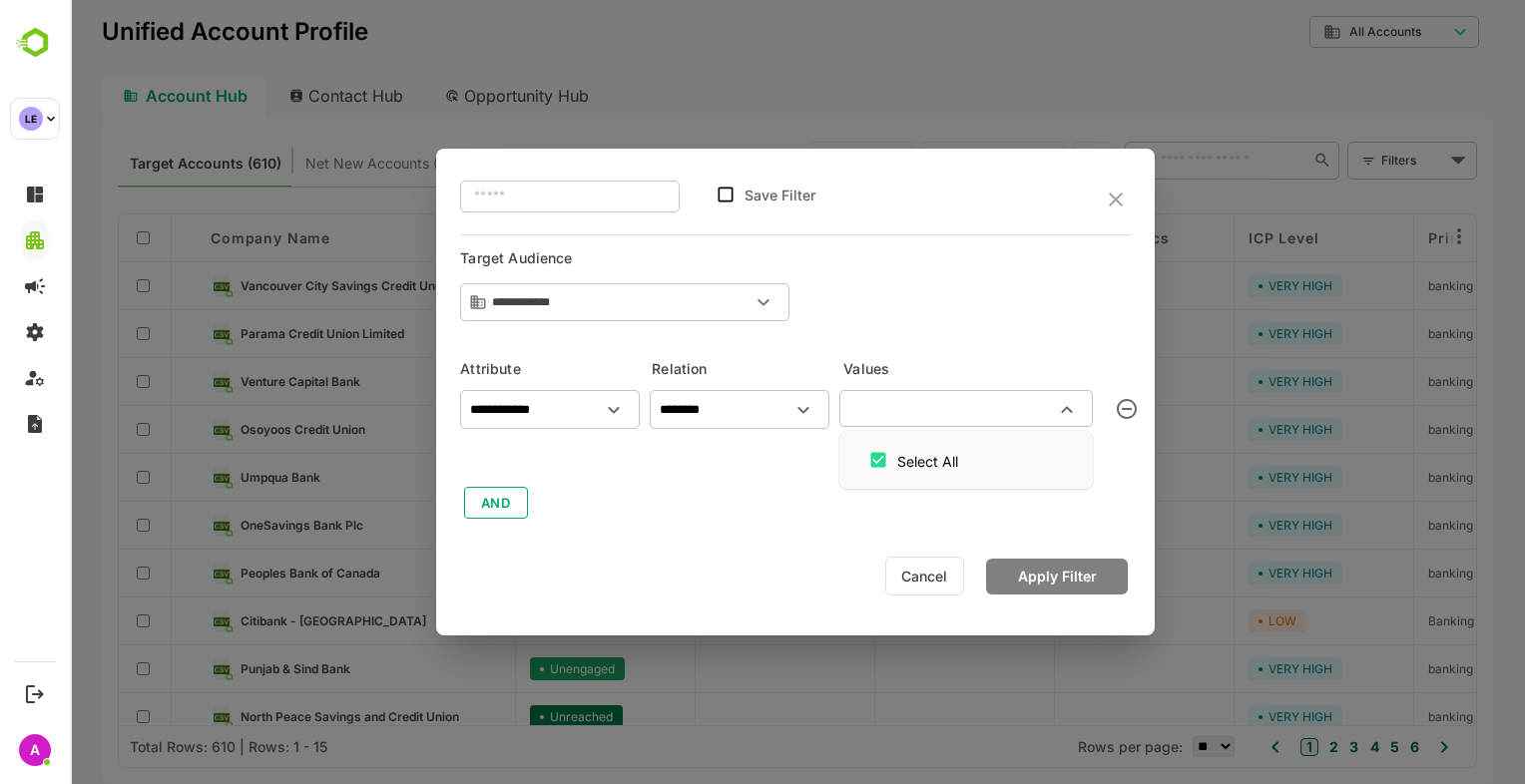 click at bounding box center [949, 408] 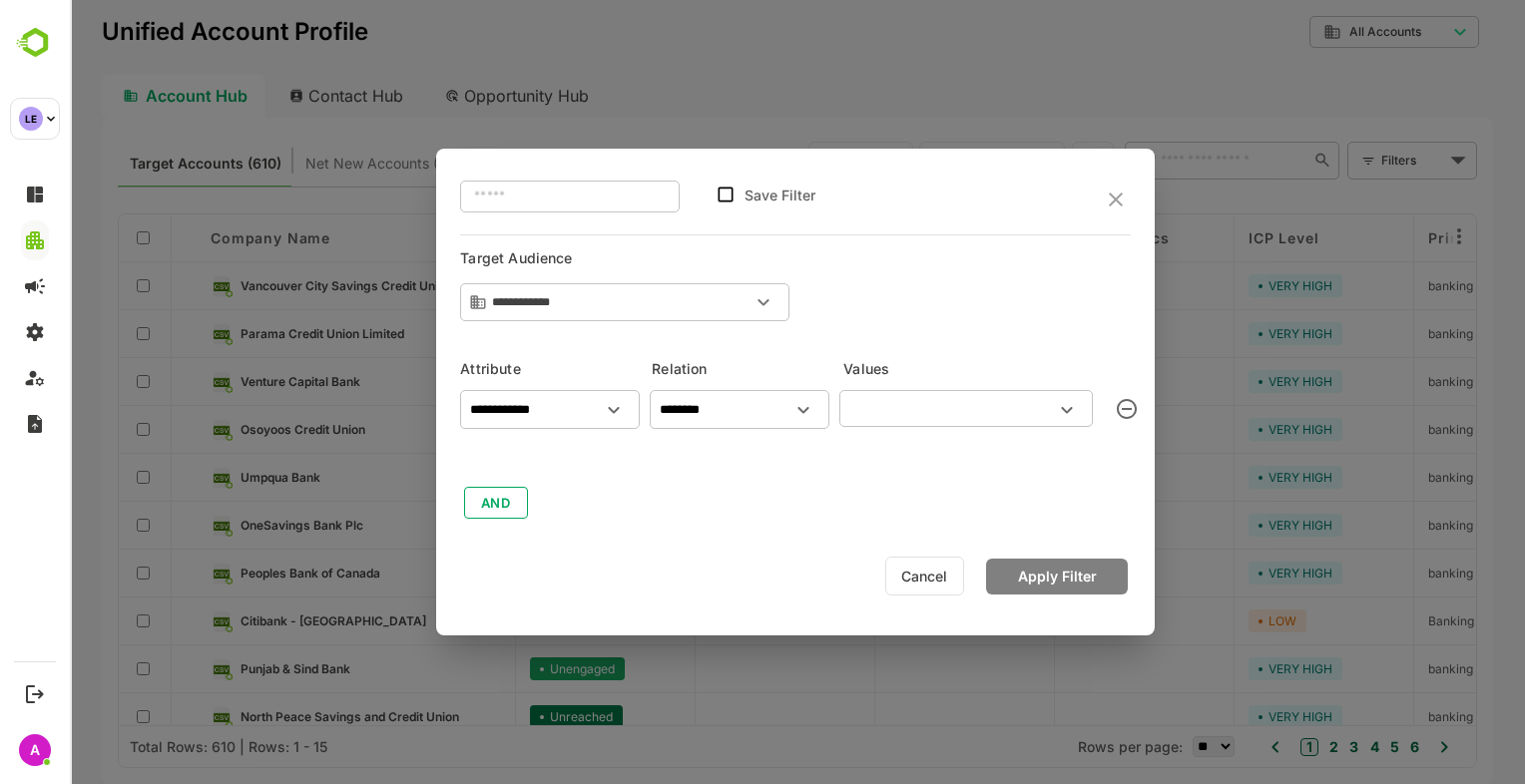 click at bounding box center [949, 408] 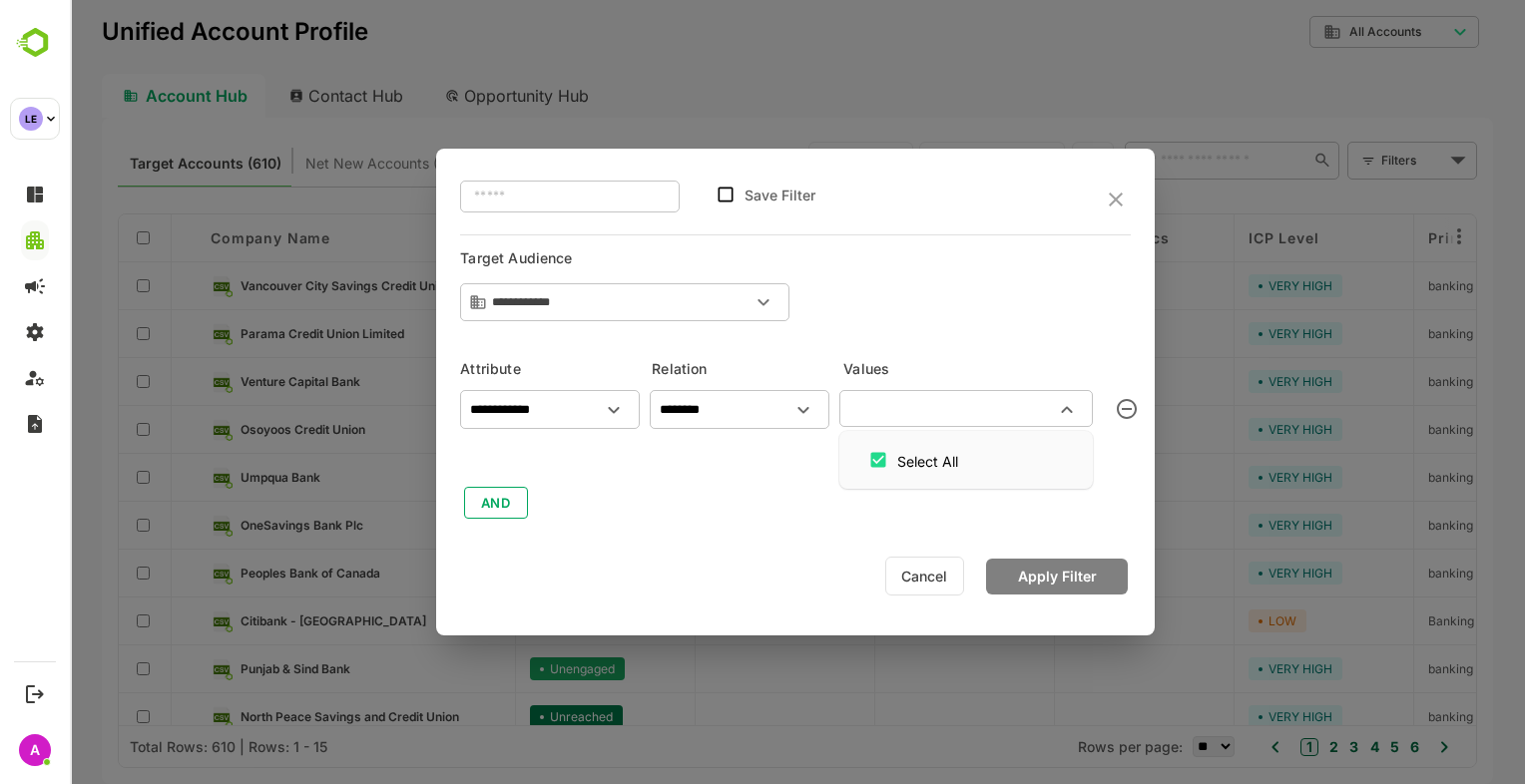 click at bounding box center (949, 408) 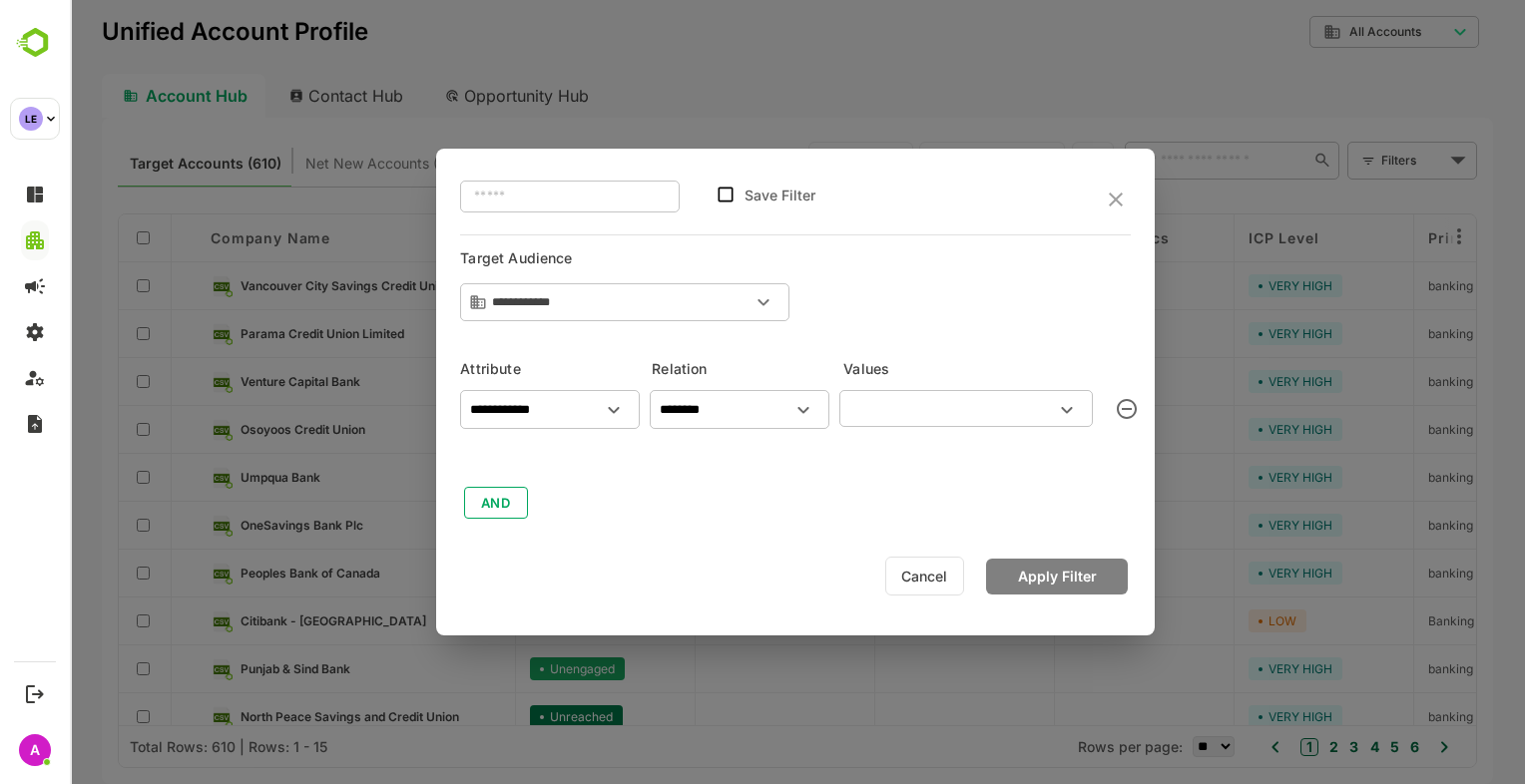click on "Cancel" at bounding box center [924, 576] 